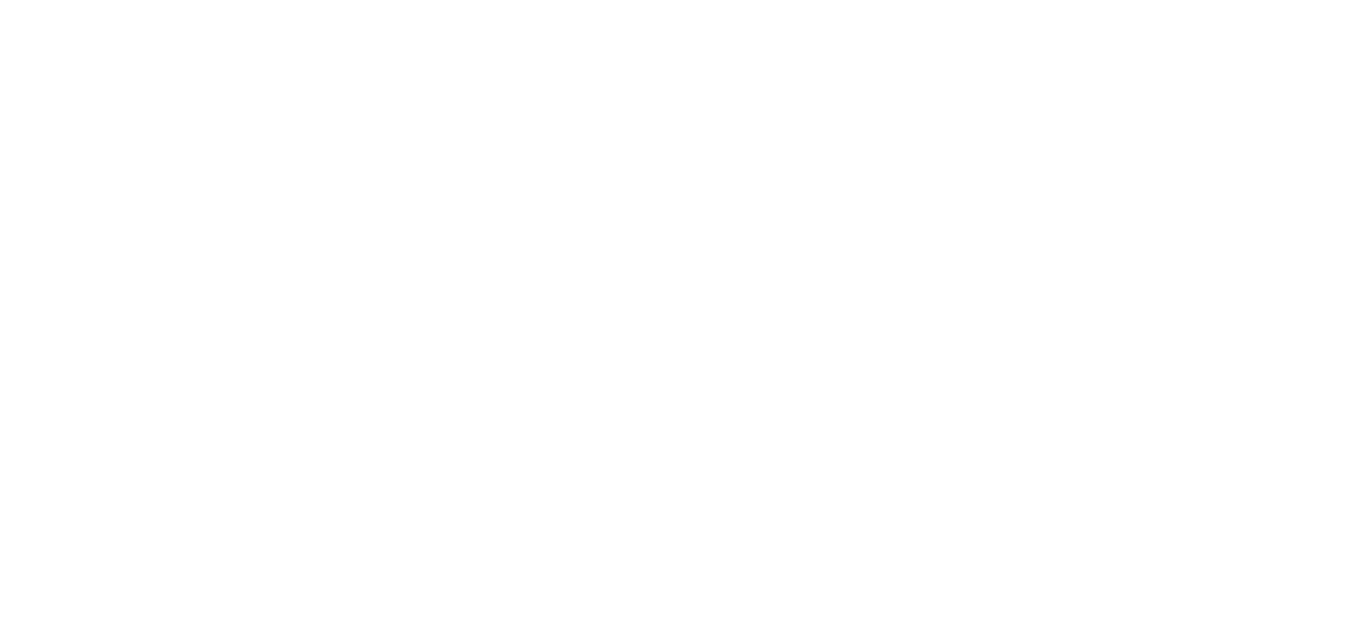 scroll, scrollTop: 0, scrollLeft: 0, axis: both 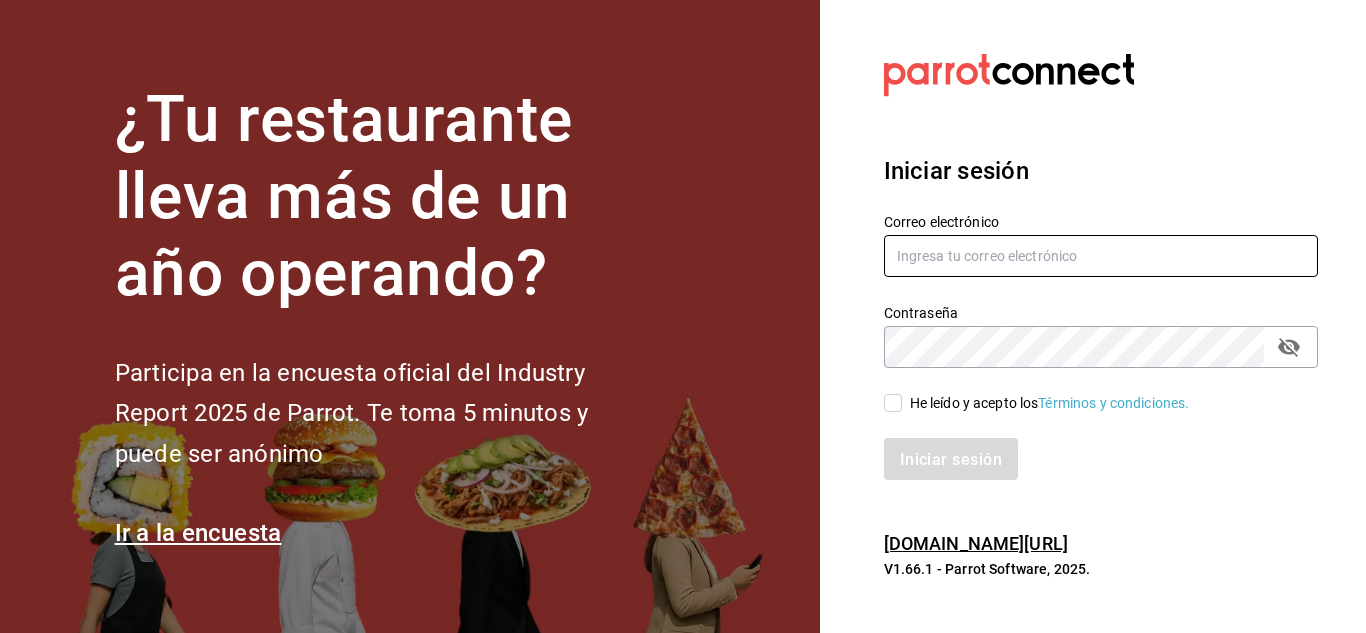 type on "[EMAIL_ADDRESS][DOMAIN_NAME]" 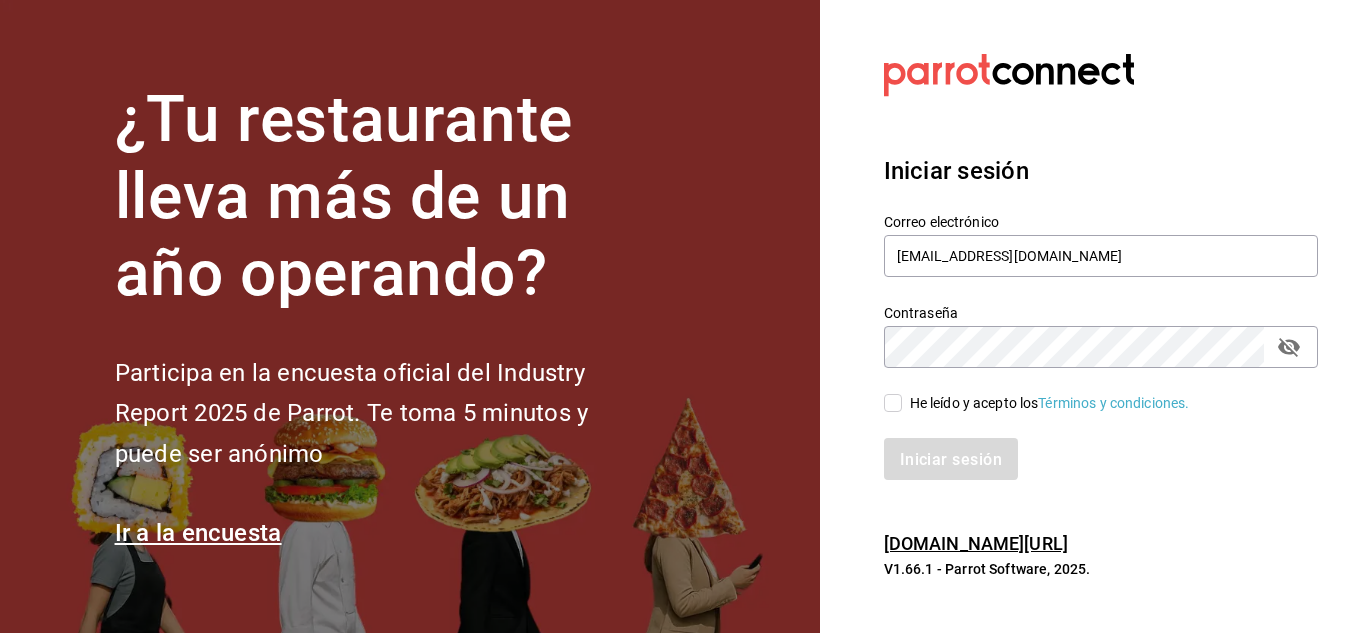 click on "He leído y acepto los  Términos y condiciones." at bounding box center [893, 403] 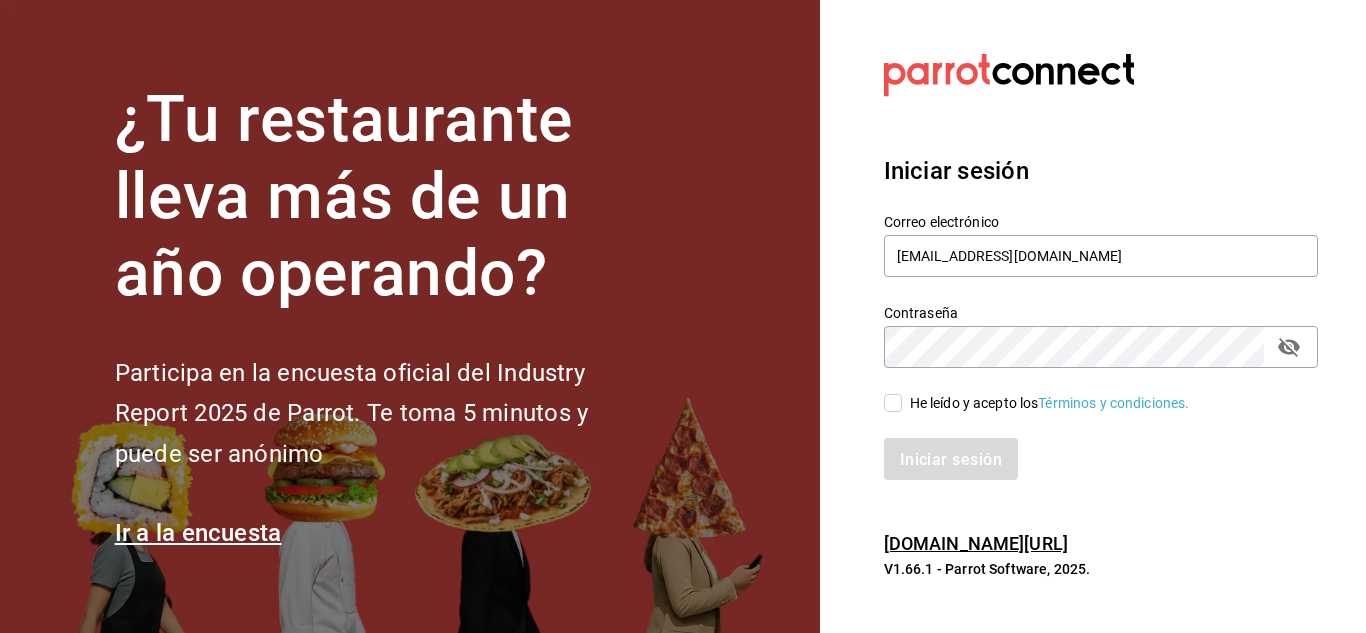 checkbox on "true" 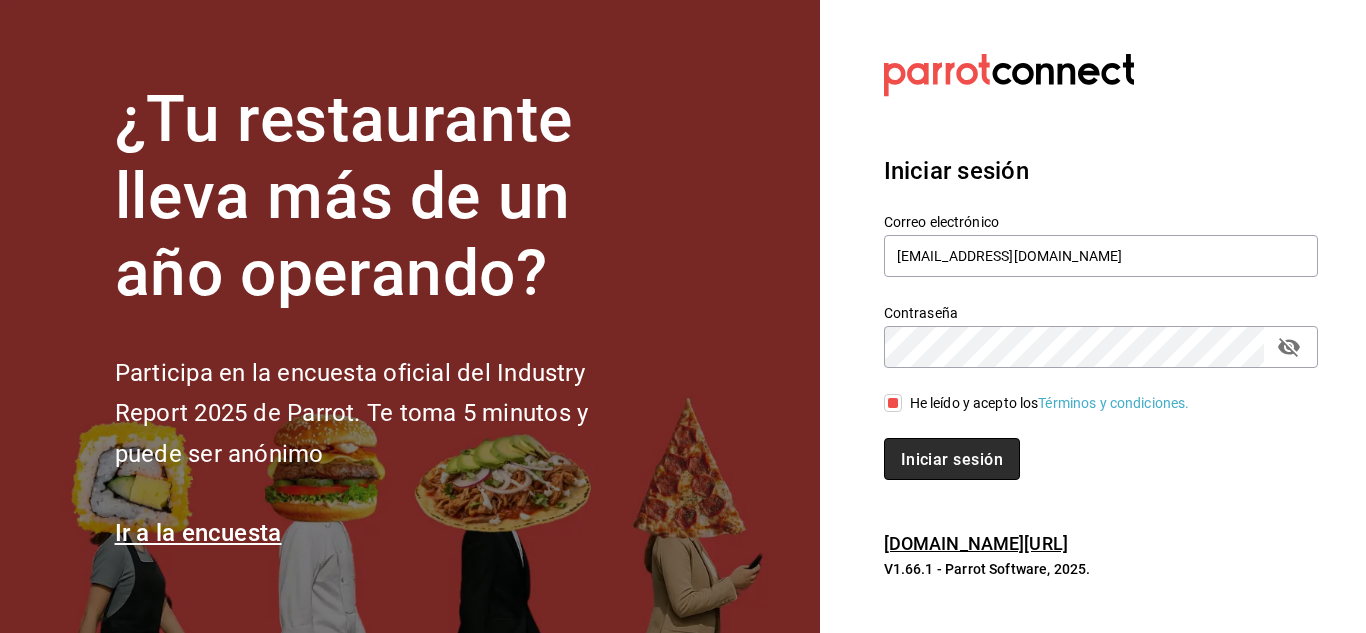 click on "Iniciar sesión" at bounding box center [952, 458] 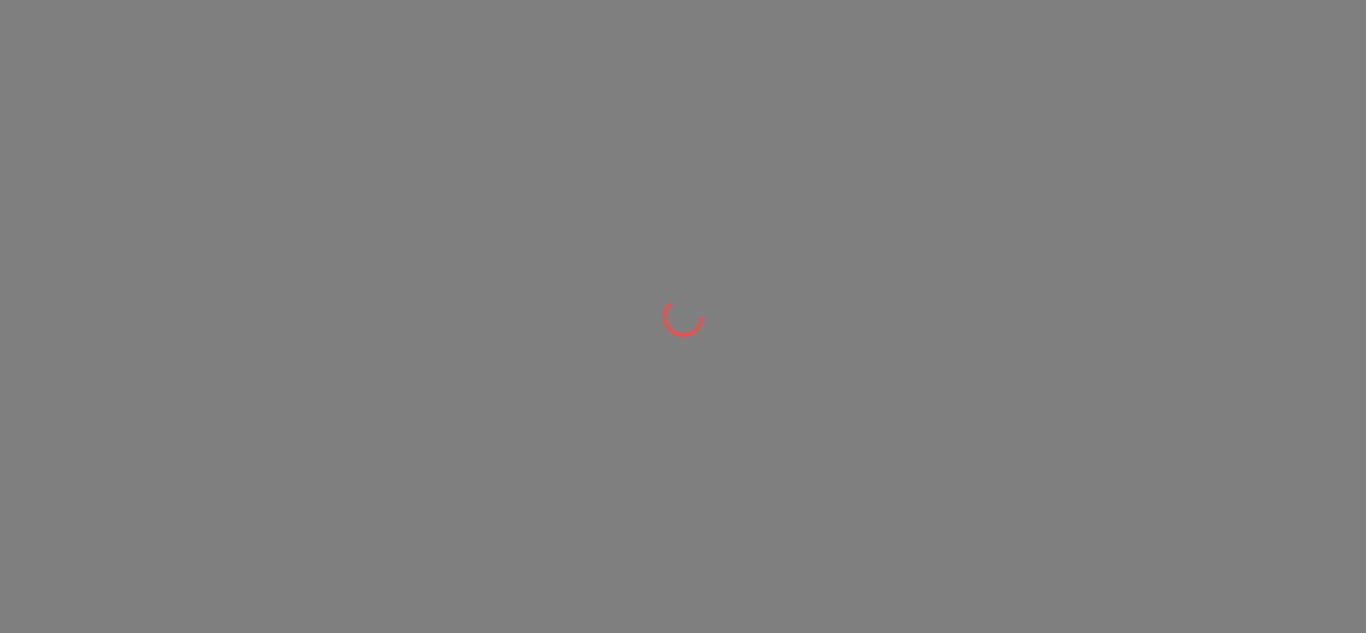 scroll, scrollTop: 0, scrollLeft: 0, axis: both 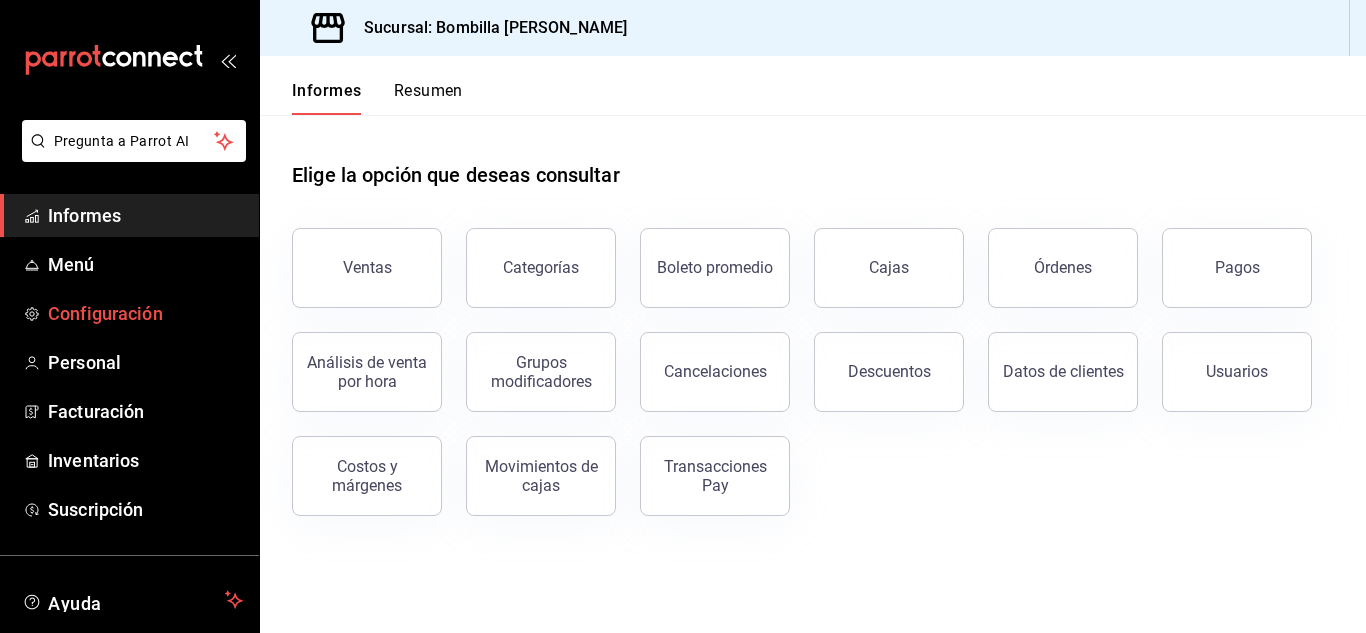 click on "Configuración" at bounding box center [105, 313] 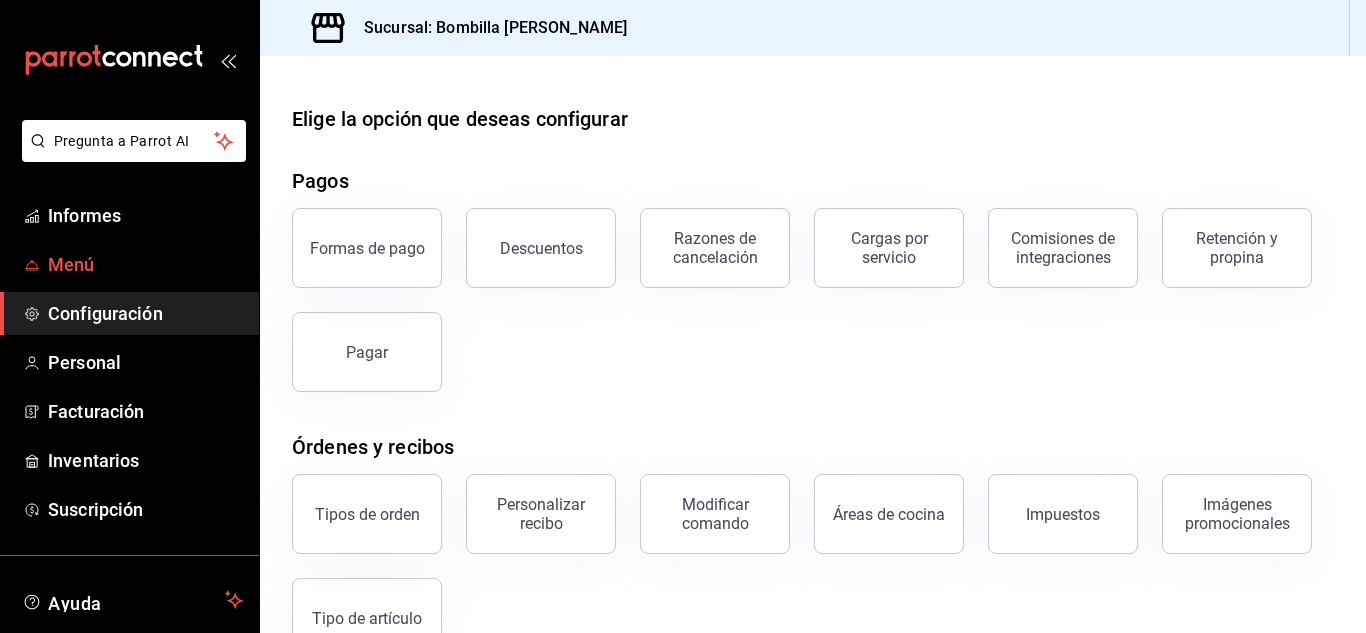 click on "Menú" at bounding box center [129, 264] 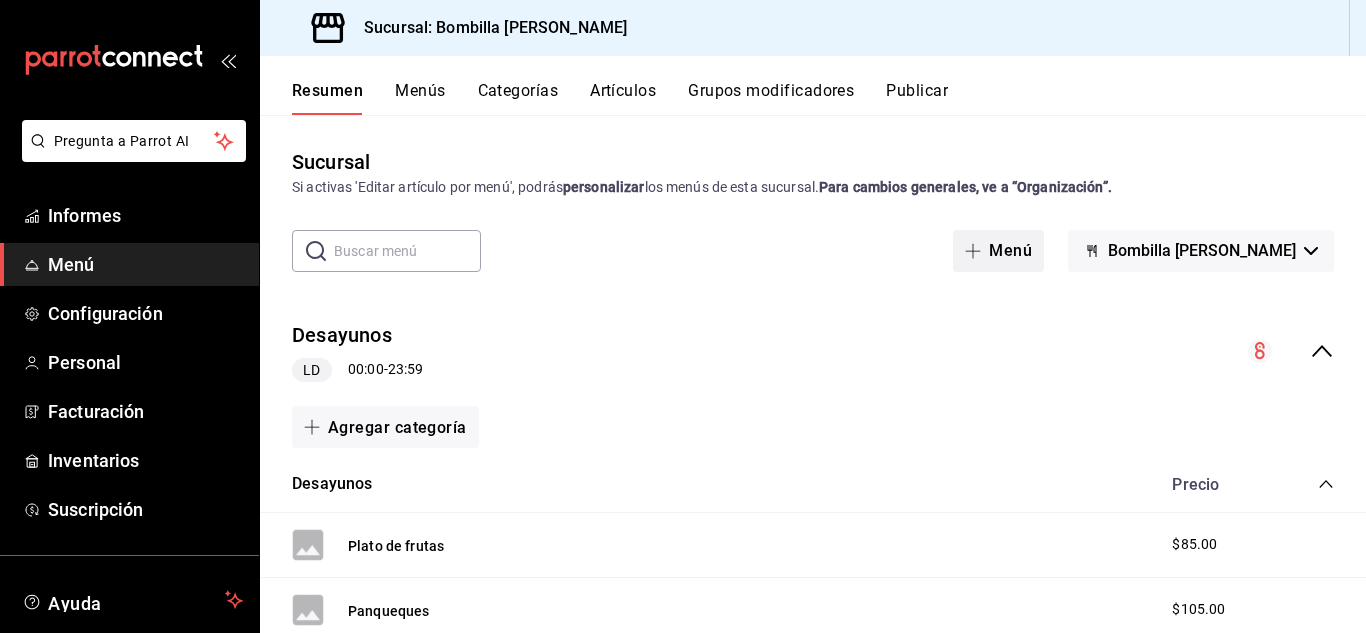 click on "Menú" at bounding box center [998, 251] 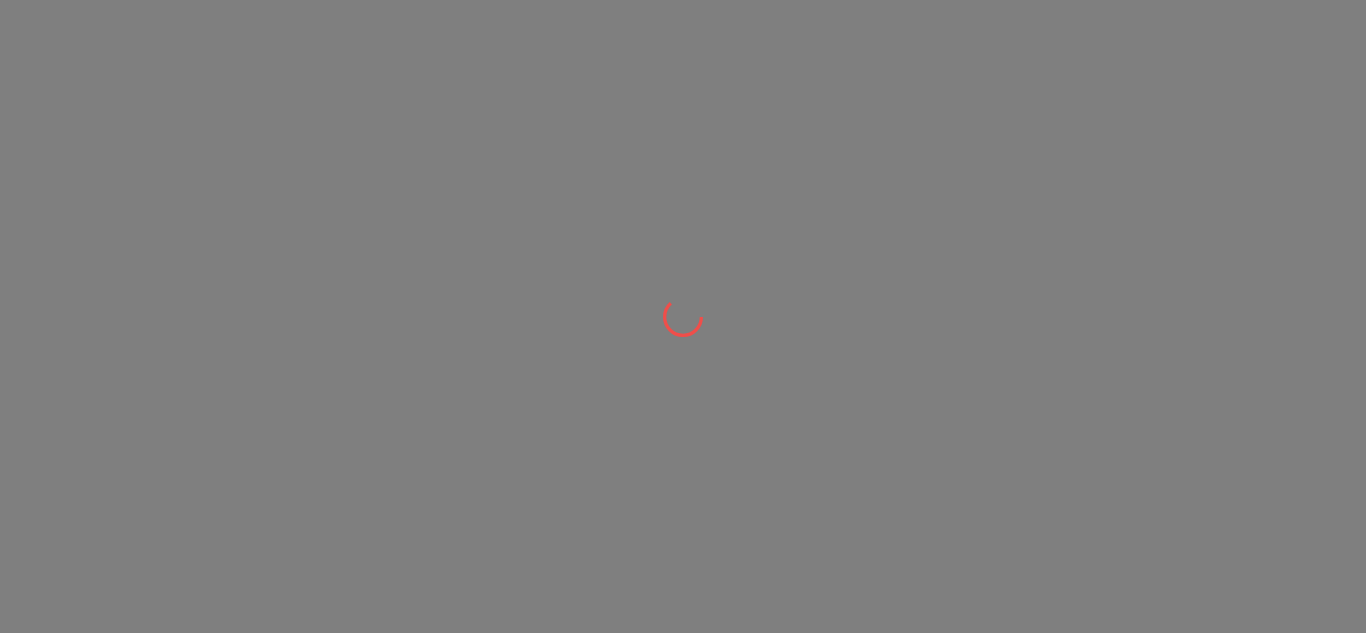 scroll, scrollTop: 0, scrollLeft: 0, axis: both 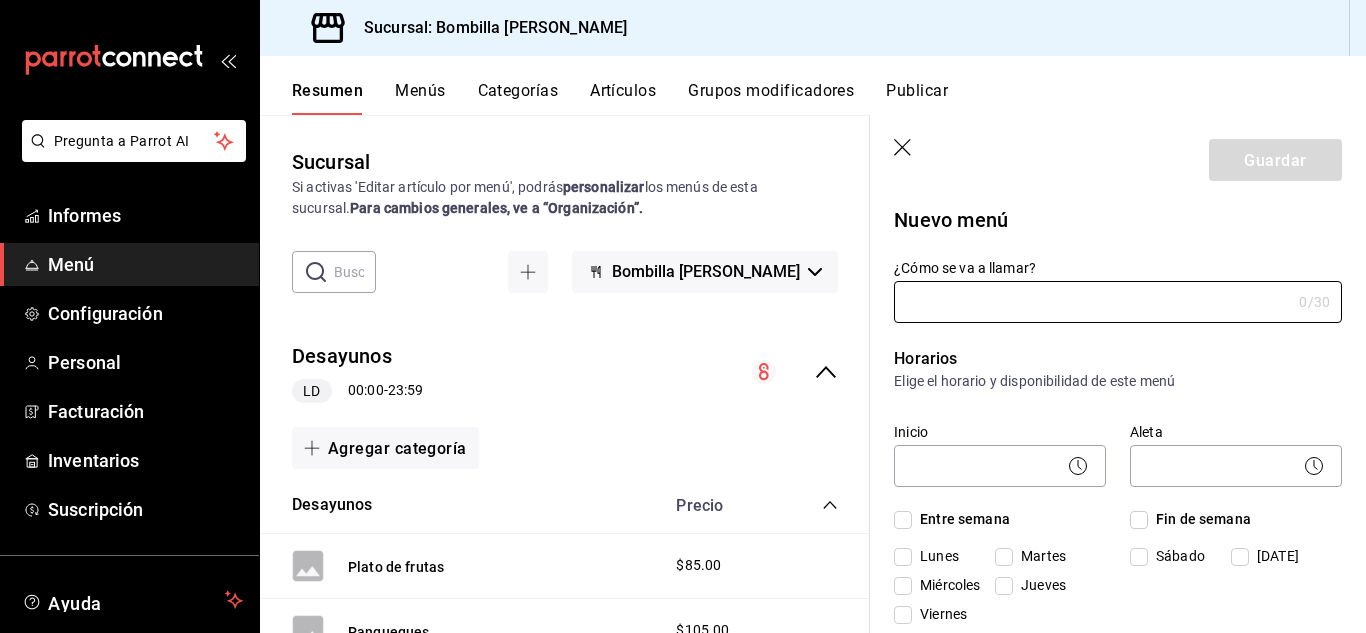click 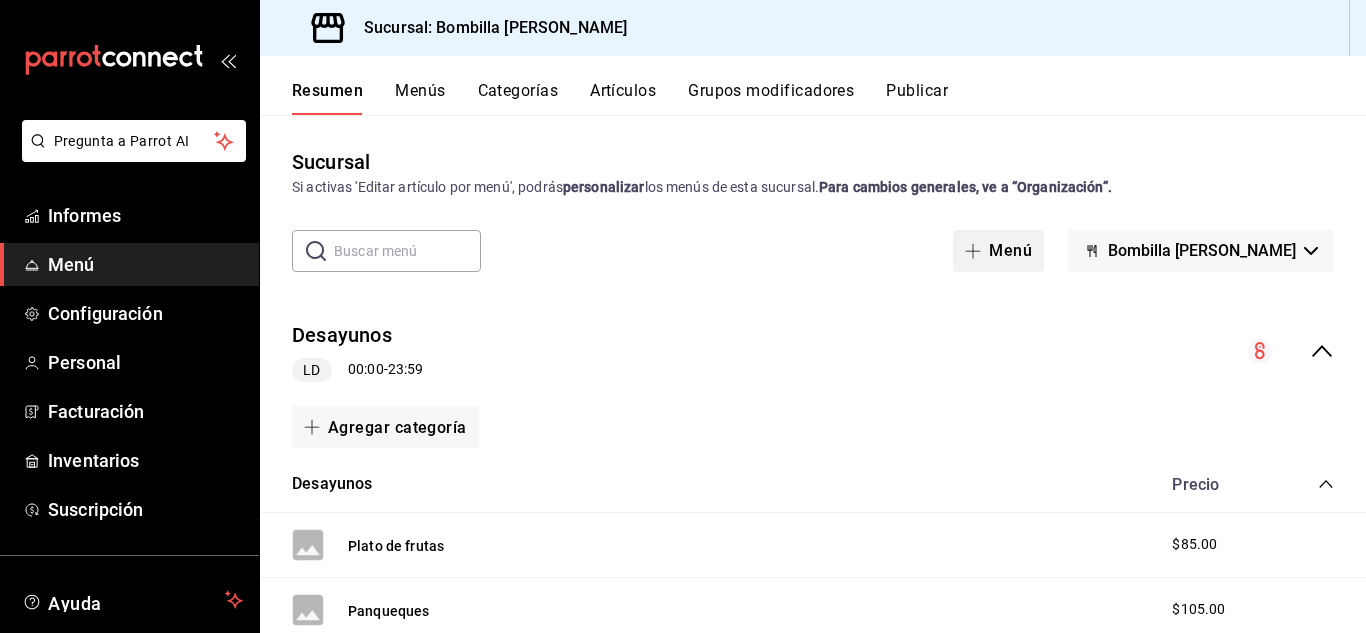 click on "Menú" at bounding box center [1010, 250] 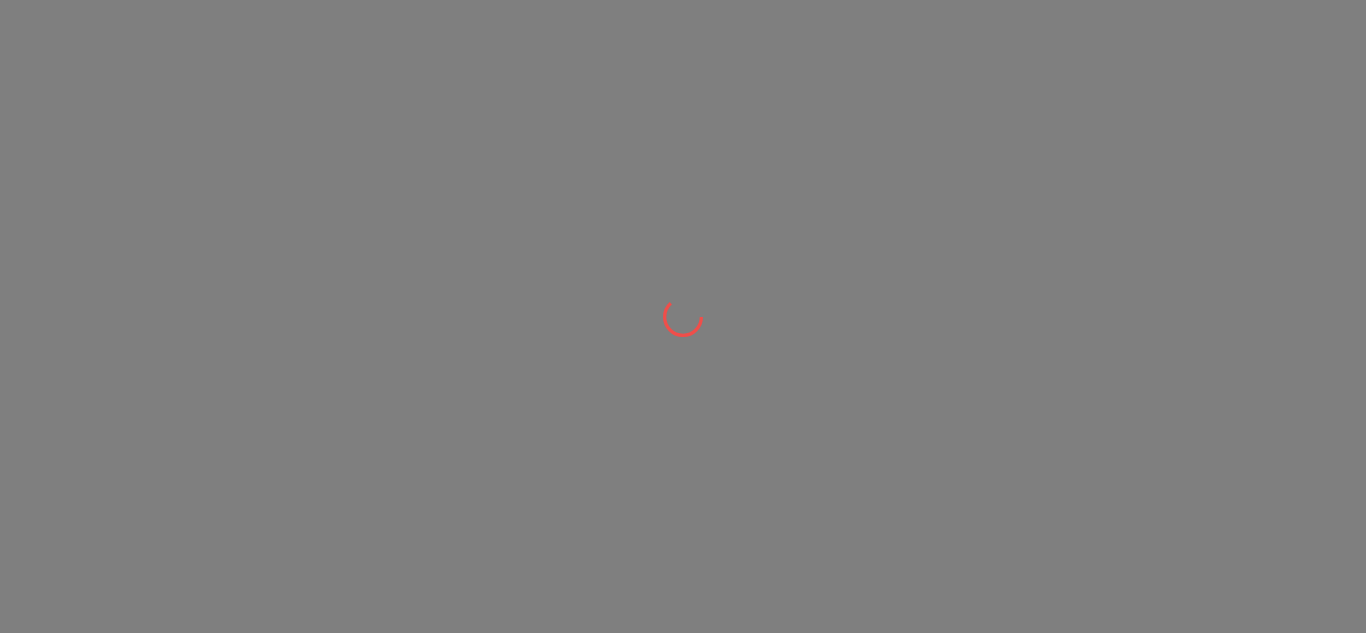 scroll, scrollTop: 0, scrollLeft: 0, axis: both 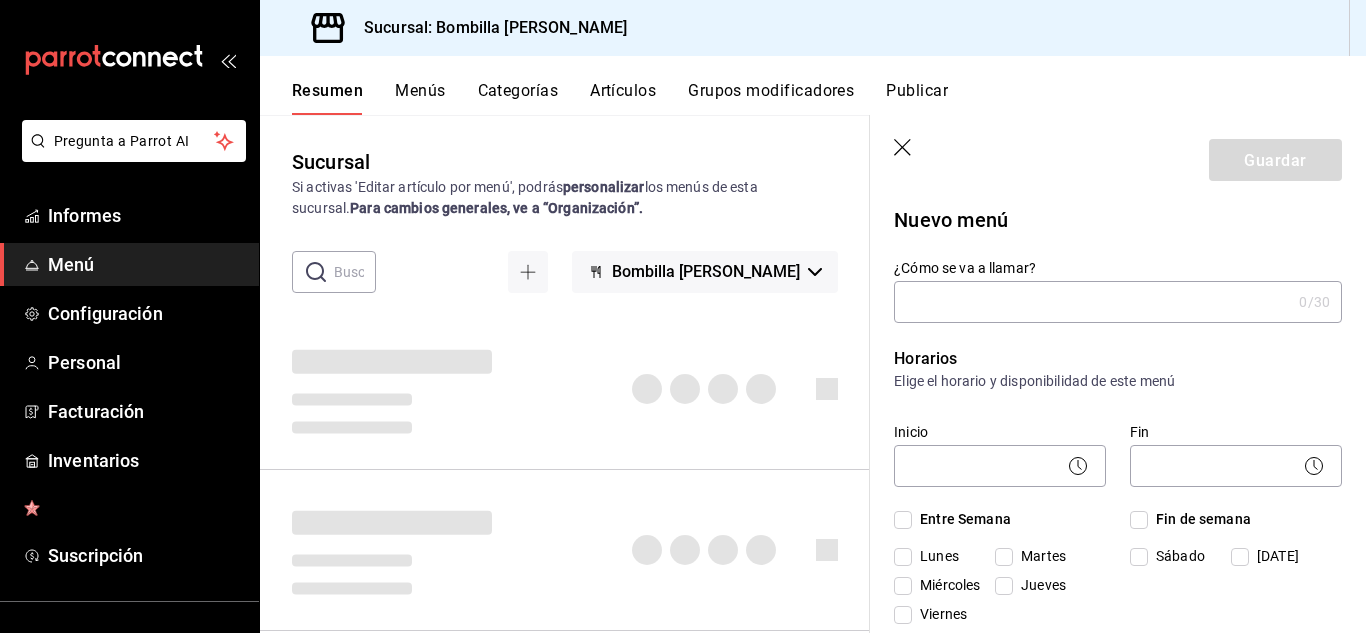 click on "¿Cómo se va a llamar?" at bounding box center [1092, 302] 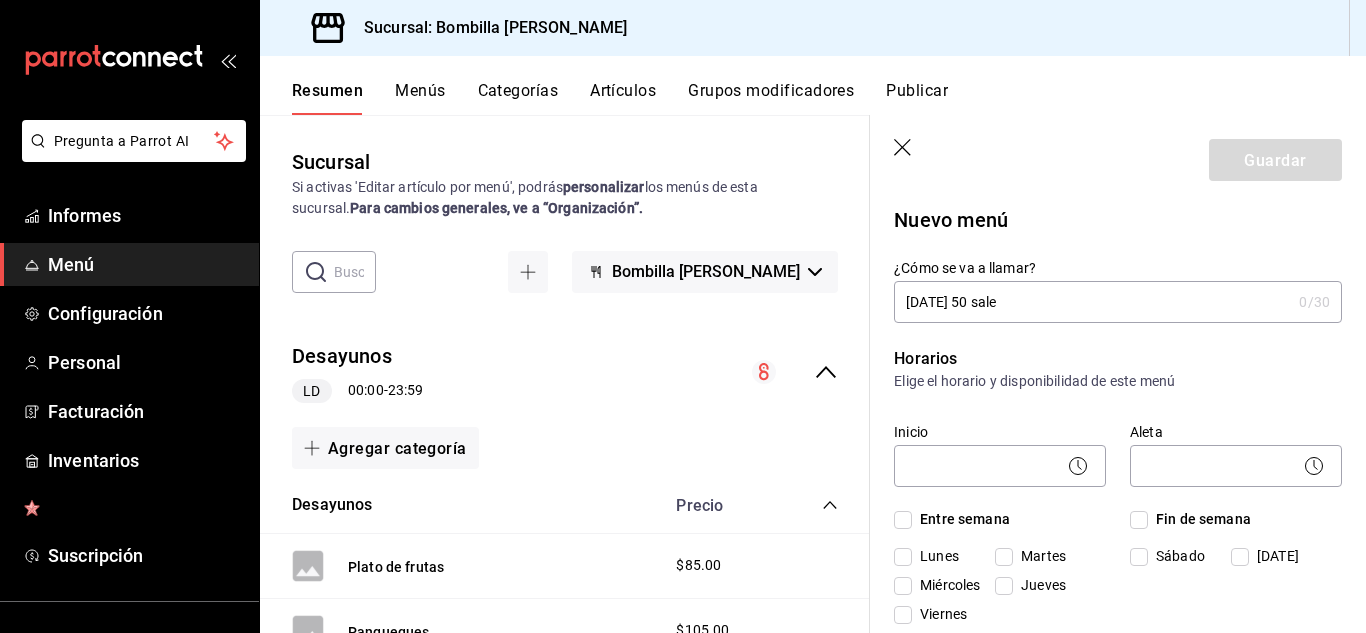 click on "jueves 50 sale" at bounding box center (1092, 302) 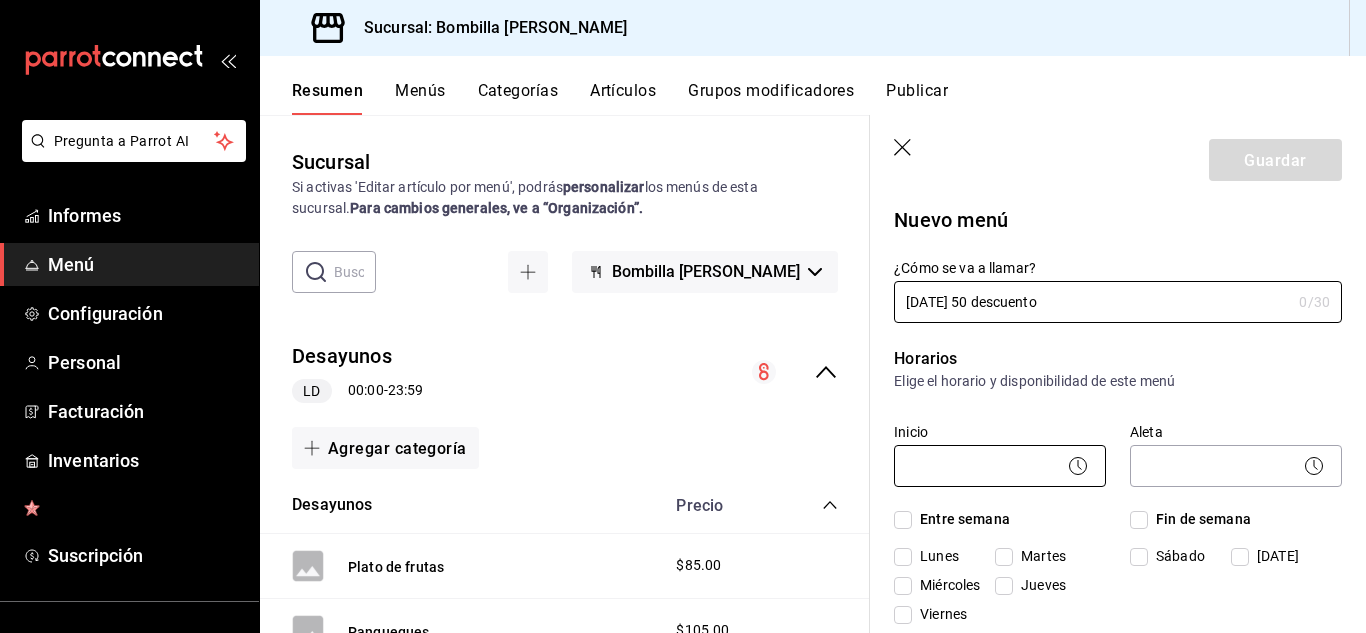 type on "jueves 50 descuento" 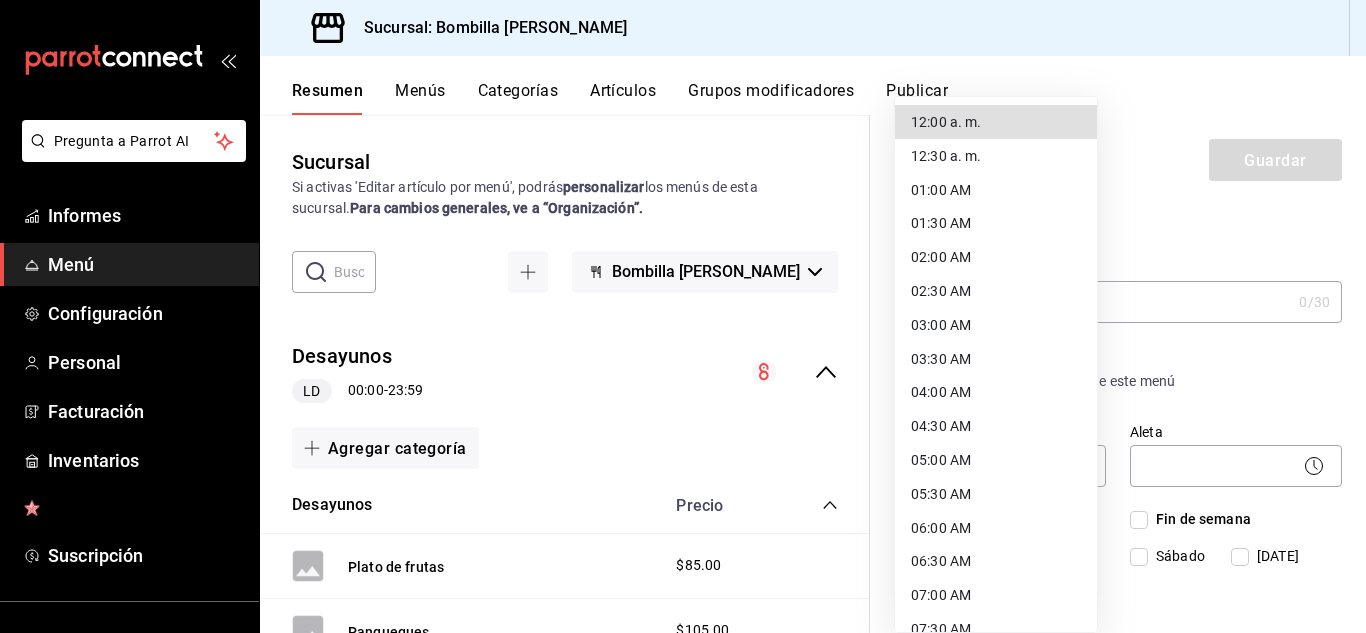 click at bounding box center (683, 316) 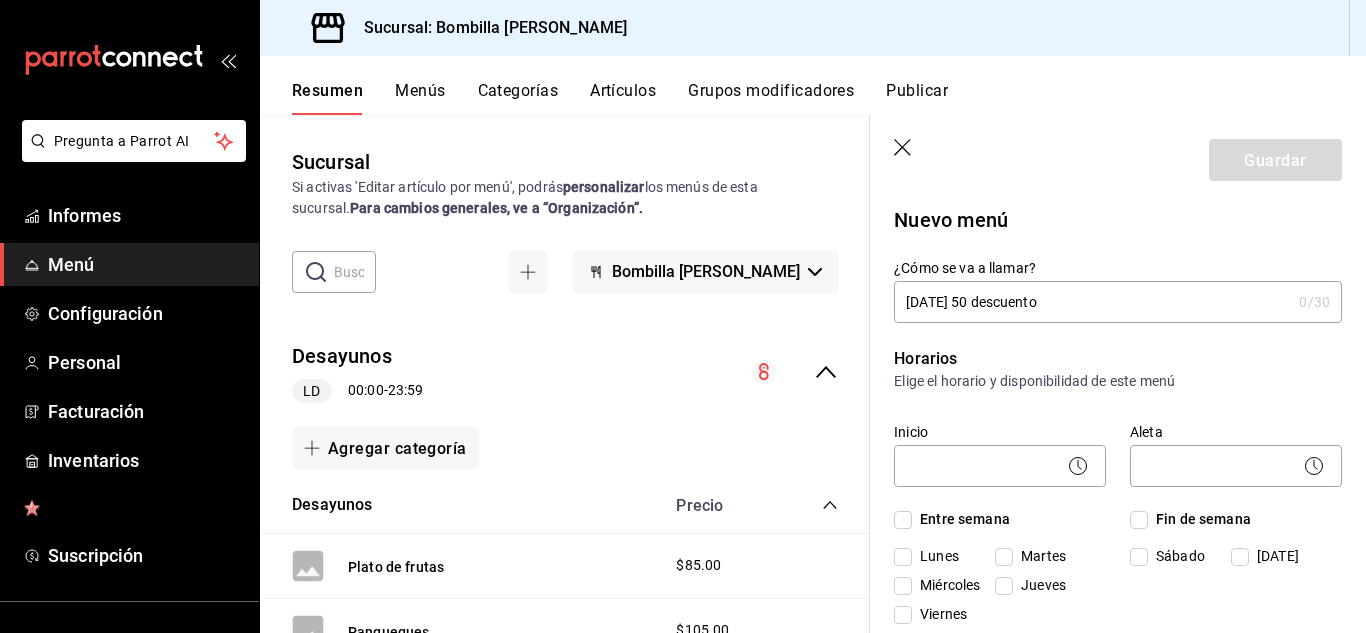 click on "Jueves" at bounding box center (1004, 586) 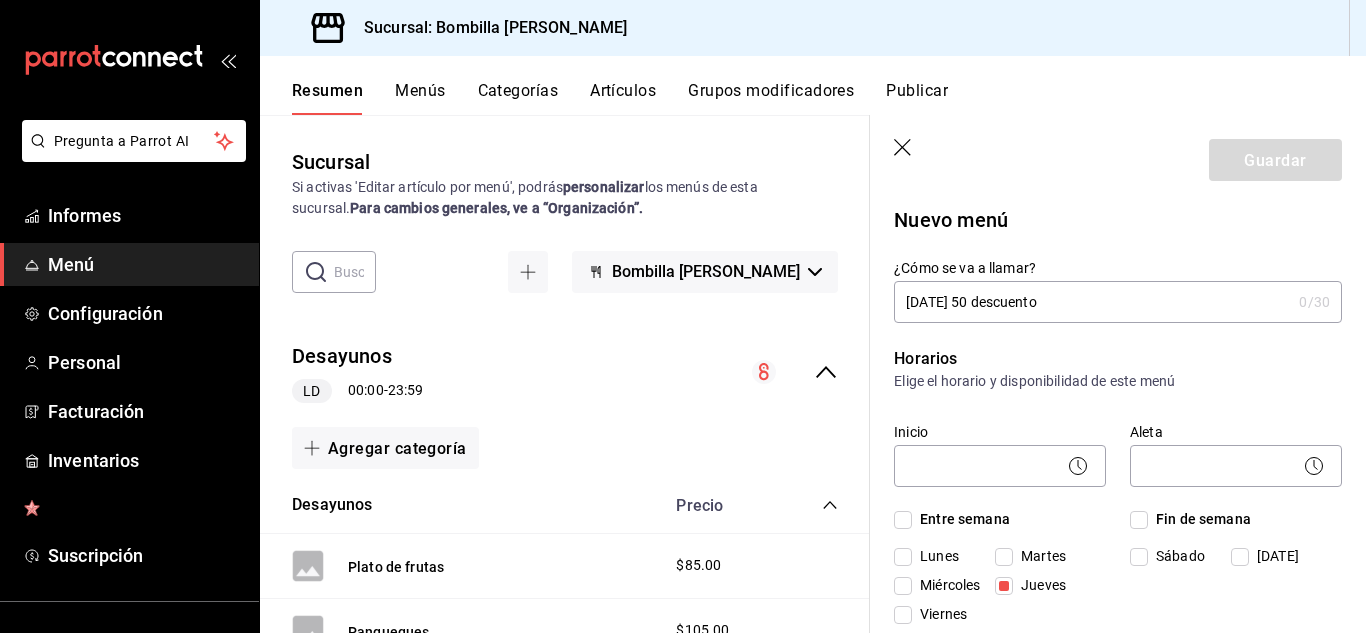 click 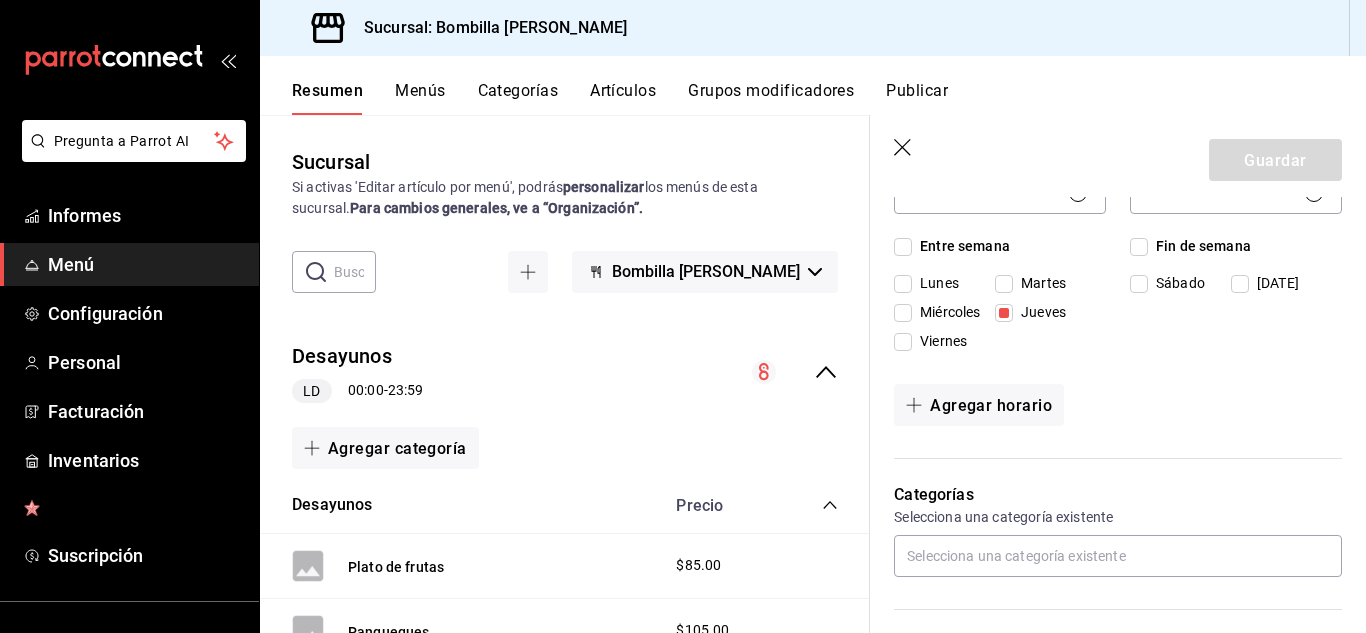 scroll, scrollTop: 292, scrollLeft: 0, axis: vertical 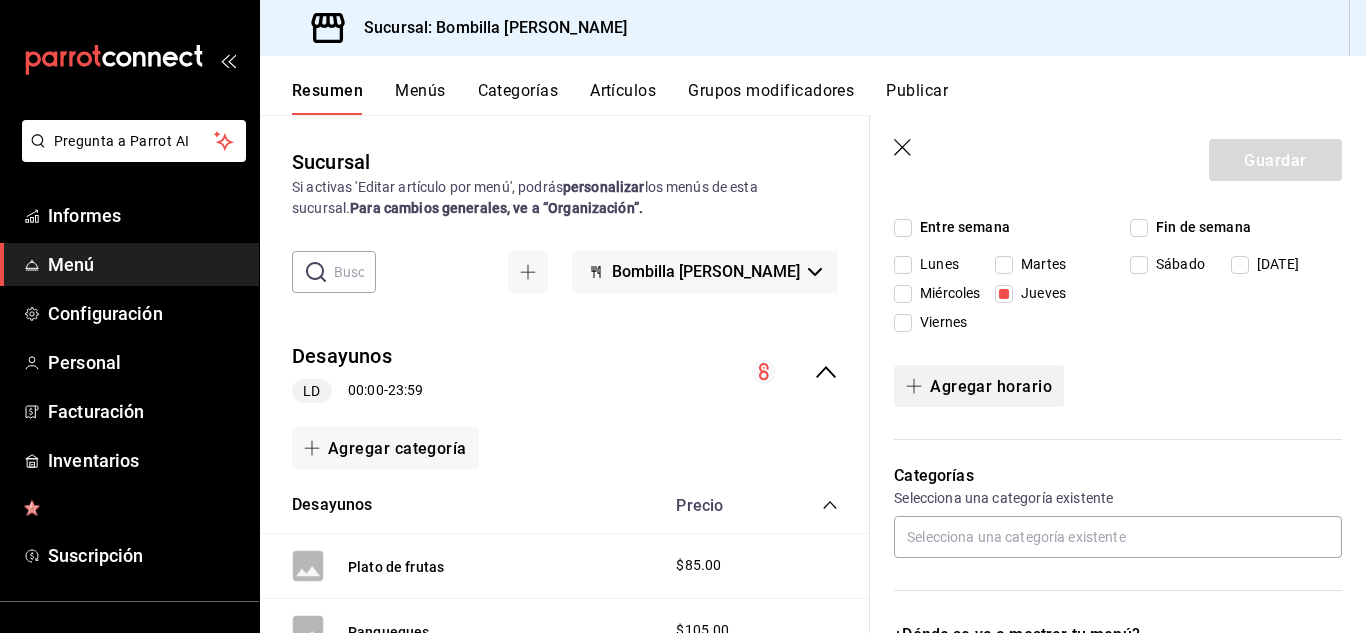 click on "Agregar horario" at bounding box center (991, 385) 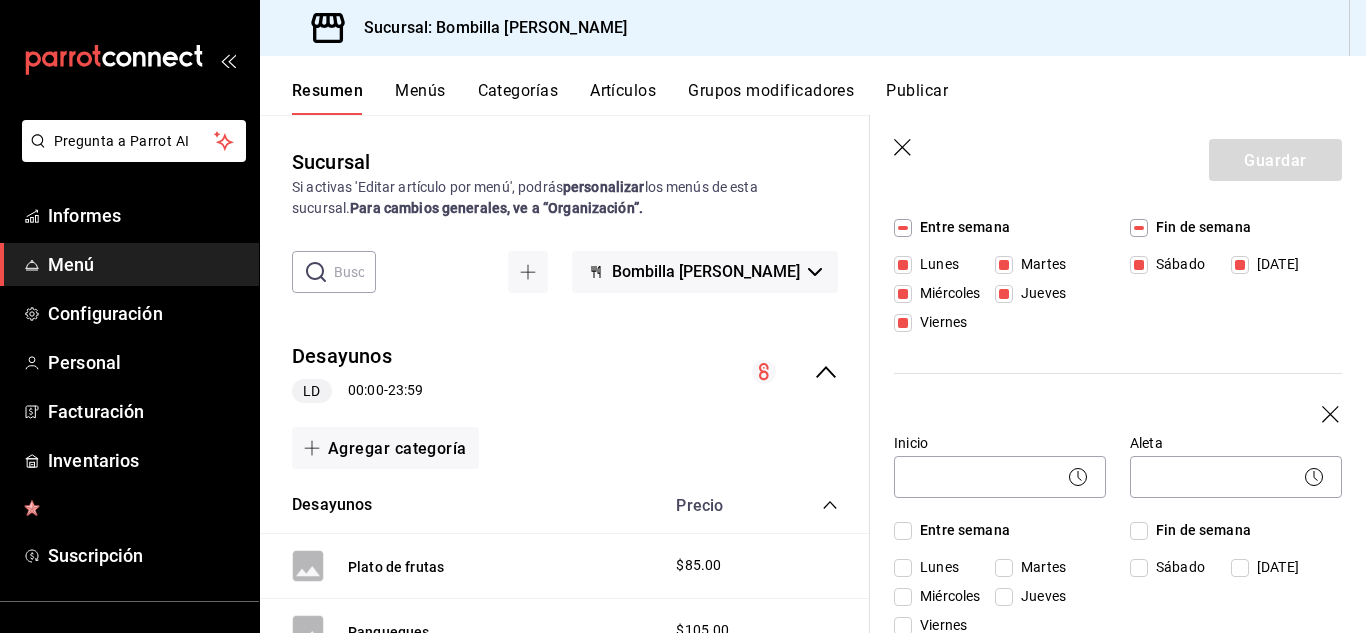 click 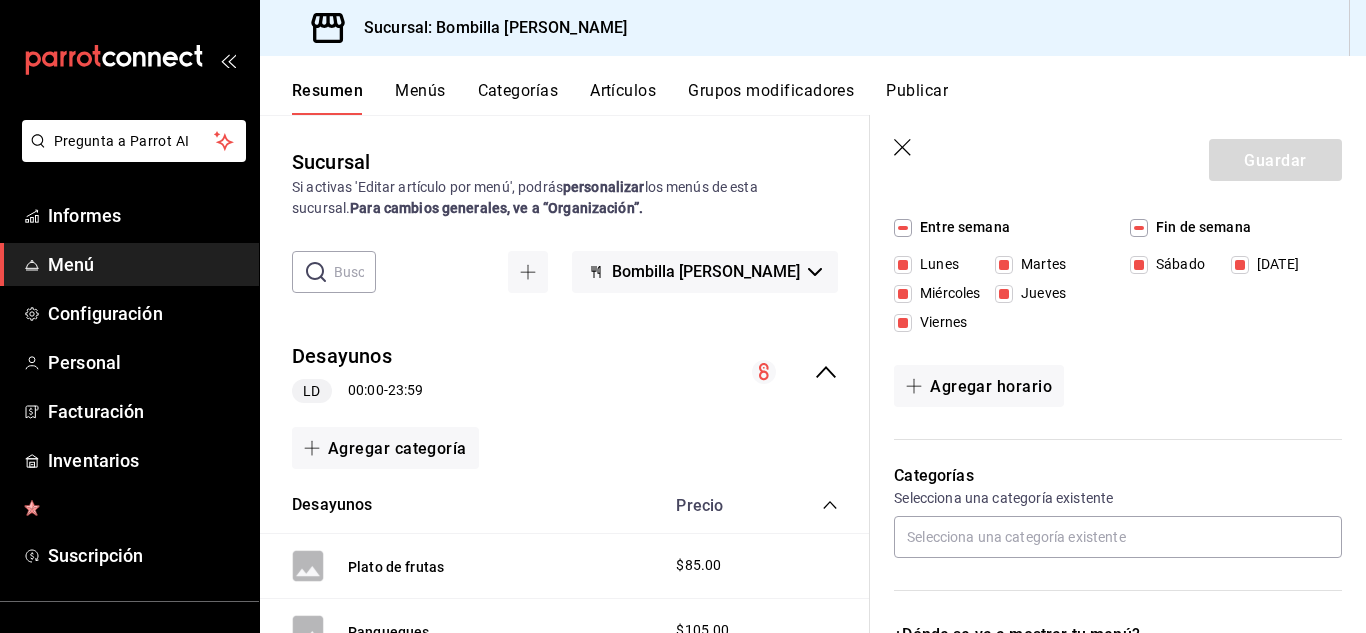click on "Entre semana" at bounding box center [903, 228] 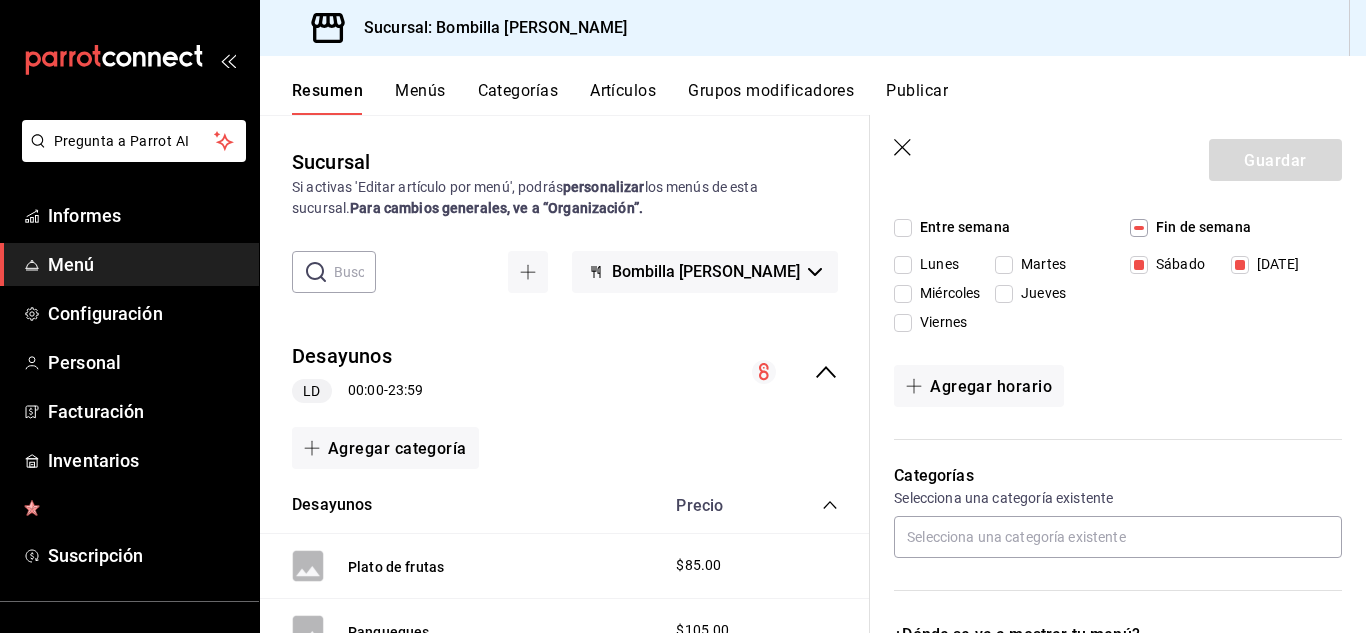 click on "Jueves" at bounding box center (1004, 294) 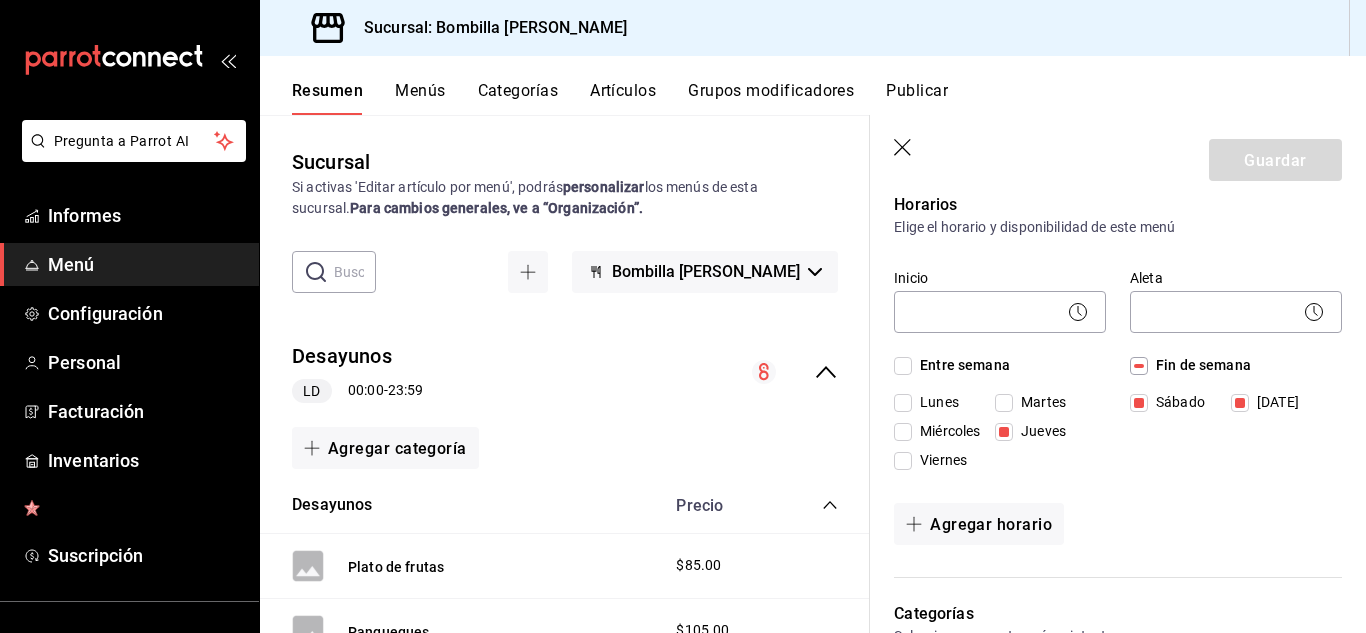 scroll, scrollTop: 147, scrollLeft: 0, axis: vertical 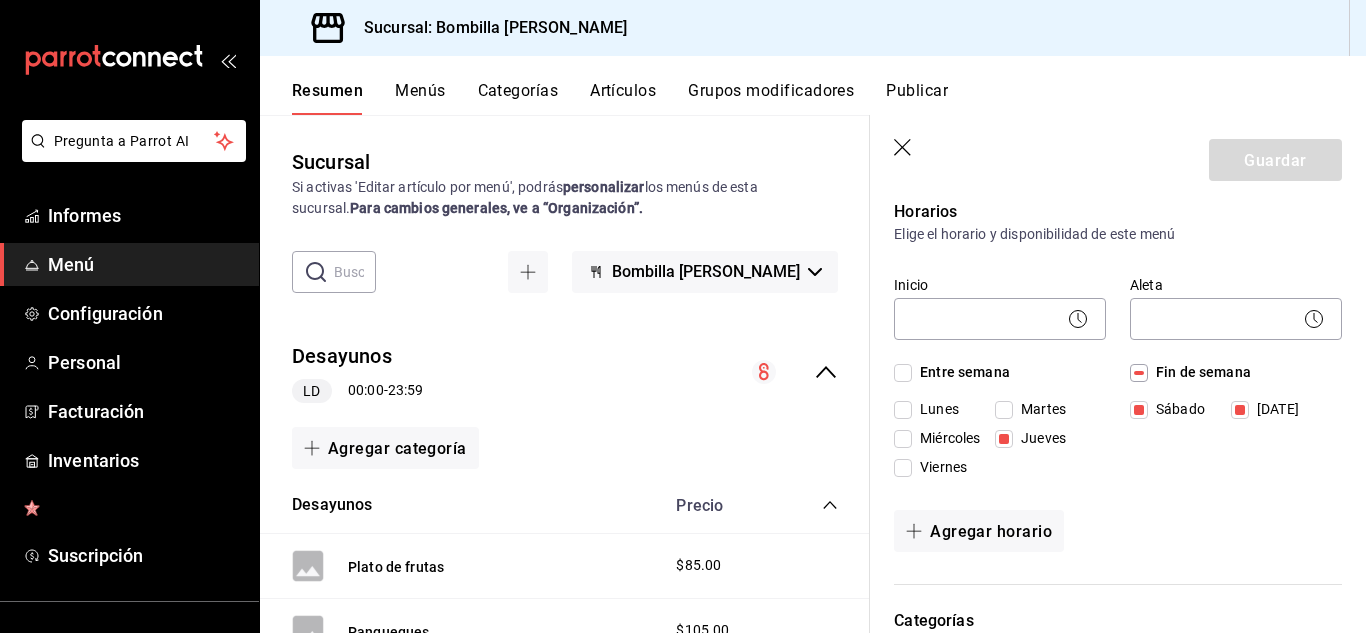 click on "Fin de semana" at bounding box center [1139, 373] 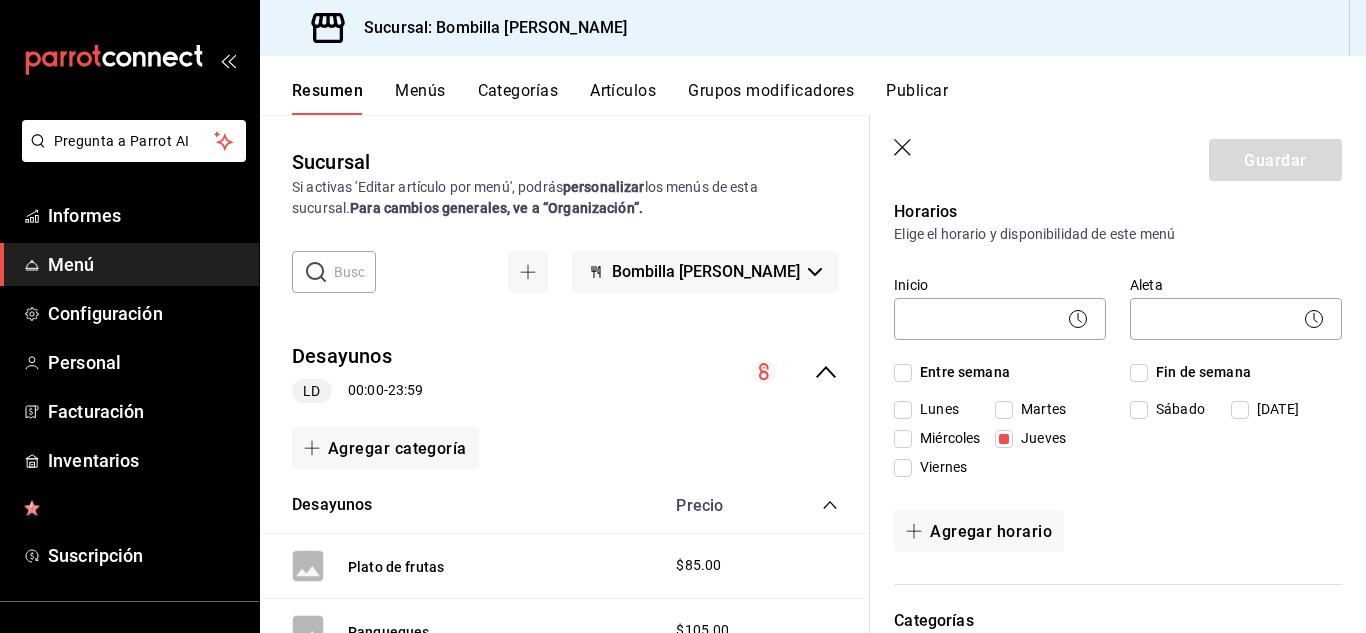 click 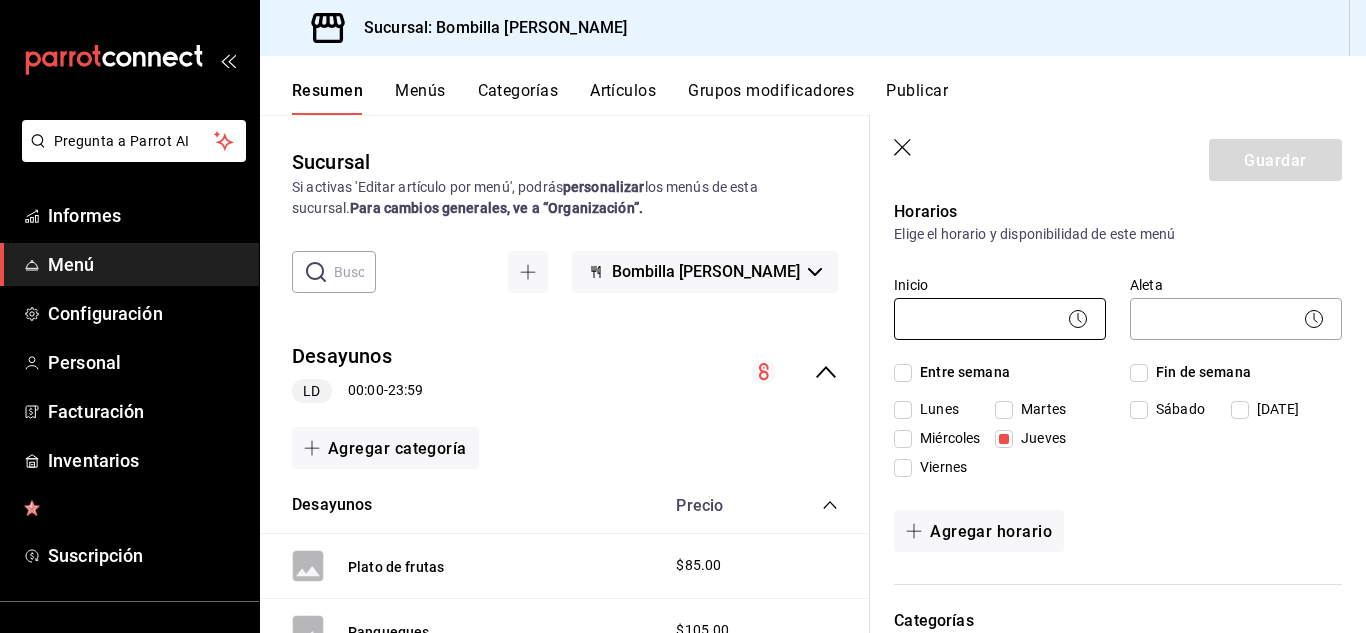 click on "Pregunta a Parrot AI Informes   Menú   Configuración   Personal   Facturación   Inventarios     Suscripción   Ayuda Recomendar loro   Víctor Ramos   Sugerir nueva función   Sucursal: Bombilla de Parras Resumen Menús Categorías Artículos Grupos modificadores Publicar Sucursal Si activas 'Editar artículo por menú', podrás  personalizar  los menús de esta sucursal.  Para cambios generales, ve a “Organización”. ​ ​ Bombilla de Parras Desayunos LD 00:00  -  23:59 Agregar categoría Desayunos Precio Plato de frutas $85.00 Panqueques $105.00 Tostada de aguacate y huevo $150.00 Tostada de jamón serrano $115.00 Tostadas de frutas de temporada $90.00 Plato de pan dulce $70.00 Huarache de nopal $110.00 Huevos atropellados $110.00 Tortilla mediterránea $115.00 Burrito de machaca con huevo $115.00 Huevos al gusto $100.00 Enfrijoladas $120.00 Mañaneros de barbacoa $130.00 Quesadillas $90.00 Orden extra de guarnición $30.00 Chilaquiles $140.00 Medio plato de pan dulce $35.00 Agregar artículo Suero" at bounding box center [683, 316] 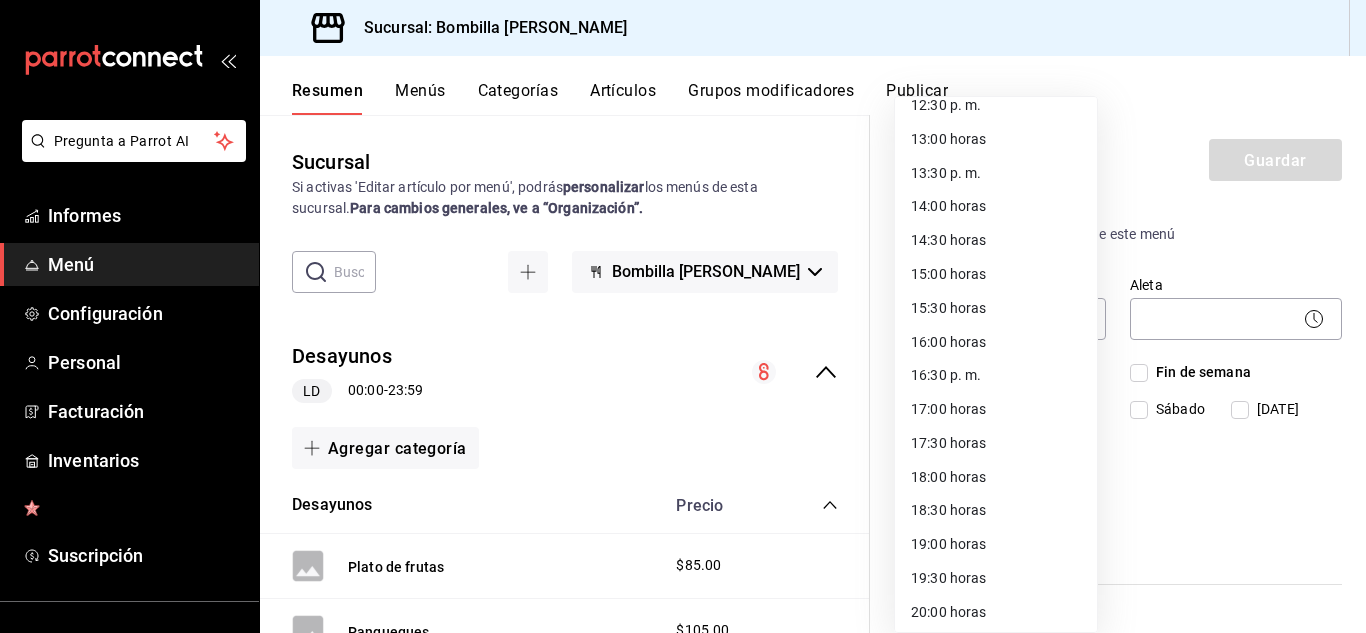 scroll, scrollTop: 896, scrollLeft: 0, axis: vertical 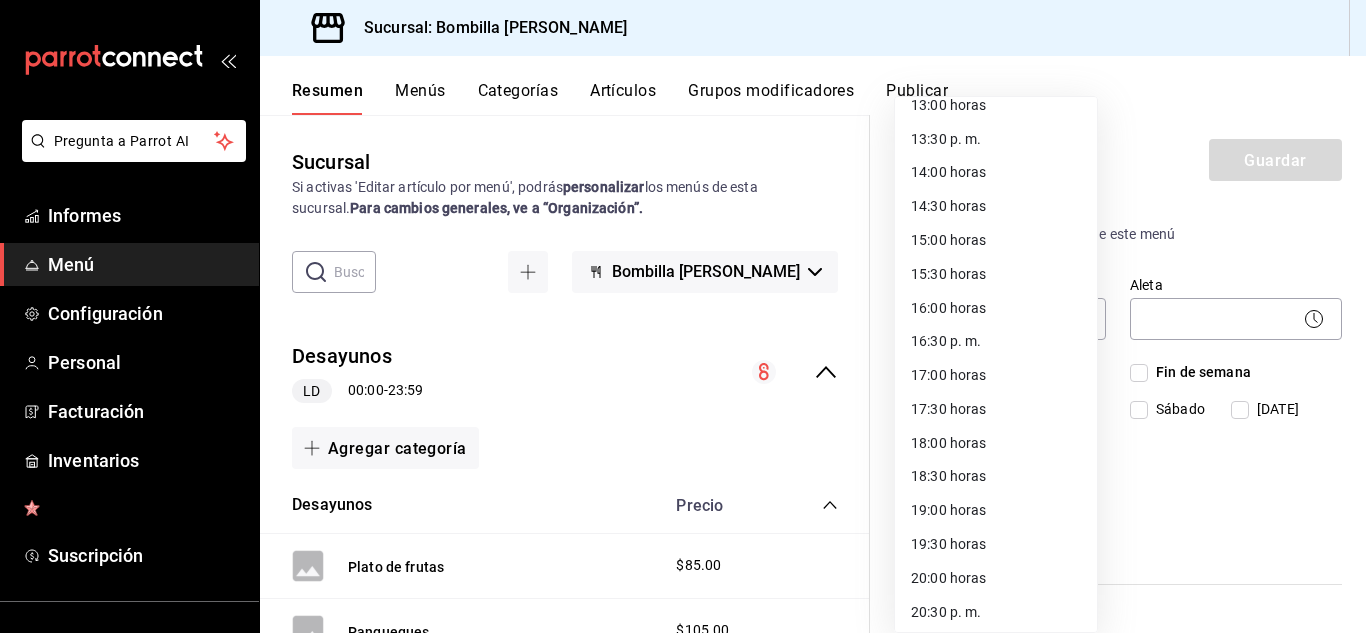 click on "18:00 horas" at bounding box center [948, 442] 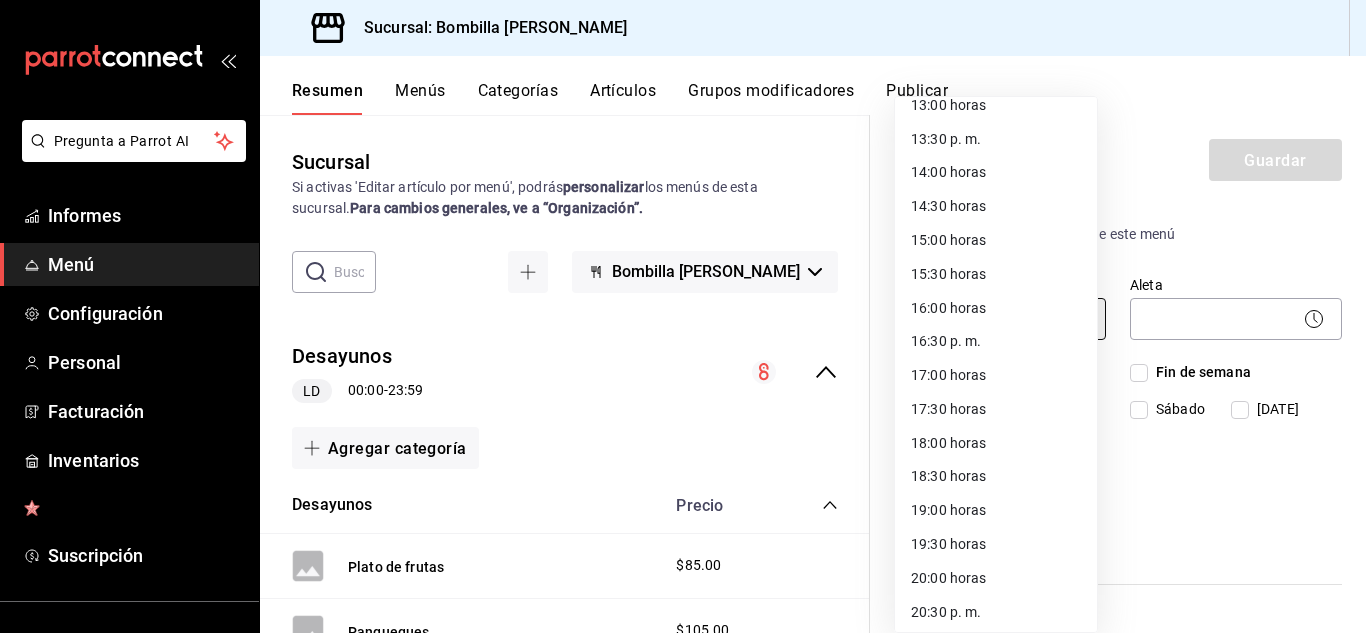 type on "18:00" 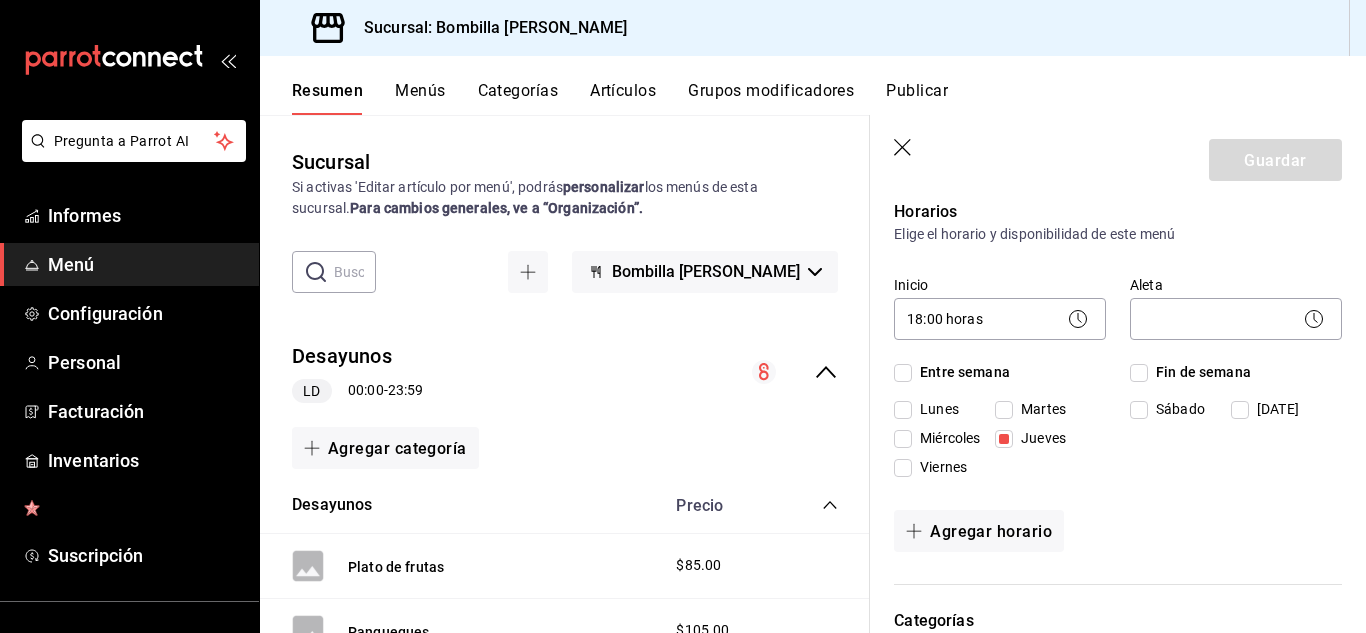 click 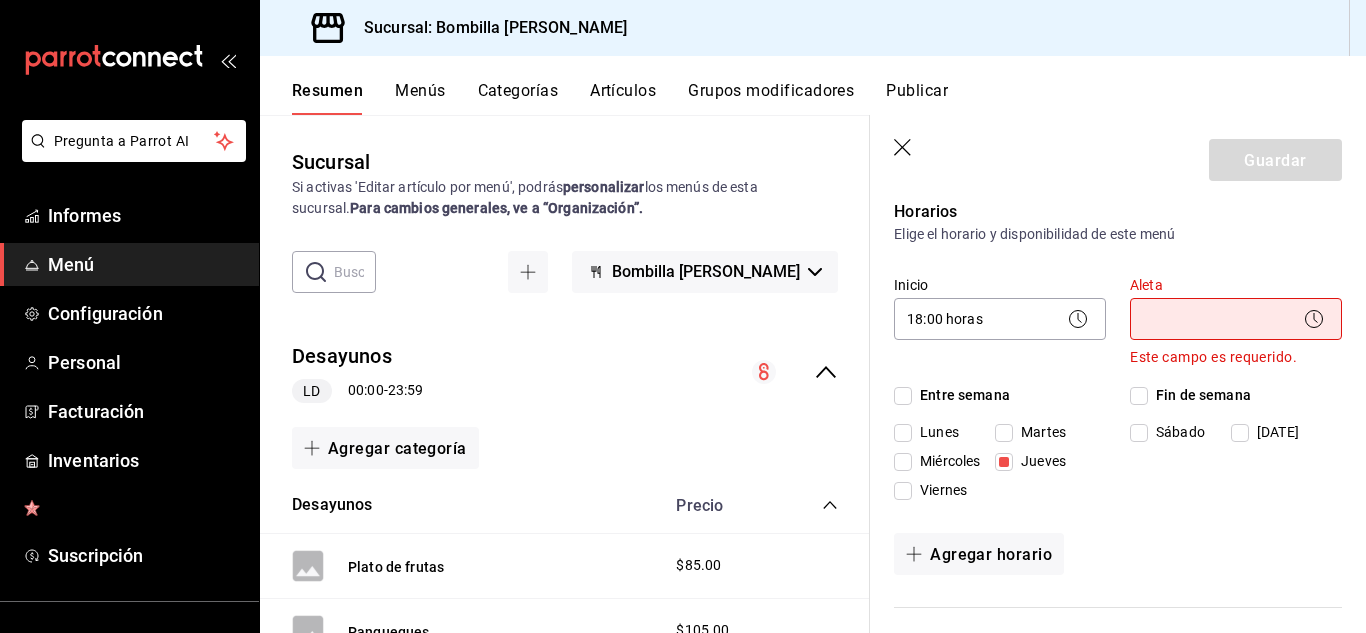 click 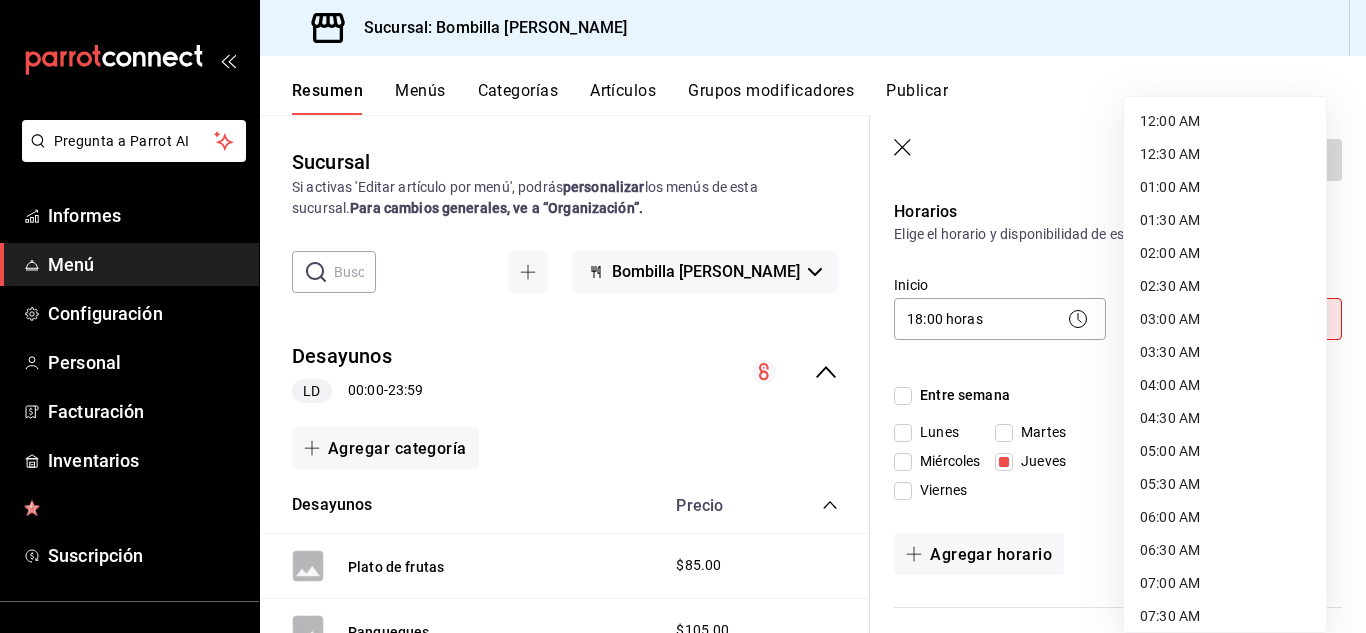click on "Pregunta a Parrot AI Informes   Menú   Configuración   Personal   Facturación   Inventarios     Suscripción   Ayuda Recomendar loro   Víctor Ramos   Sugerir nueva función   Sucursal: Bombilla de Parras Resumen Menús Categorías Artículos Grupos modificadores Publicar Sucursal Si activas 'Editar artículo por menú', podrás  personalizar  los menús de esta sucursal.  Para cambios generales, ve a “Organización”. ​ ​ Bombilla de Parras Desayunos LD 00:00  -  23:59 Agregar categoría Desayunos Precio Plato de frutas $85.00 Panqueques $105.00 Tostada de aguacate y huevo $150.00 Tostada de jamón serrano $115.00 Tostadas de frutas de temporada $90.00 Plato de pan dulce $70.00 Huarache de nopal $110.00 Huevos atropellados $110.00 Tortilla mediterránea $115.00 Burrito de machaca con huevo $115.00 Huevos al gusto $100.00 Enfrijoladas $120.00 Mañaneros de barbacoa $130.00 Quesadillas $90.00 Orden extra de guarnición $30.00 Chilaquiles $140.00 Medio plato de pan dulce $35.00 Agregar artículo Suero" at bounding box center (683, 316) 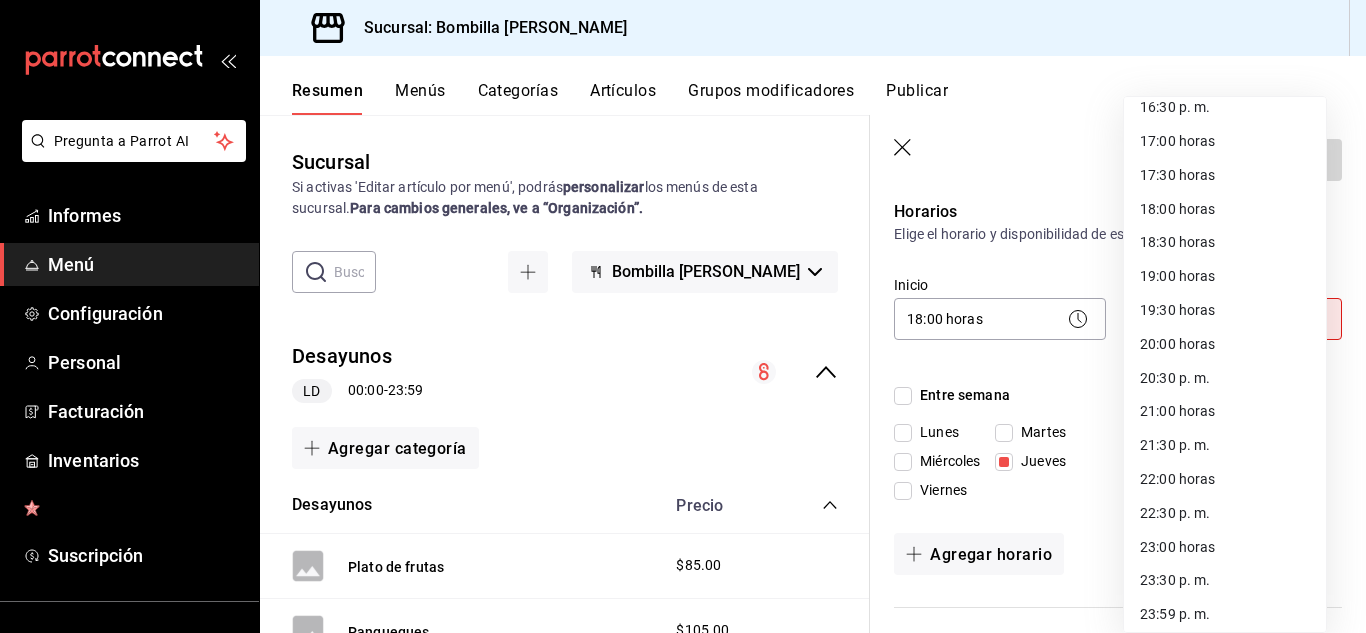 scroll, scrollTop: 1137, scrollLeft: 0, axis: vertical 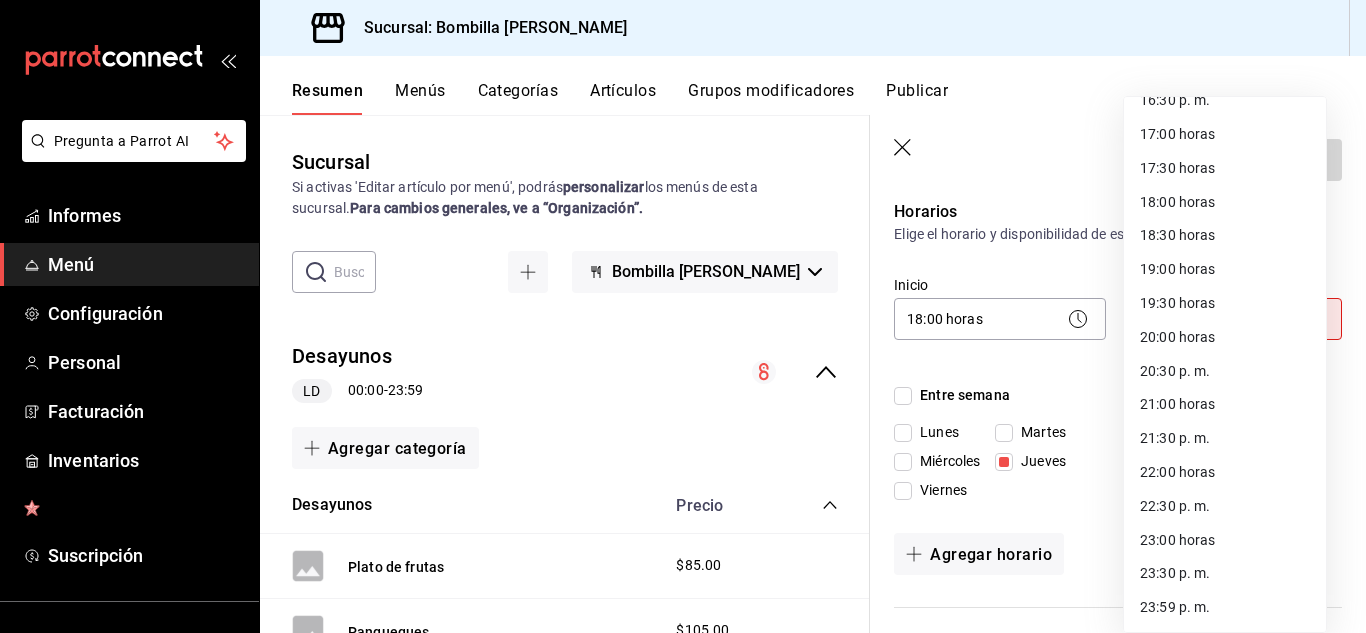 click on "23:59 p. m." at bounding box center (1225, 607) 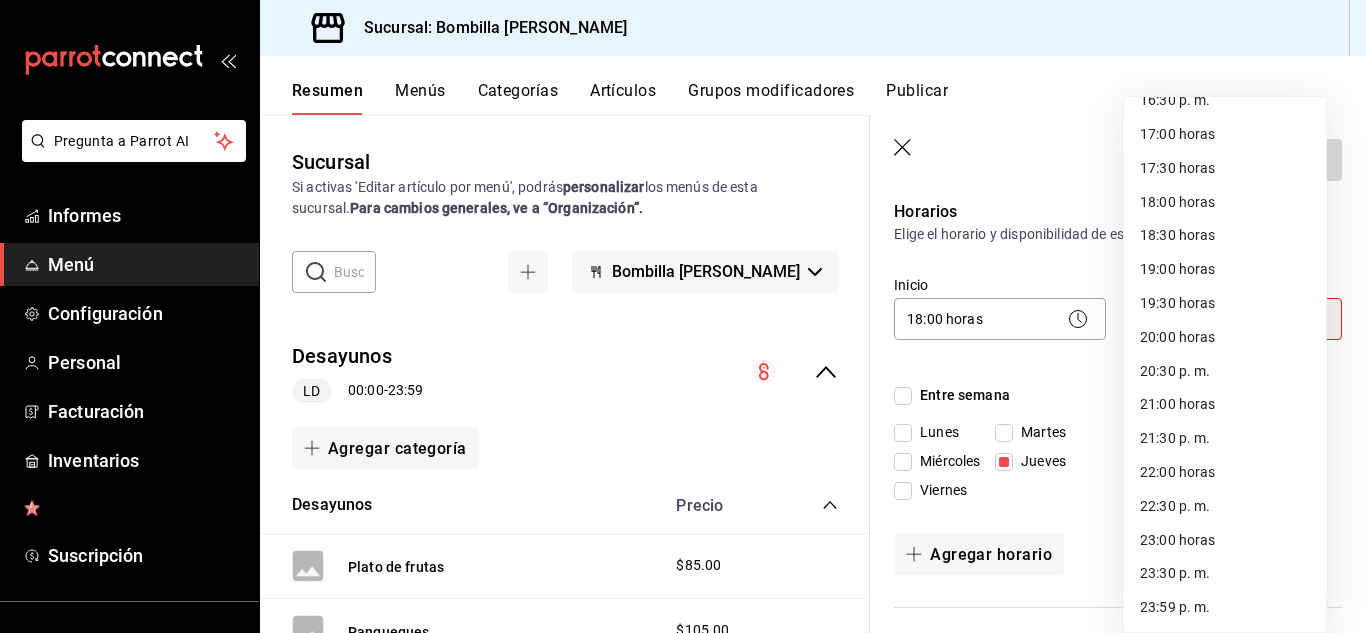 type on "23:59" 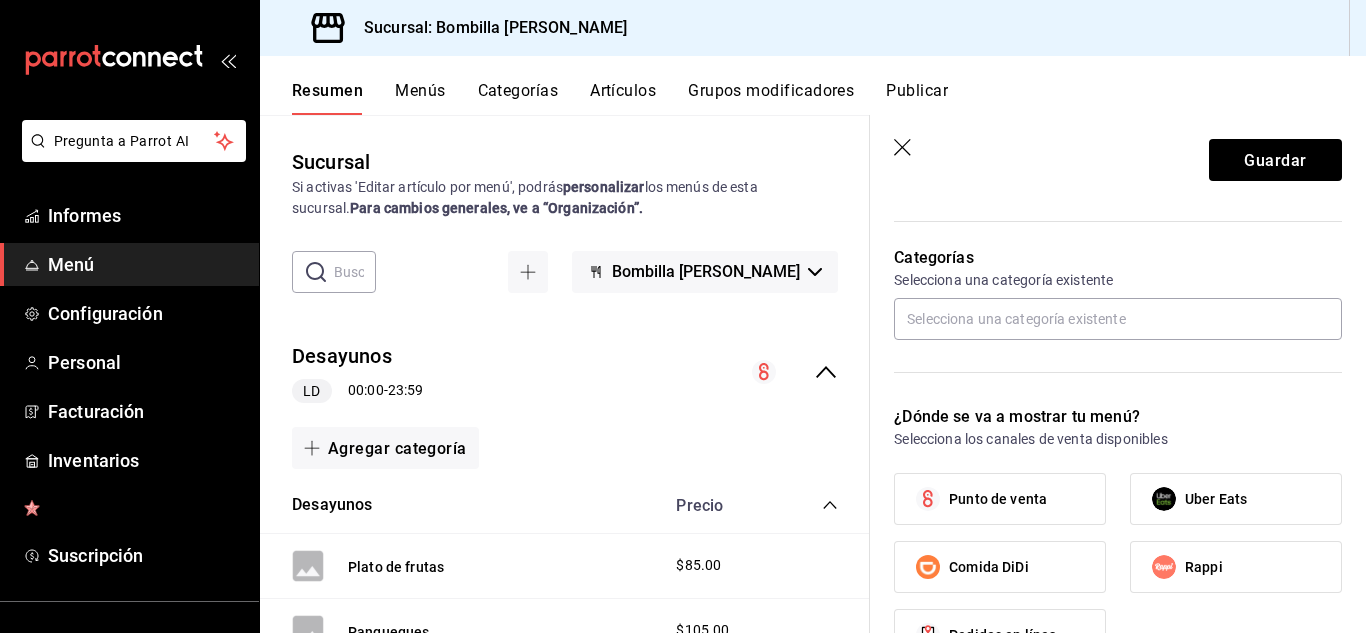 scroll, scrollTop: 514, scrollLeft: 0, axis: vertical 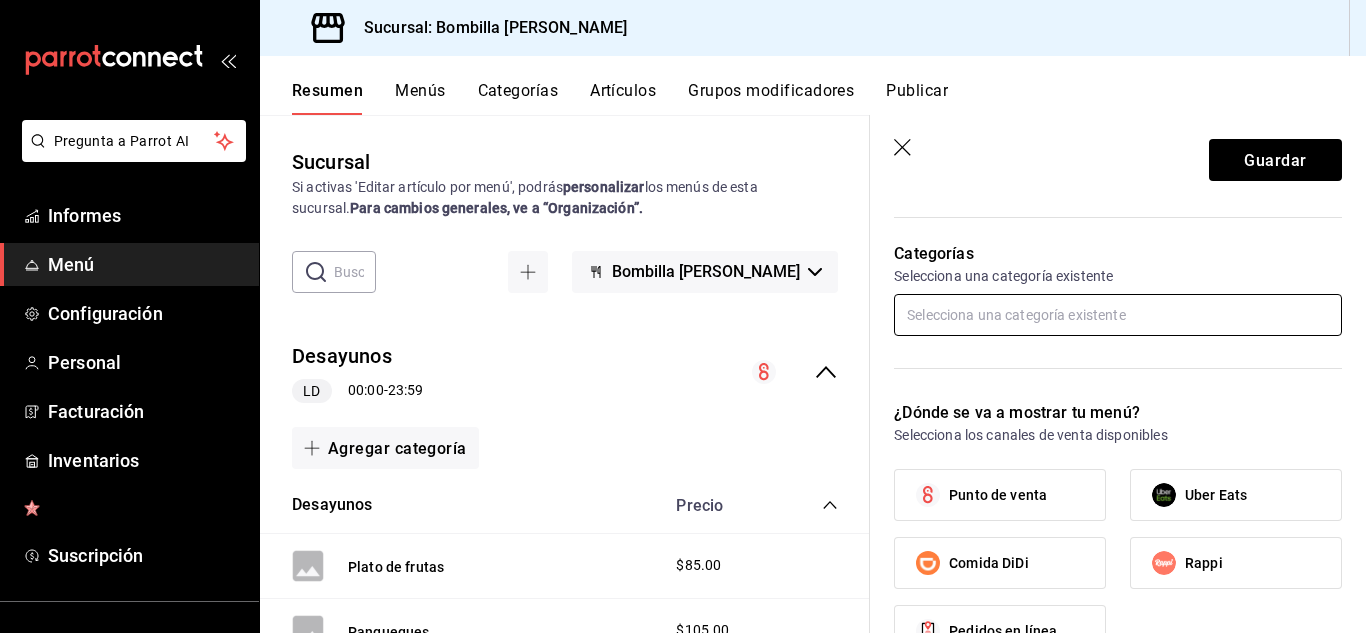 click at bounding box center (1118, 315) 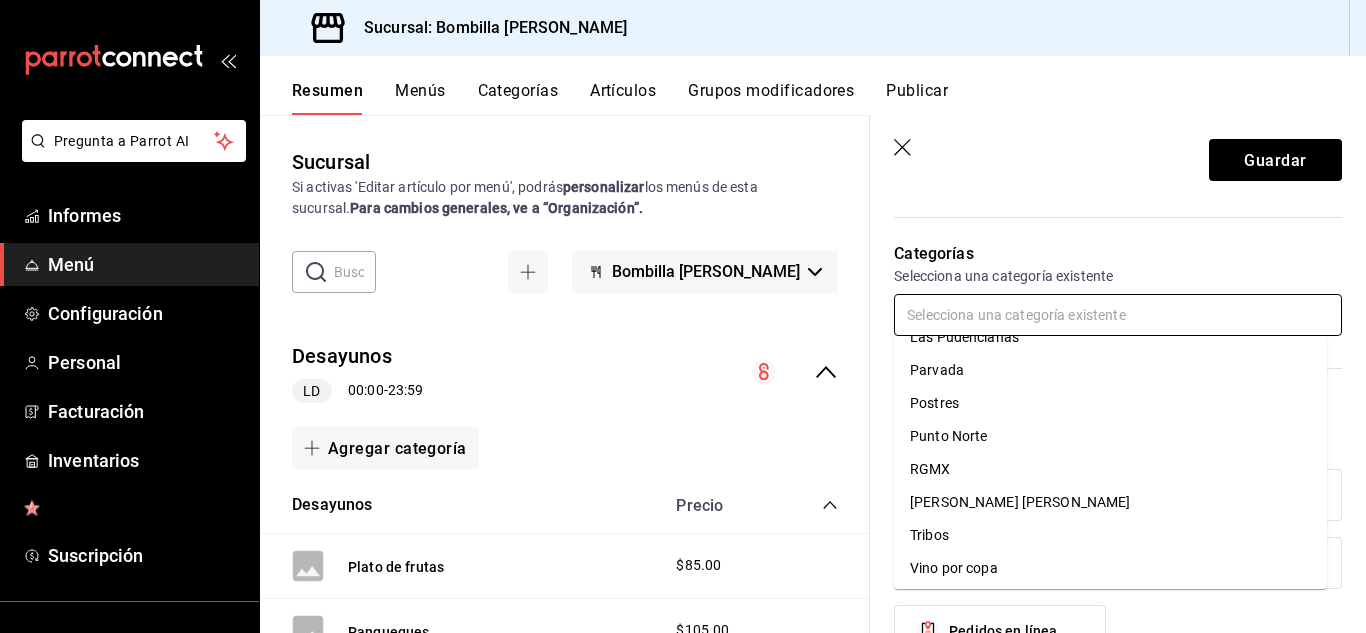 scroll, scrollTop: 621, scrollLeft: 0, axis: vertical 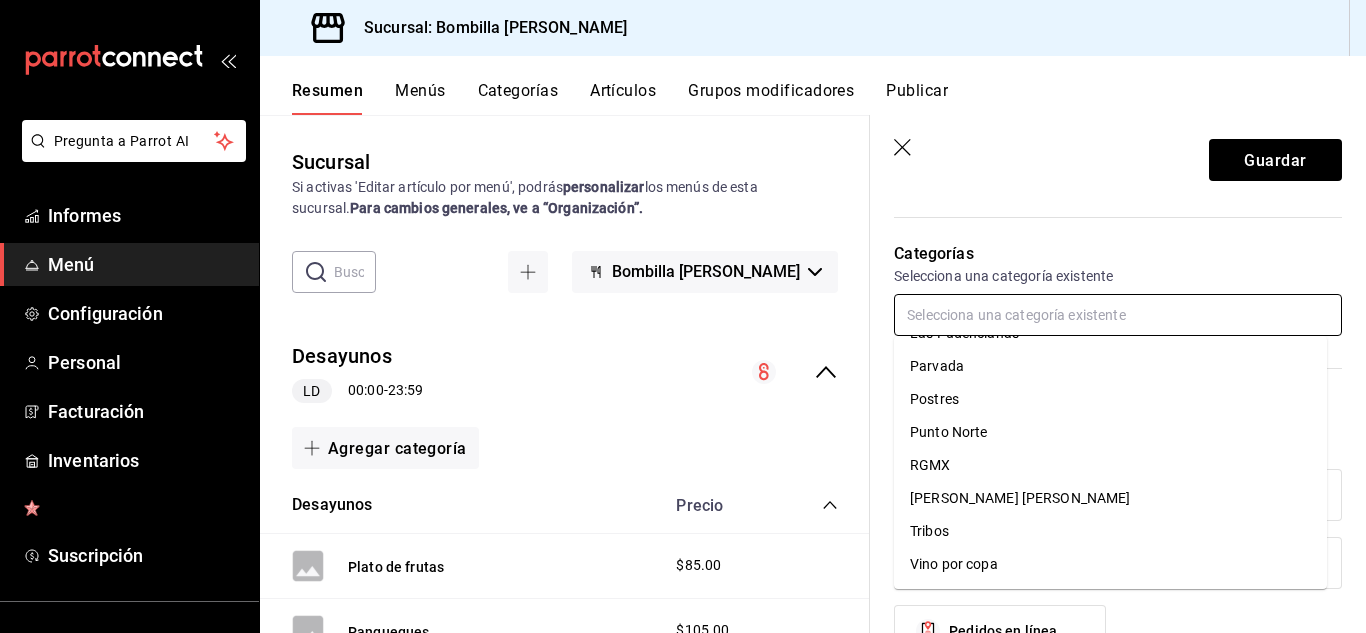 click on "Vino por copa" at bounding box center [1110, 564] 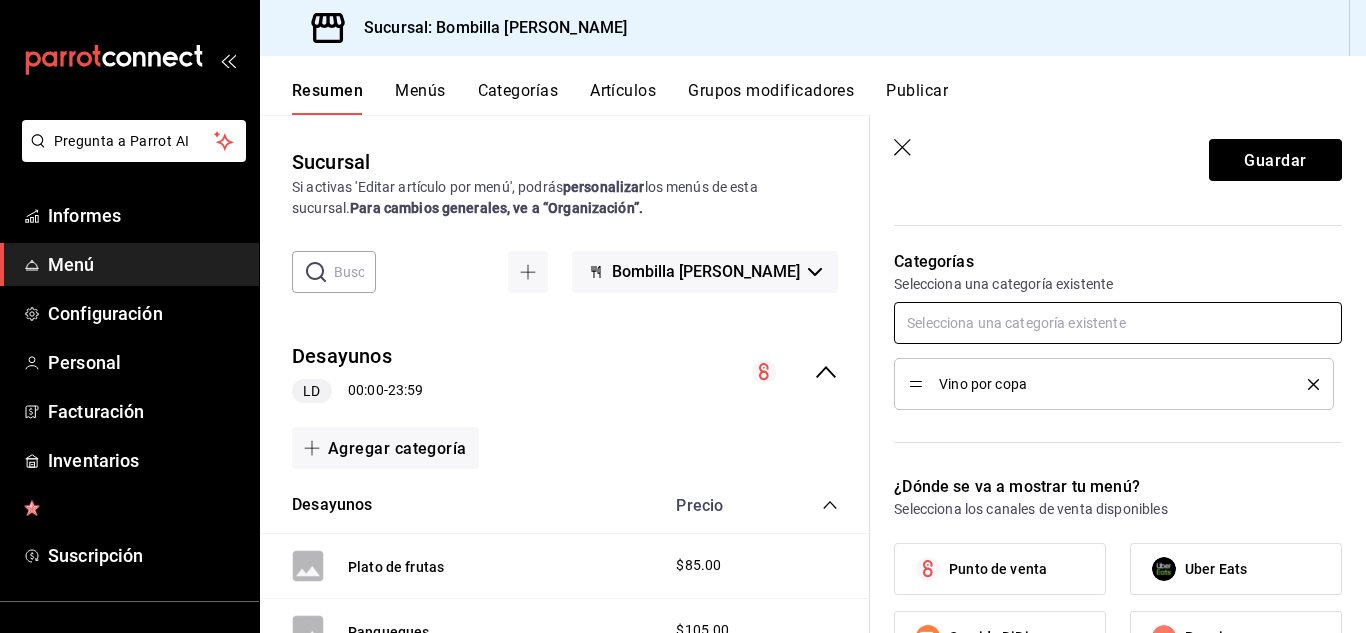 scroll, scrollTop: 500, scrollLeft: 0, axis: vertical 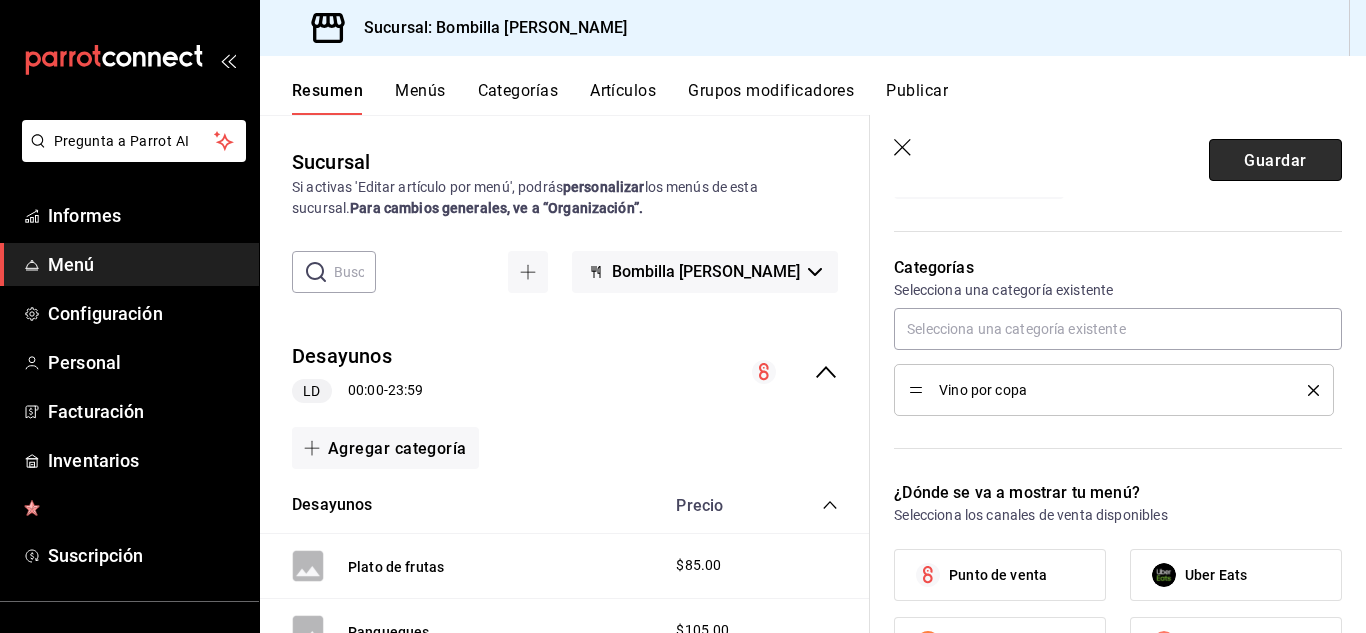 click on "Guardar" at bounding box center (1275, 159) 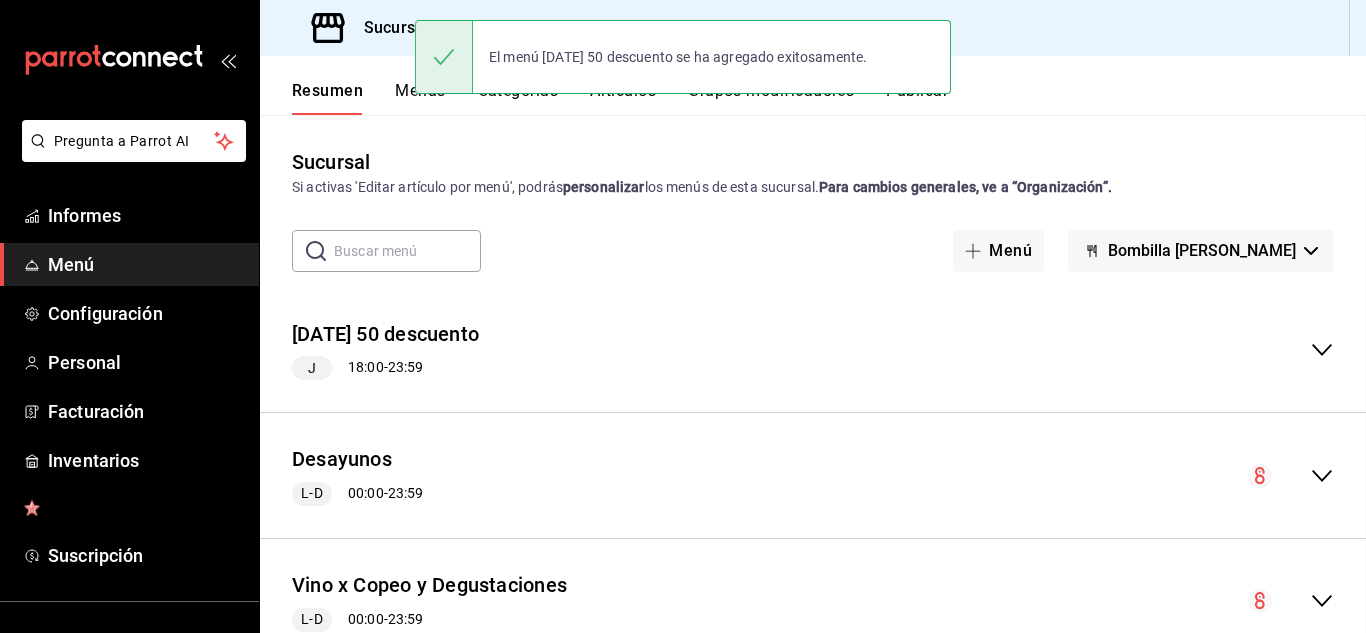 scroll, scrollTop: 0, scrollLeft: 0, axis: both 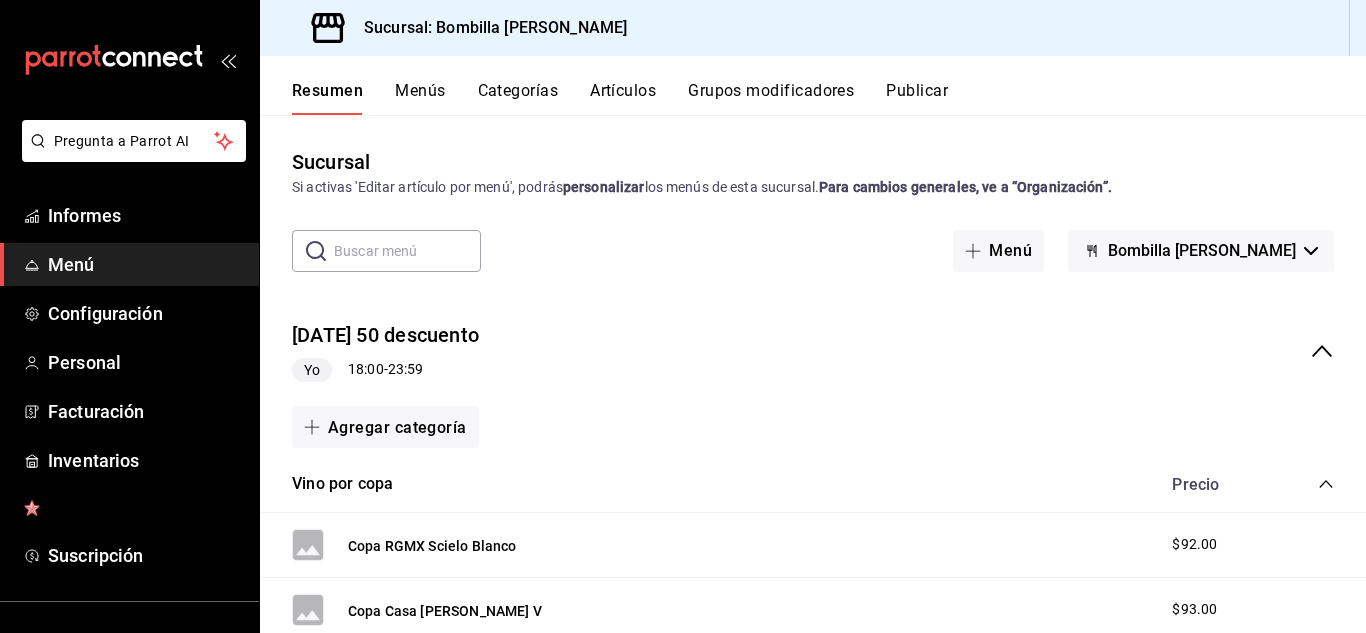 click on "-" at bounding box center (386, 369) 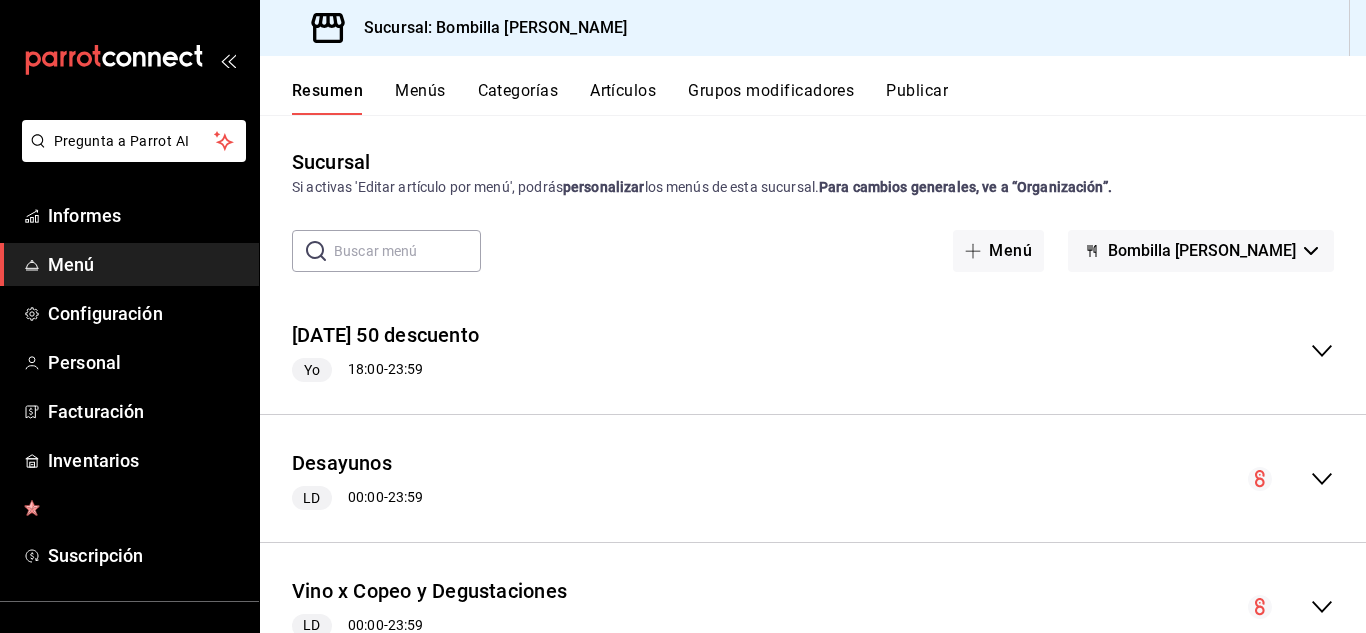 click on "18:00" at bounding box center [366, 369] 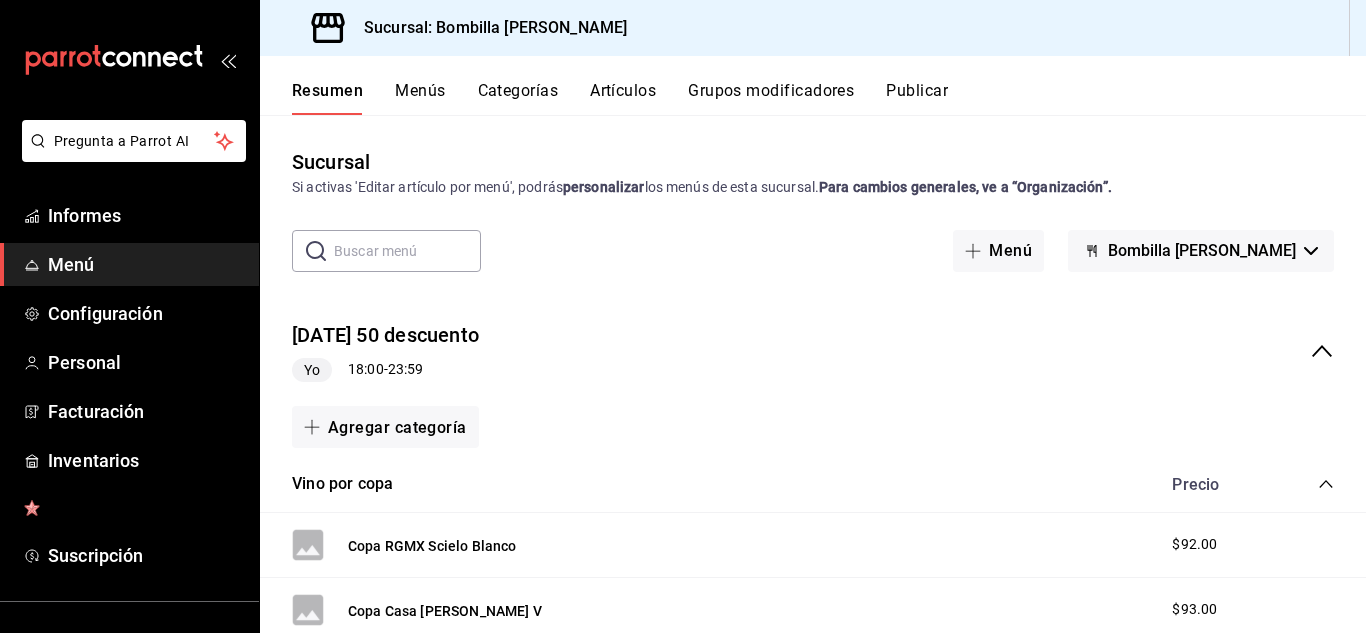 click 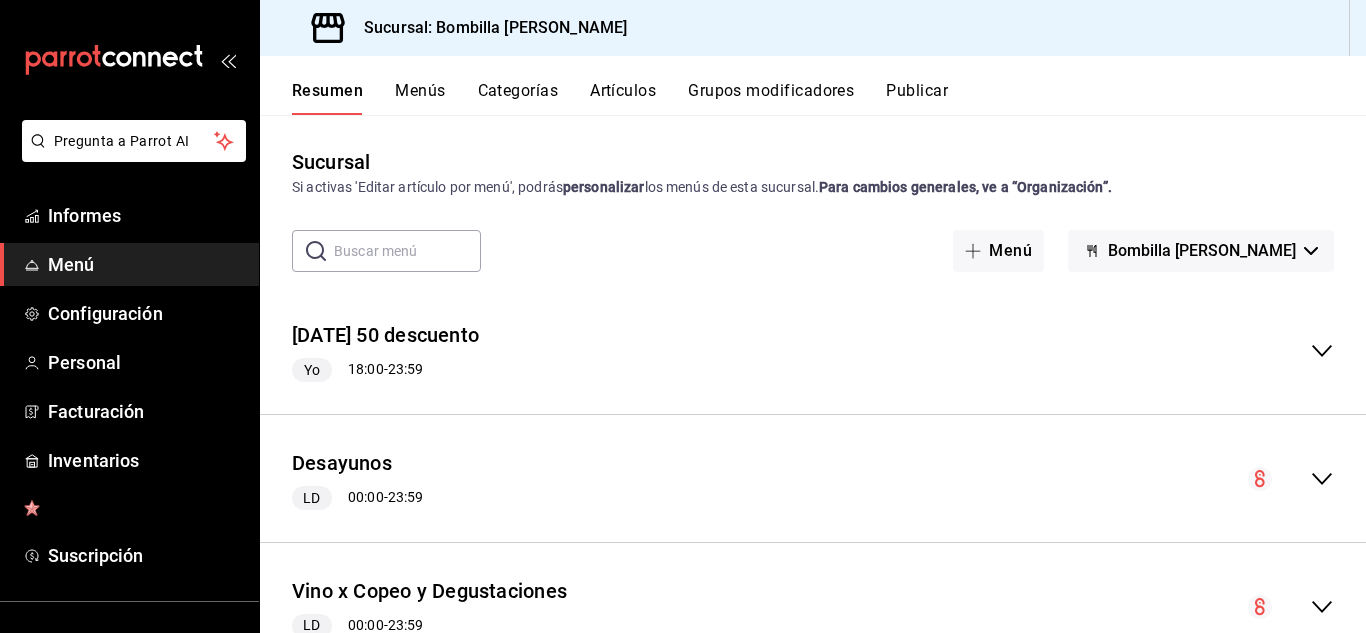 click 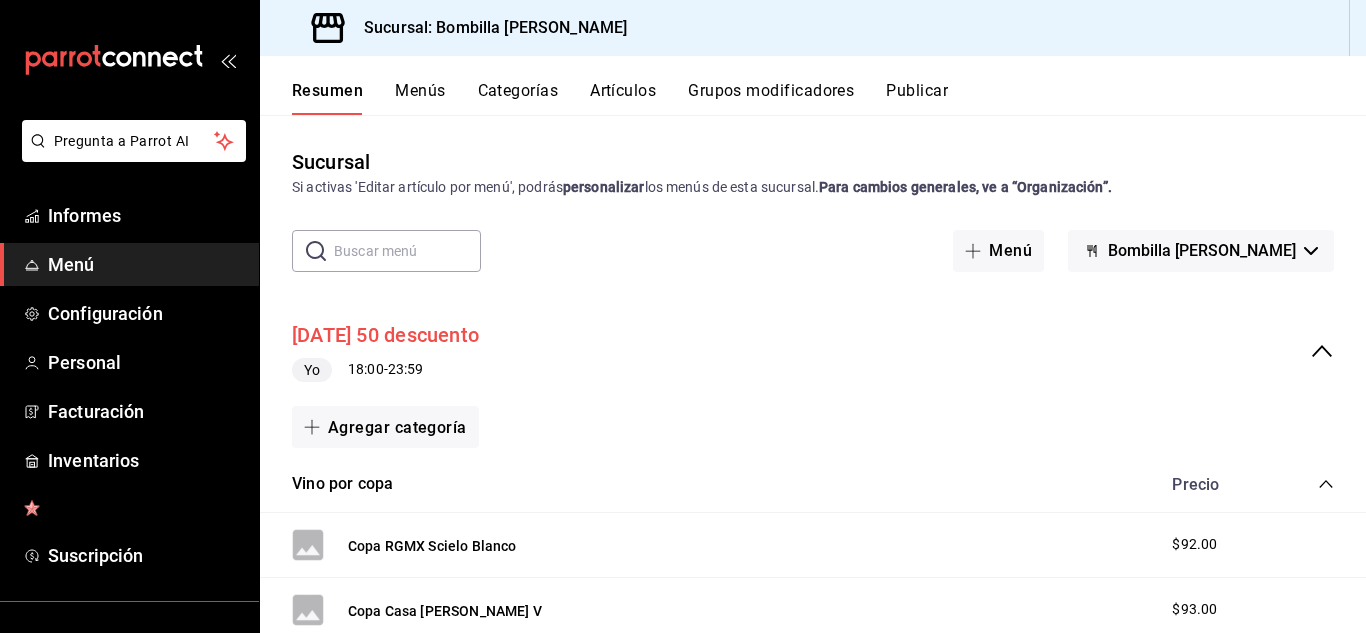 click on "Jueves 50 descuento" at bounding box center (385, 336) 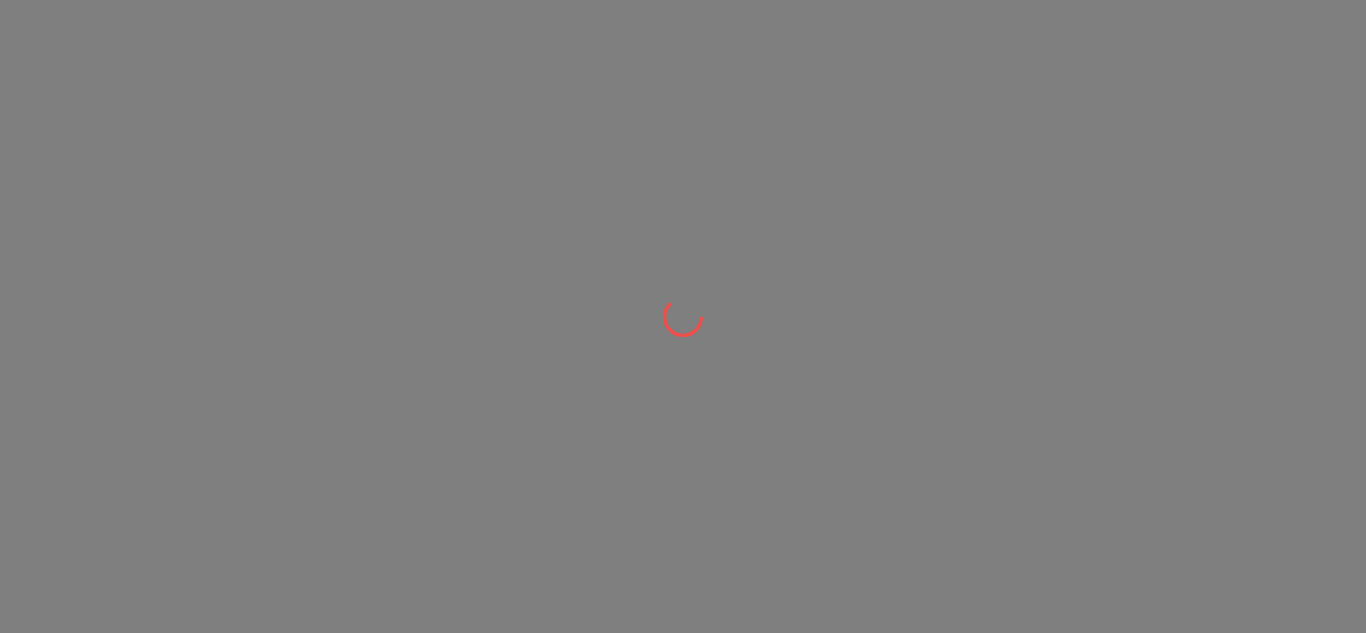 scroll, scrollTop: 0, scrollLeft: 0, axis: both 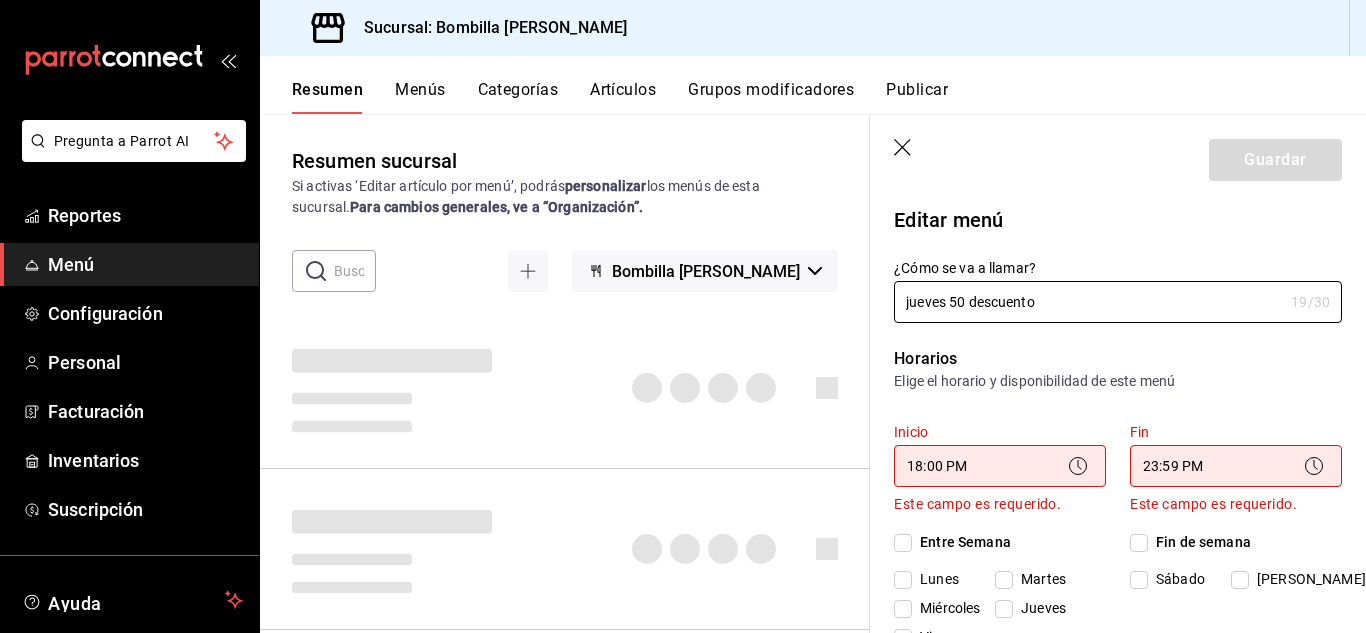 checkbox on "true" 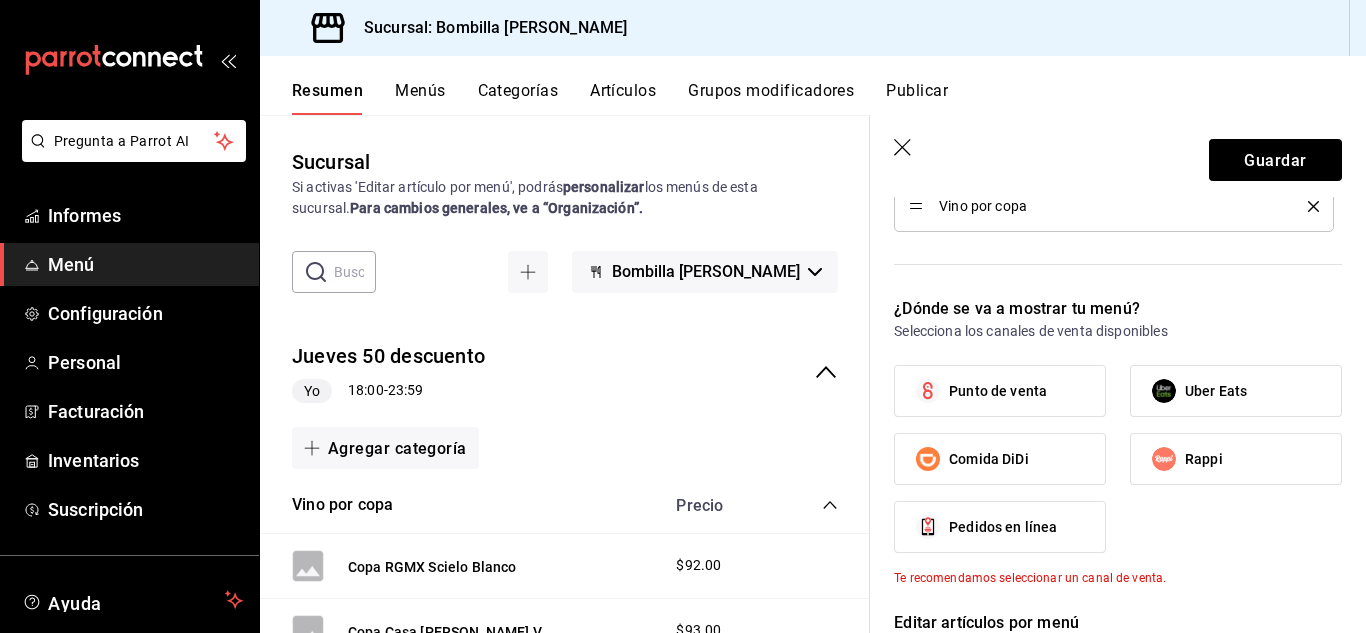 scroll, scrollTop: 619, scrollLeft: 0, axis: vertical 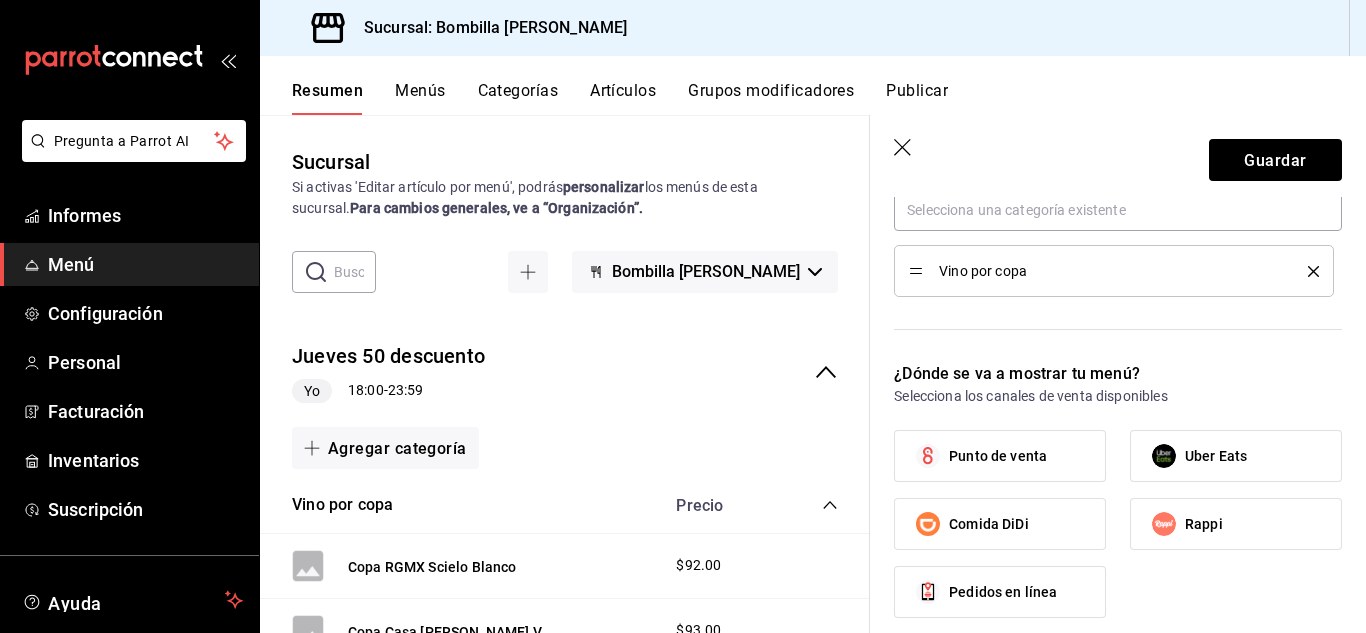click on "Punto de venta" at bounding box center (1000, 456) 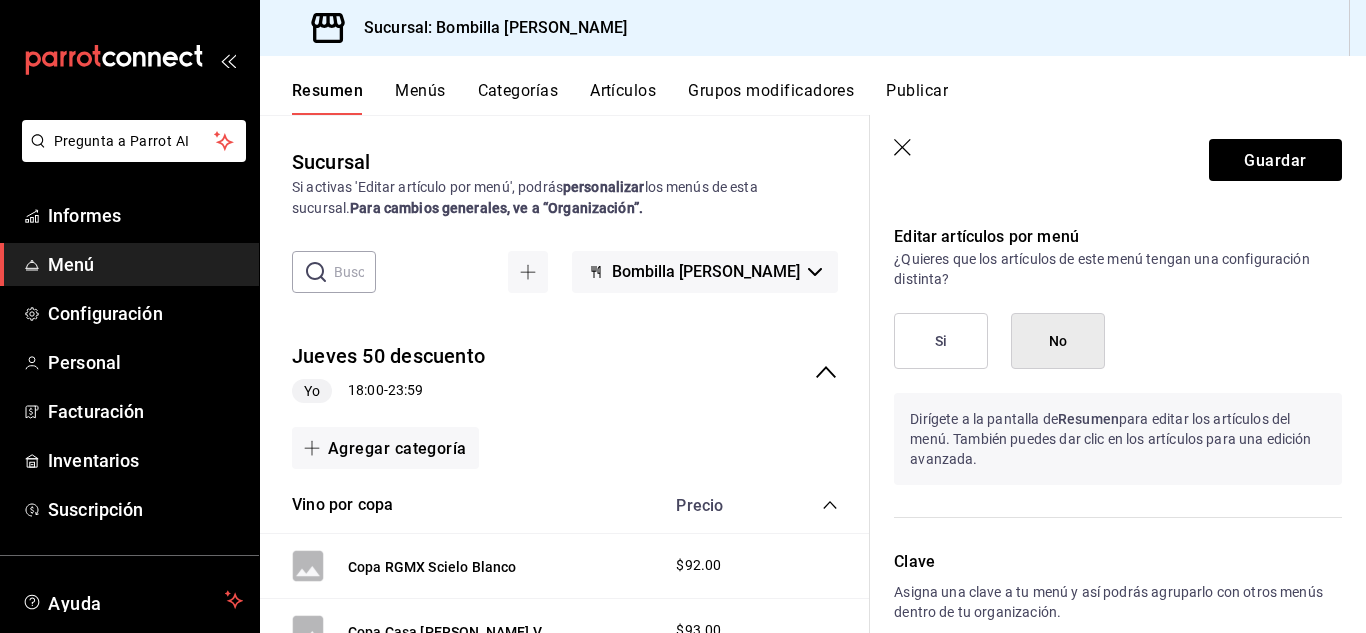 scroll, scrollTop: 1178, scrollLeft: 0, axis: vertical 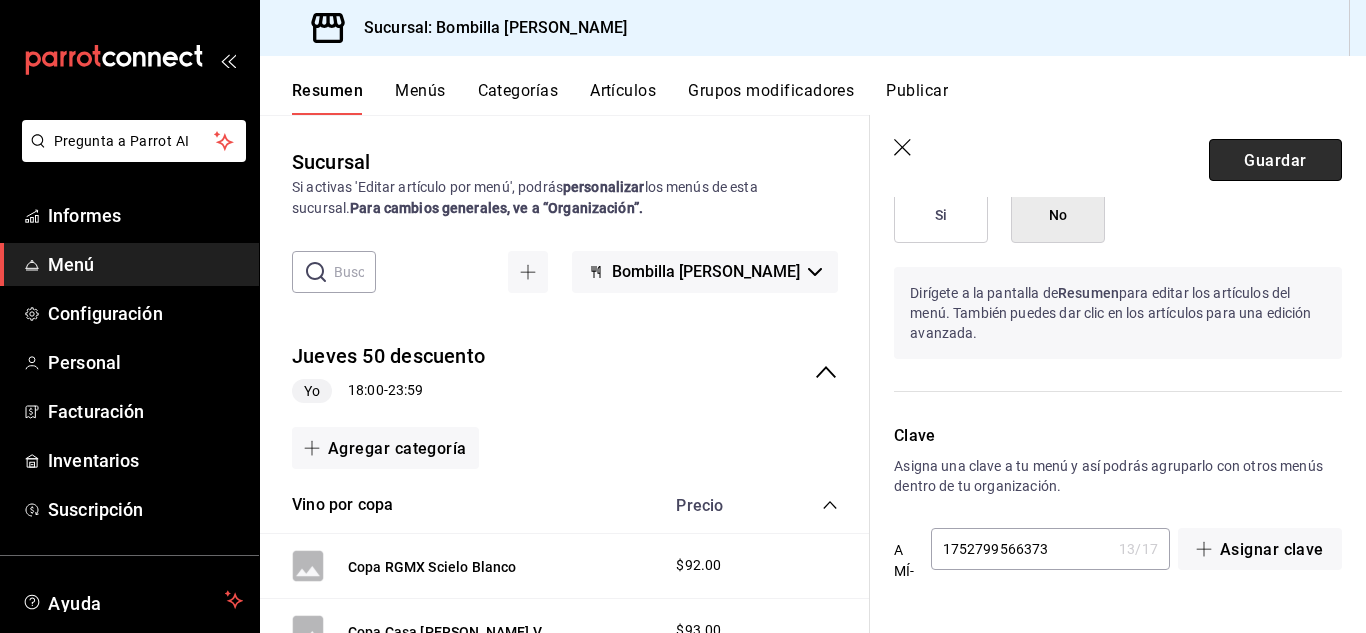 click on "Guardar" at bounding box center (1275, 160) 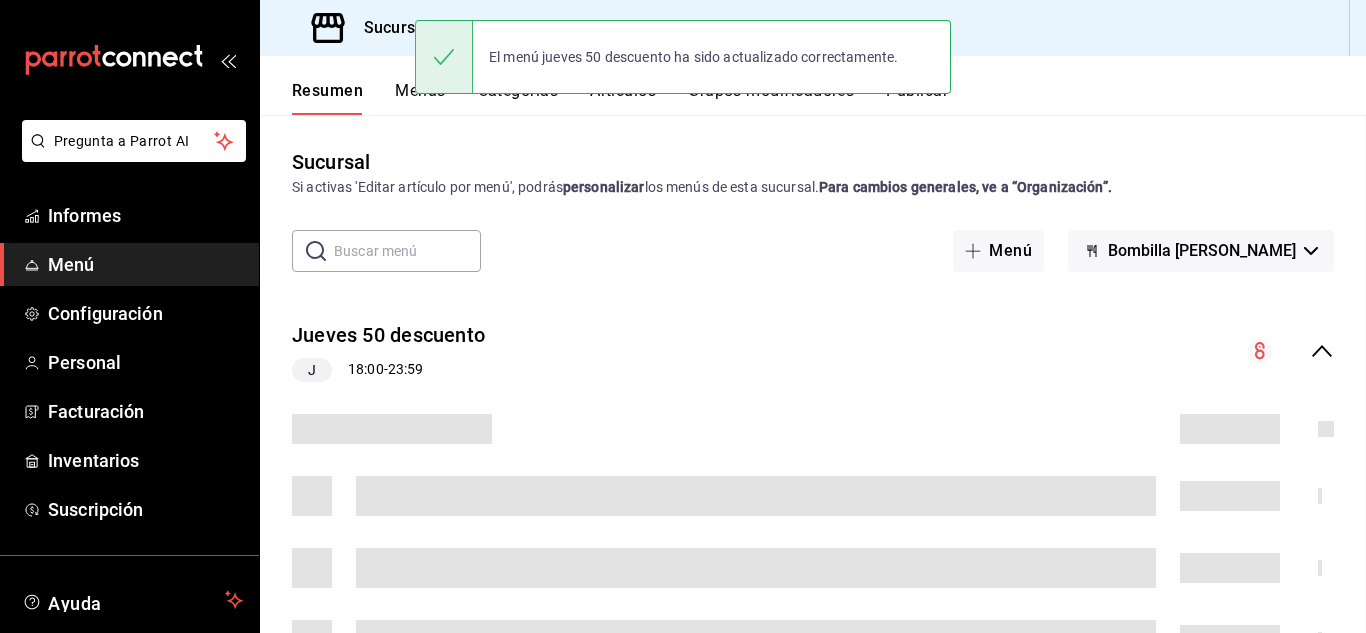 scroll, scrollTop: 0, scrollLeft: 0, axis: both 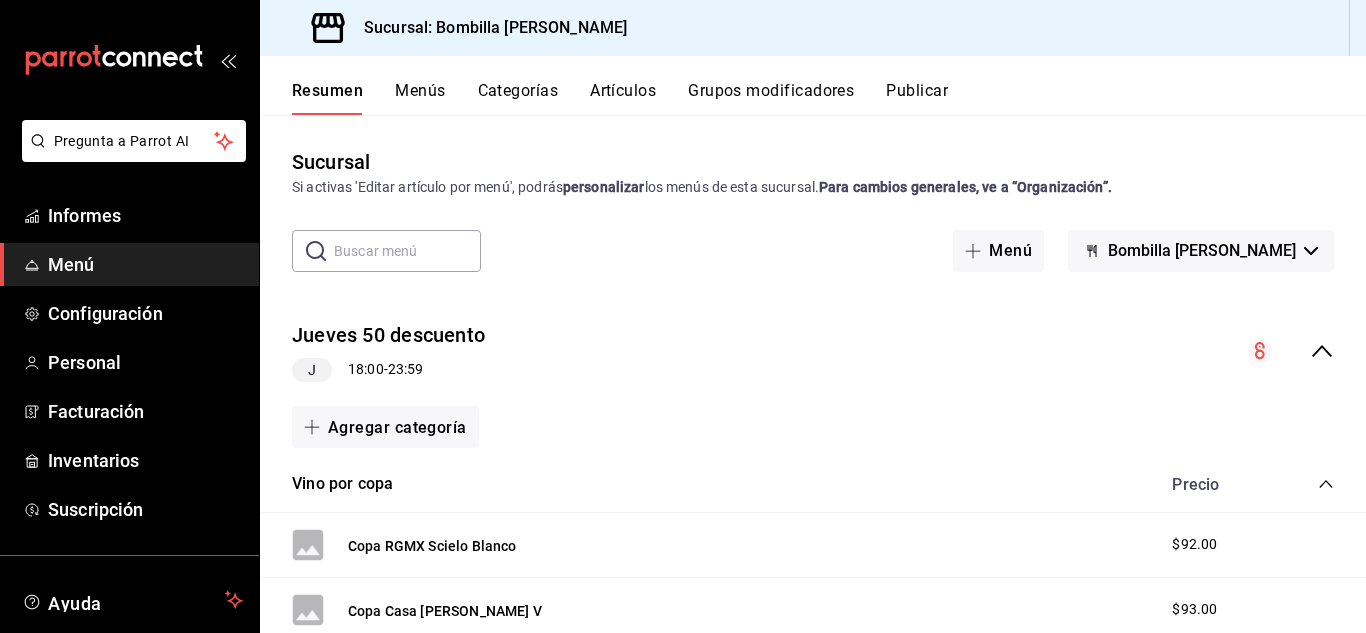 click 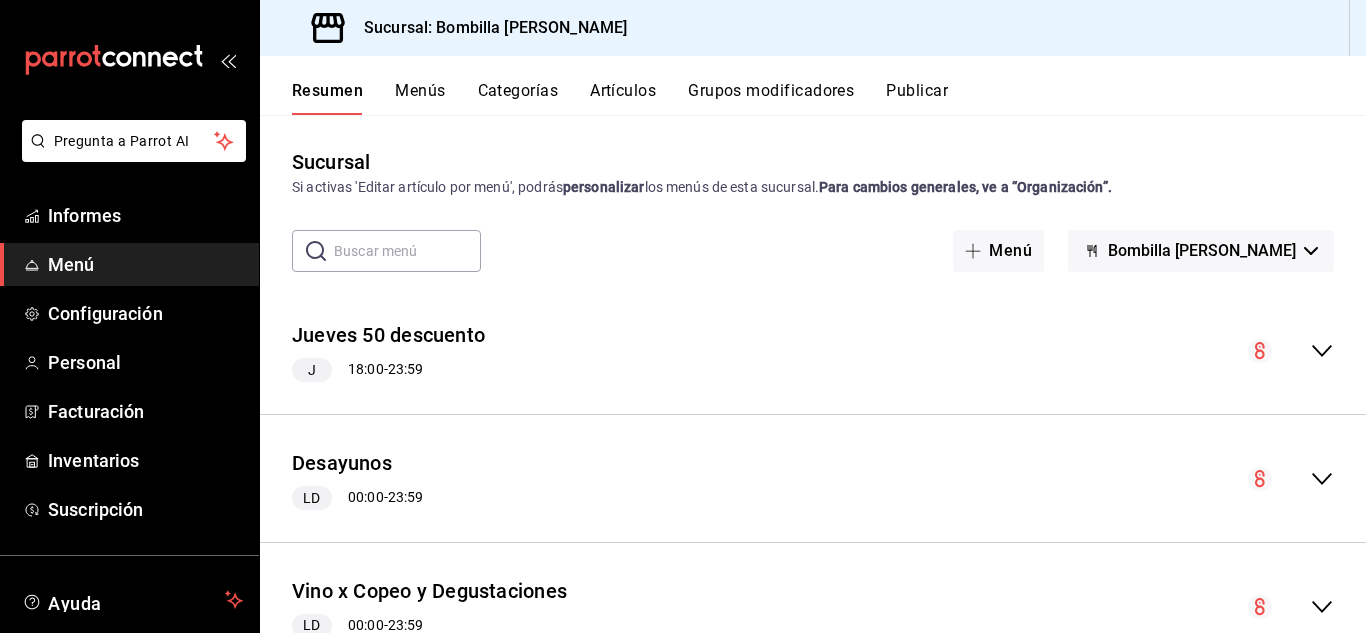 click 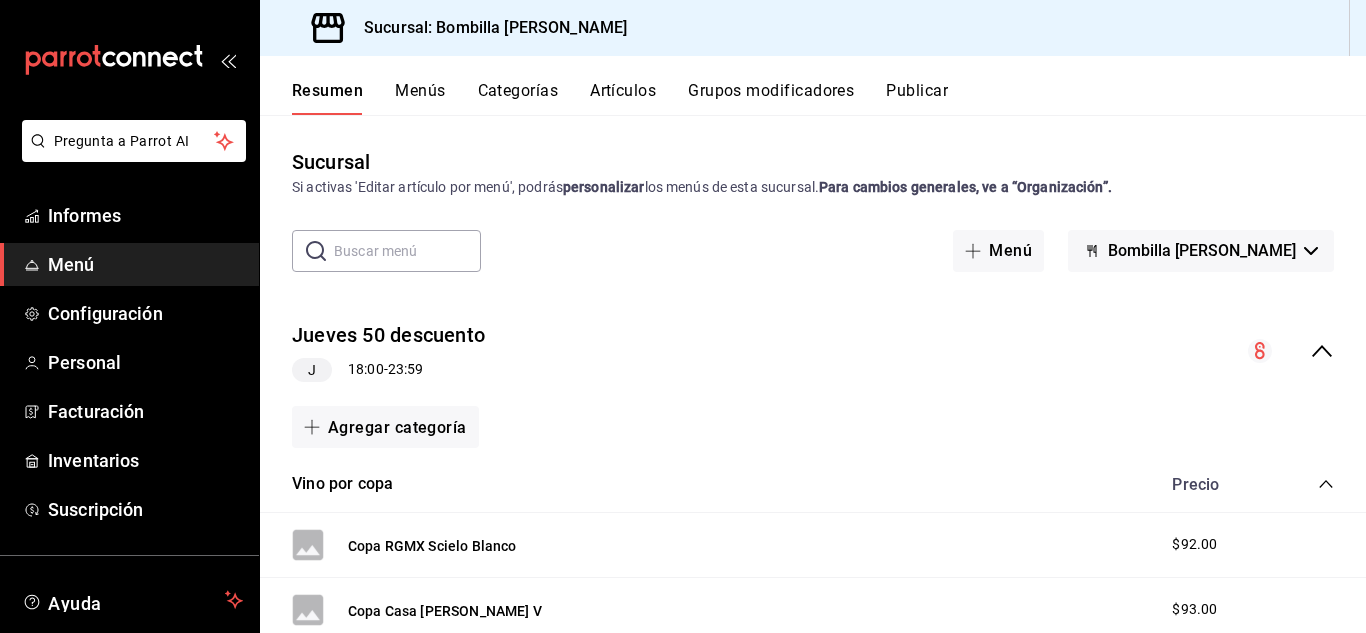 click on "J 18:00  -  23:59" at bounding box center (388, 370) 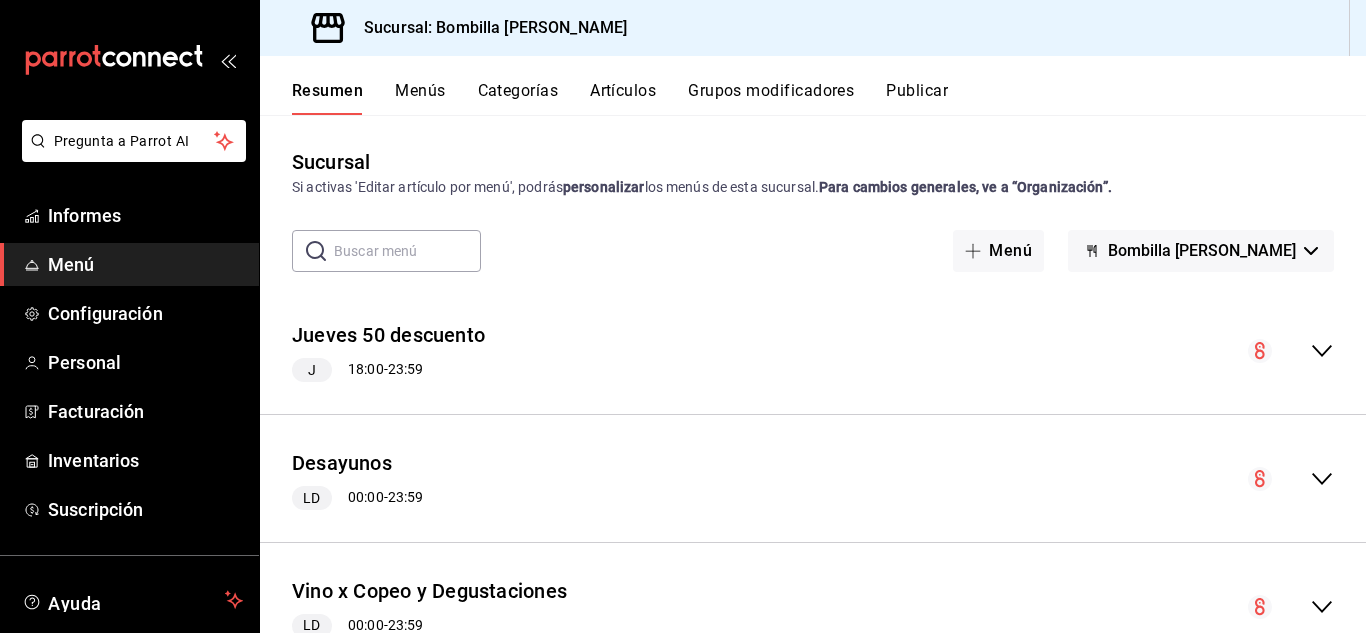 click on "J 18:00  -  23:59" at bounding box center (388, 370) 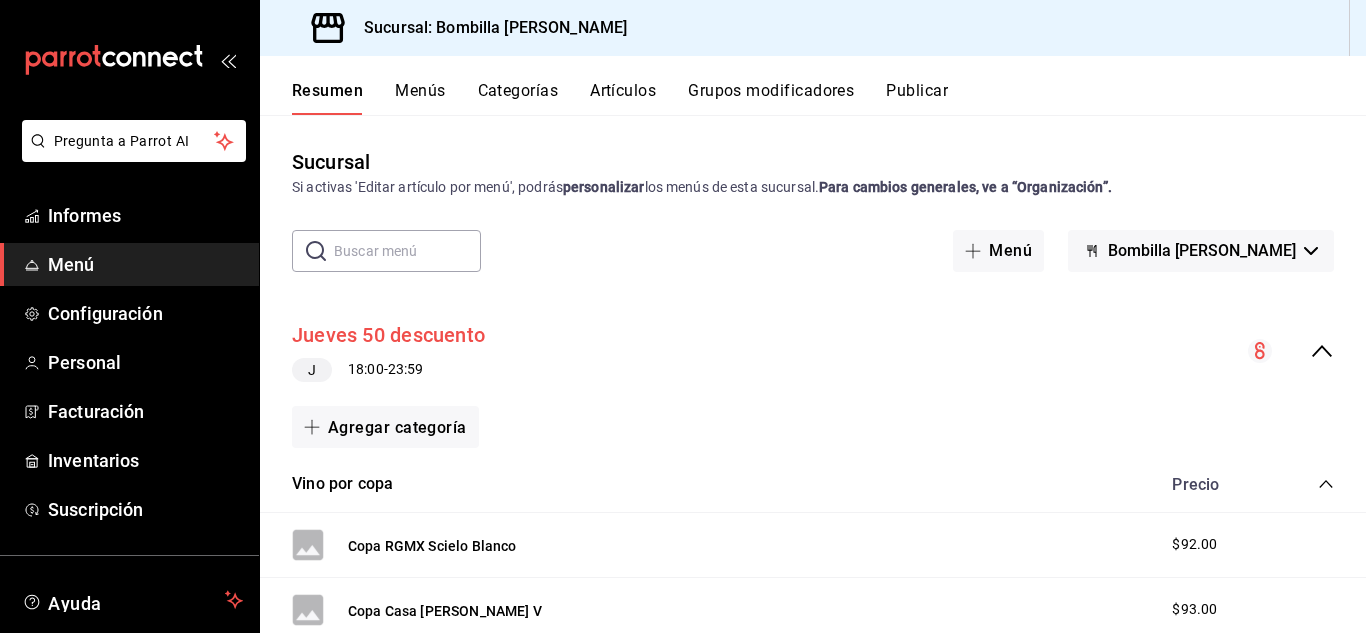 click on "Jueves 50 descuento" at bounding box center (388, 336) 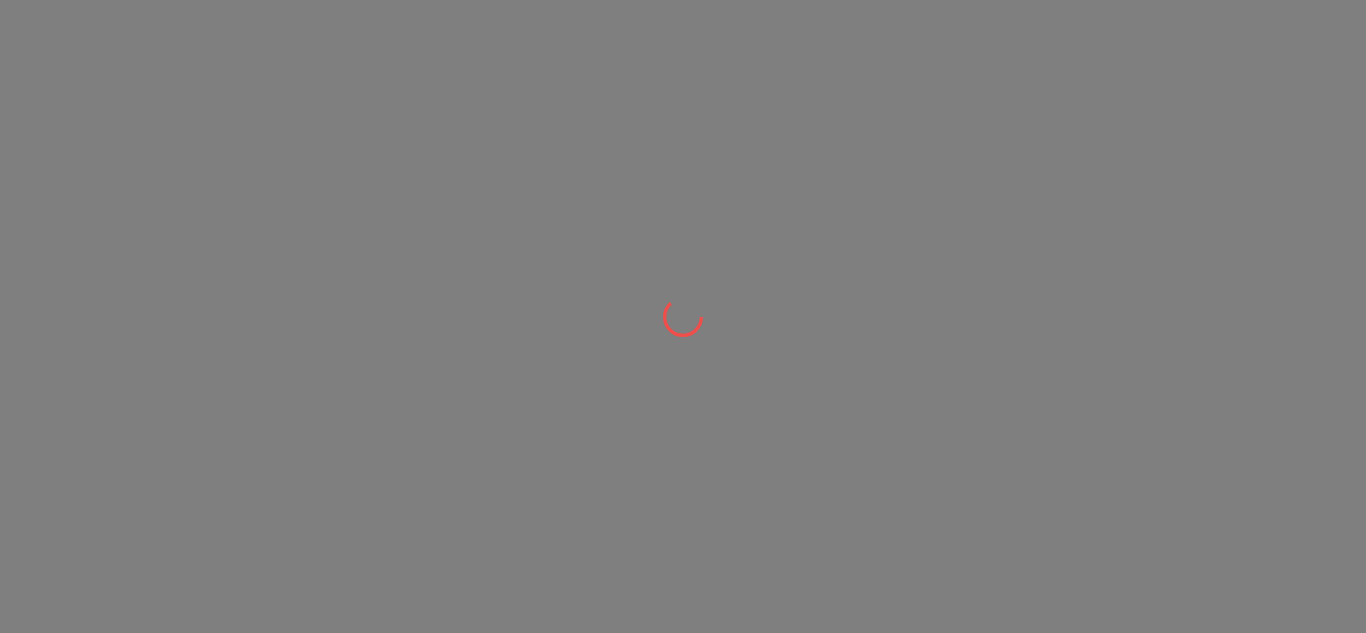 scroll, scrollTop: 0, scrollLeft: 0, axis: both 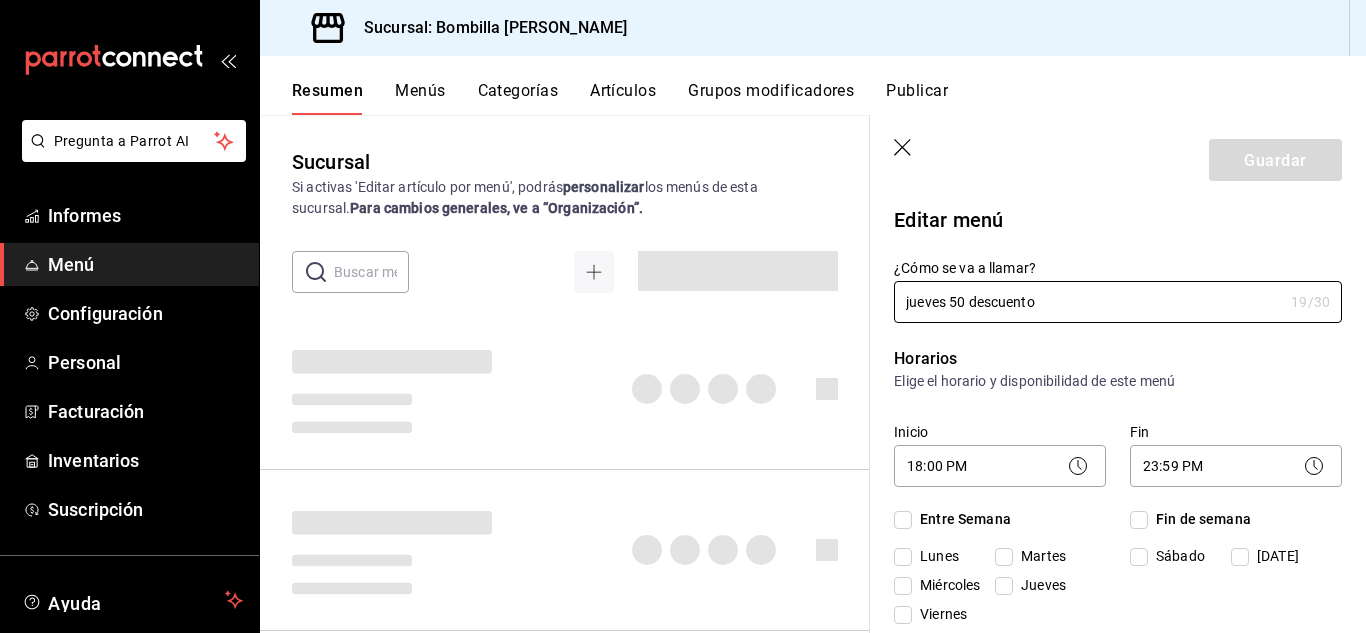 checkbox on "true" 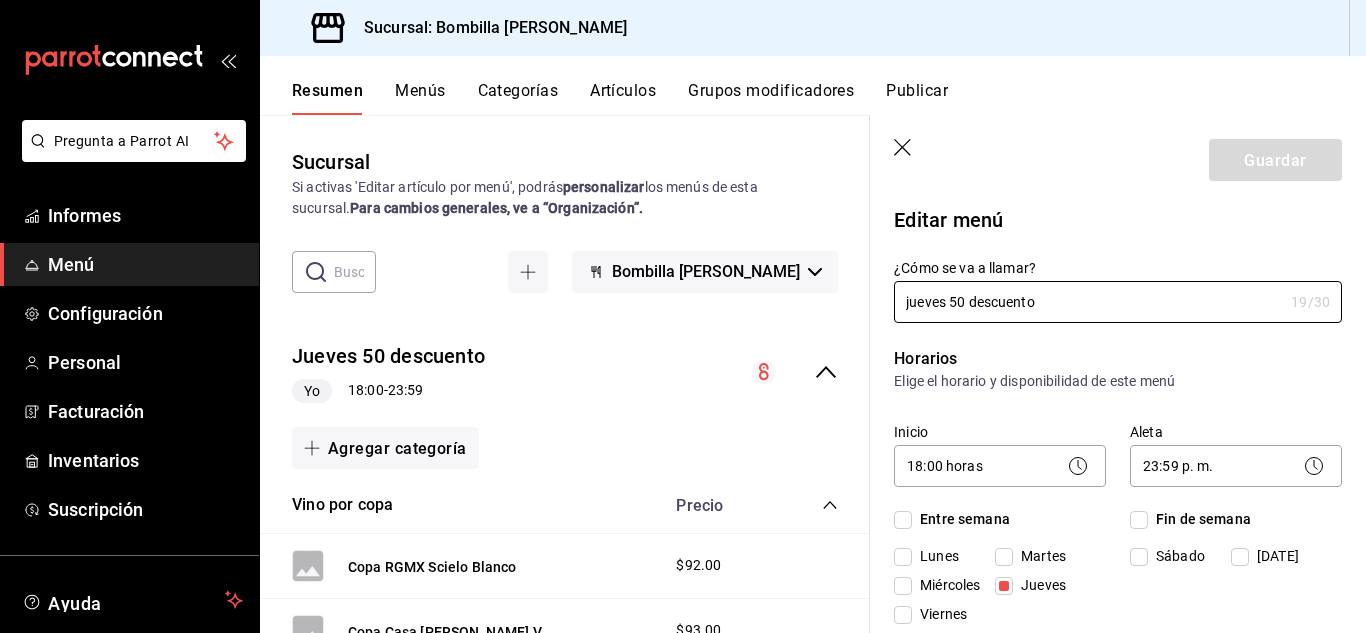 scroll, scrollTop: 503, scrollLeft: 0, axis: vertical 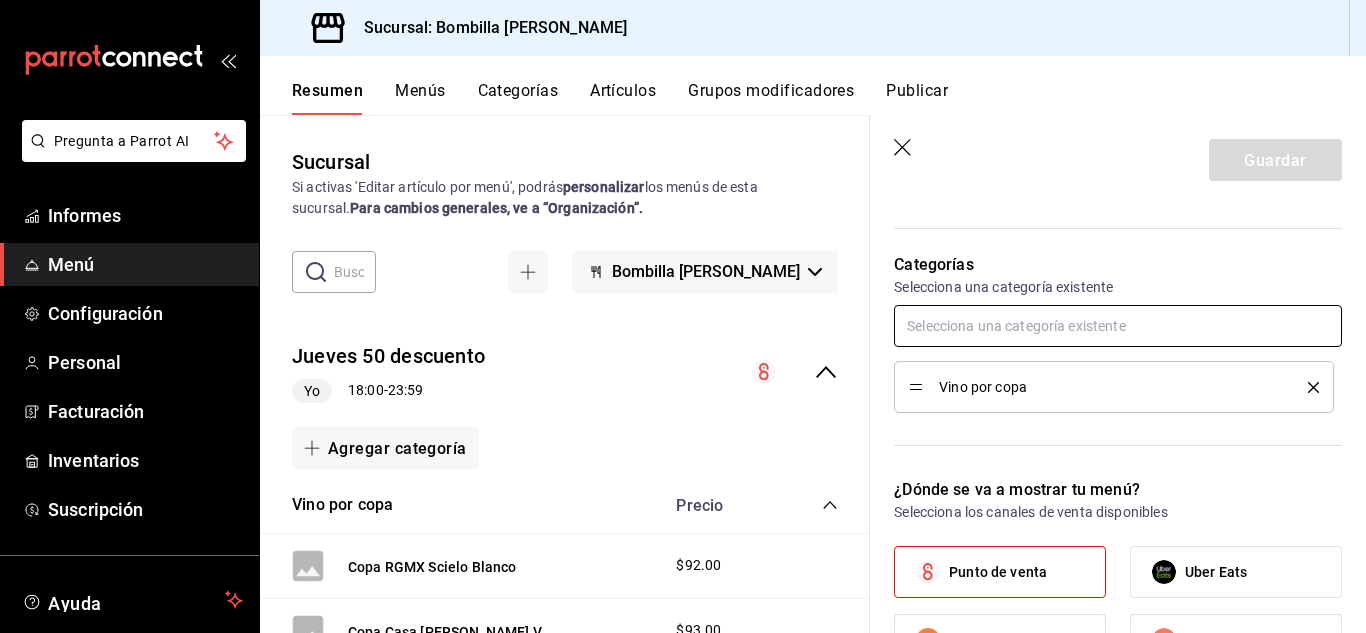 click at bounding box center (1118, 326) 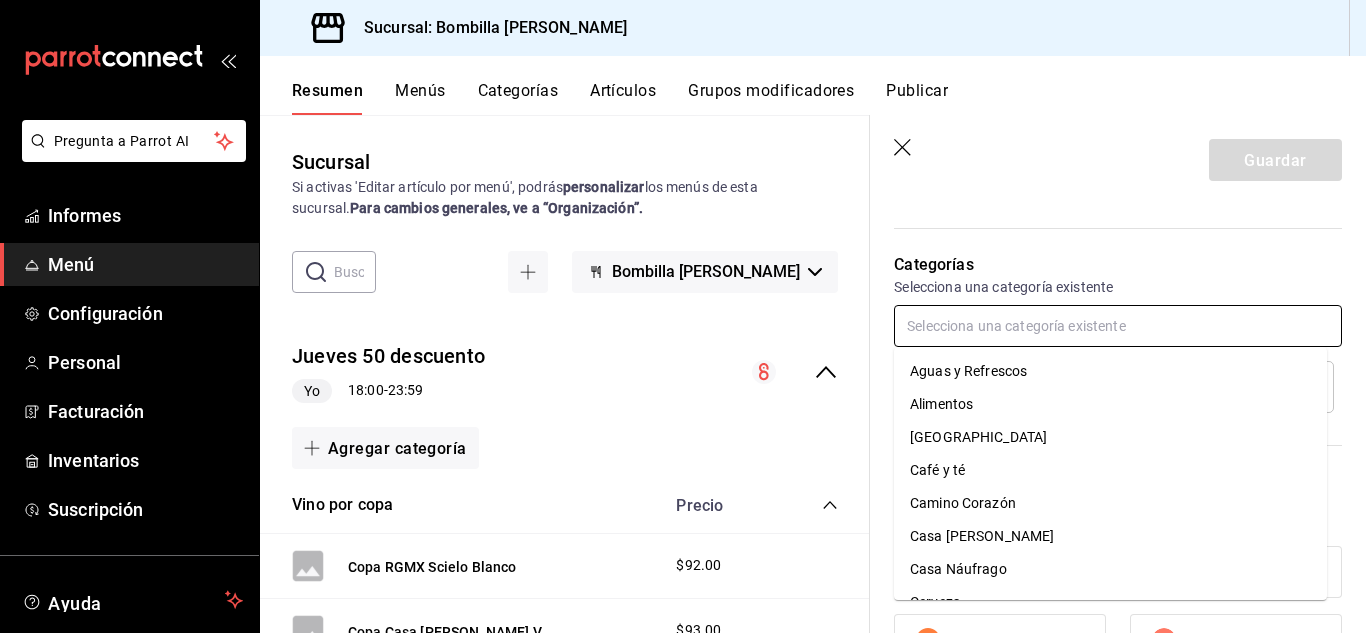 click on "Camino Corazón" at bounding box center [1110, 503] 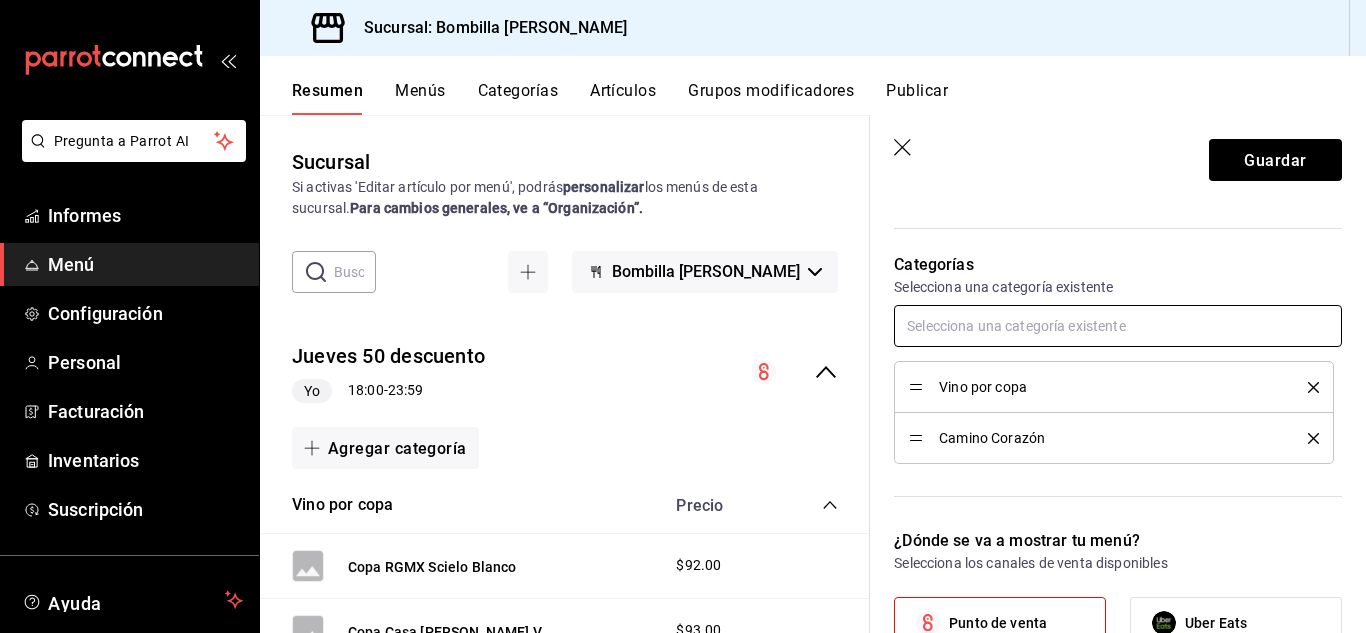 click at bounding box center [1118, 326] 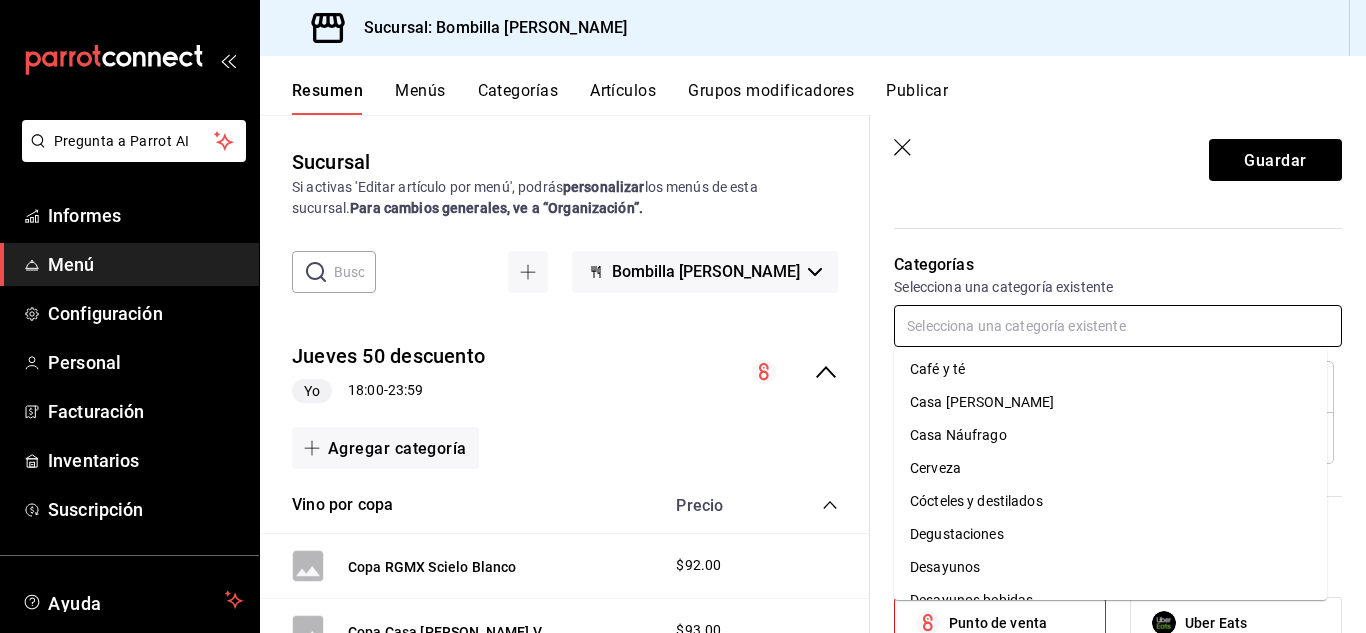 scroll, scrollTop: 97, scrollLeft: 0, axis: vertical 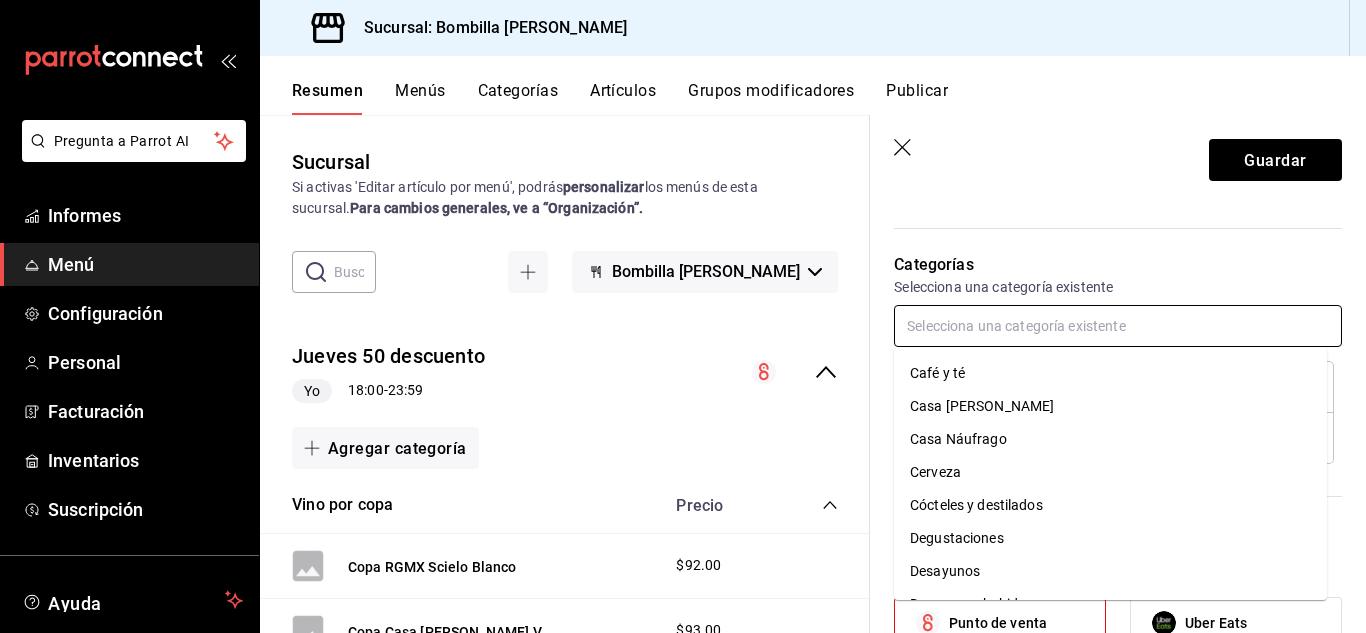 click on "Casa Madero" at bounding box center (982, 406) 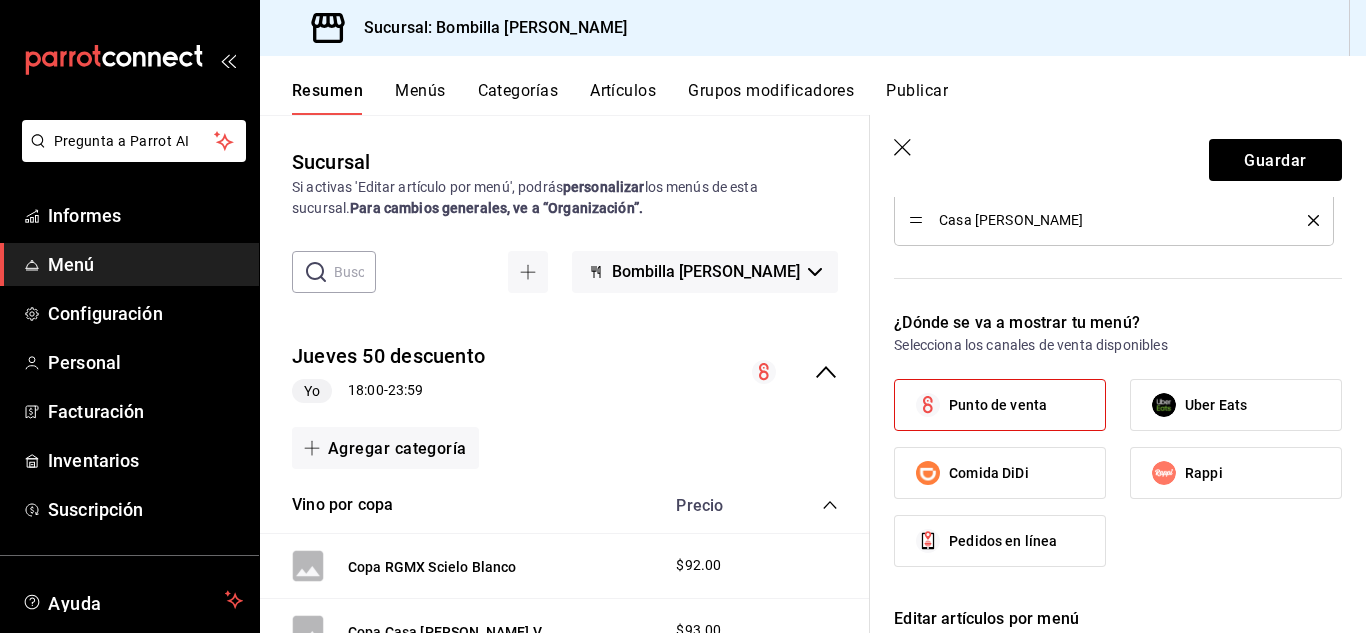 scroll, scrollTop: 788, scrollLeft: 0, axis: vertical 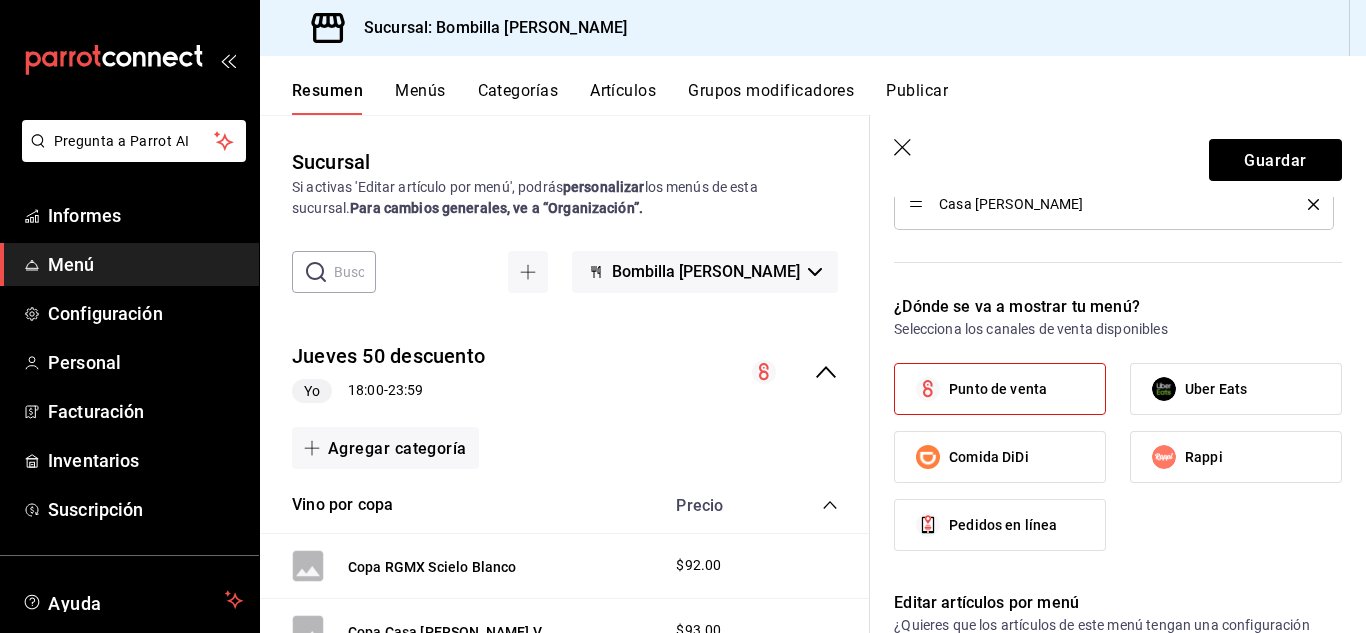 click on "Uber Eats" at bounding box center (1164, 389) 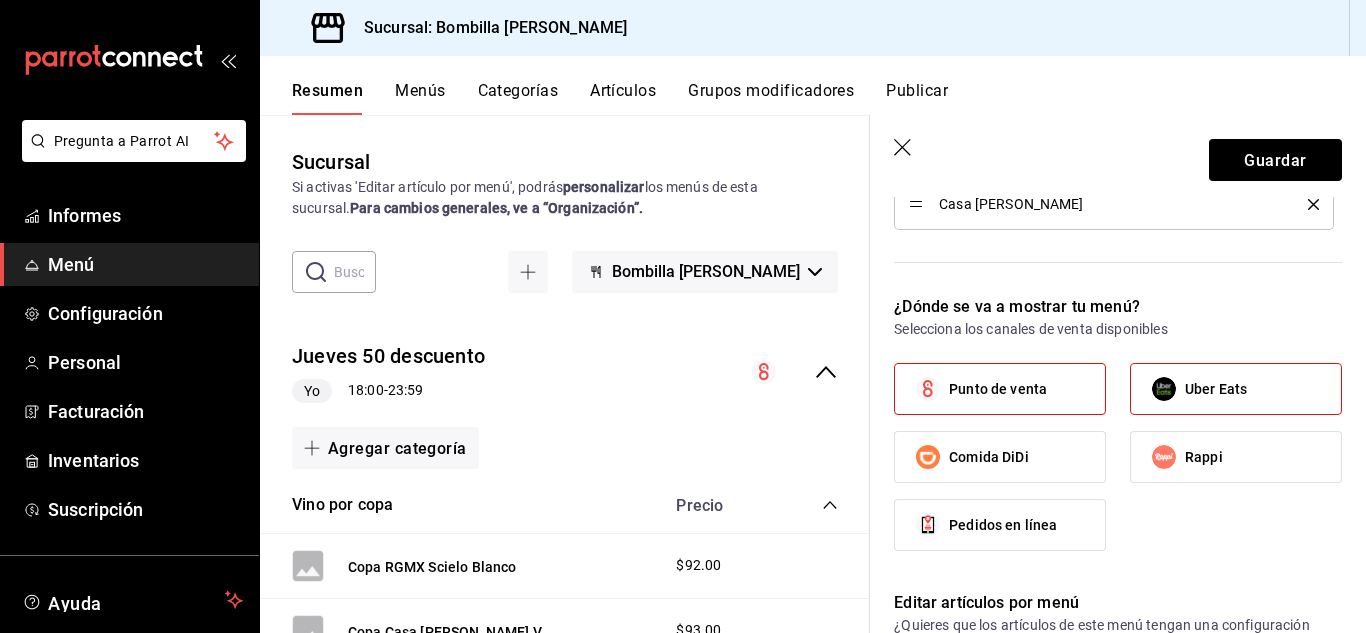 click on "Comida DiDi" at bounding box center [988, 457] 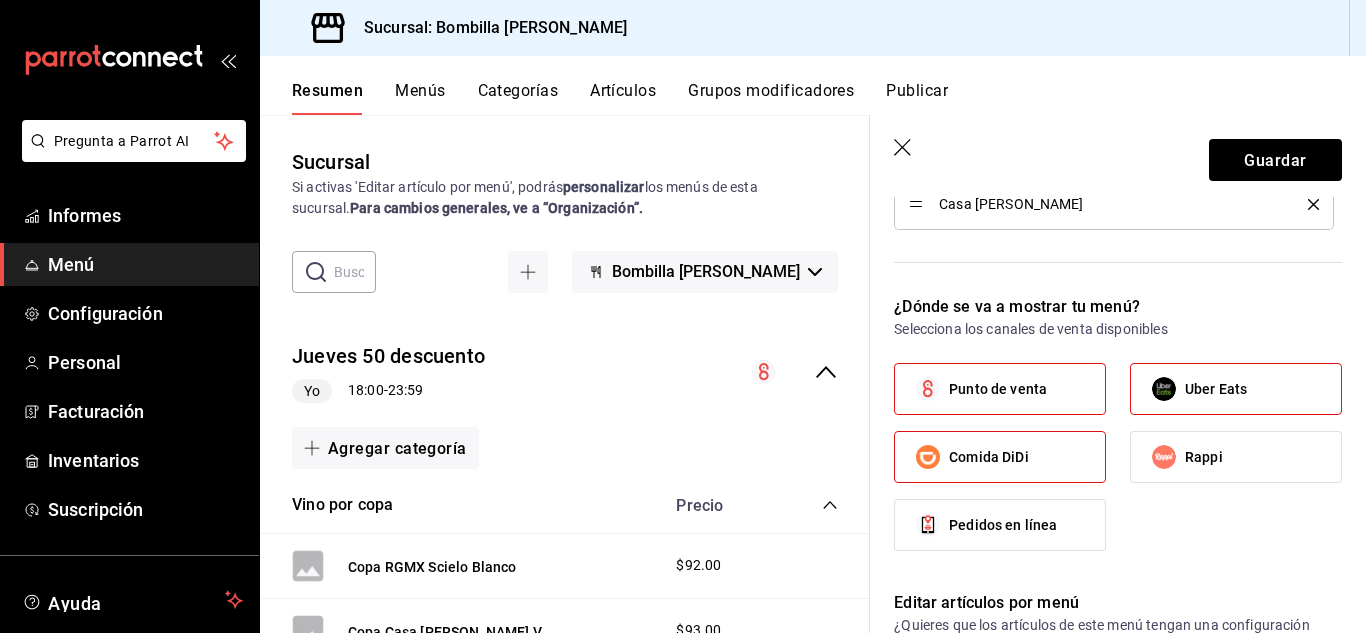 click on "Rappi" at bounding box center [1164, 457] 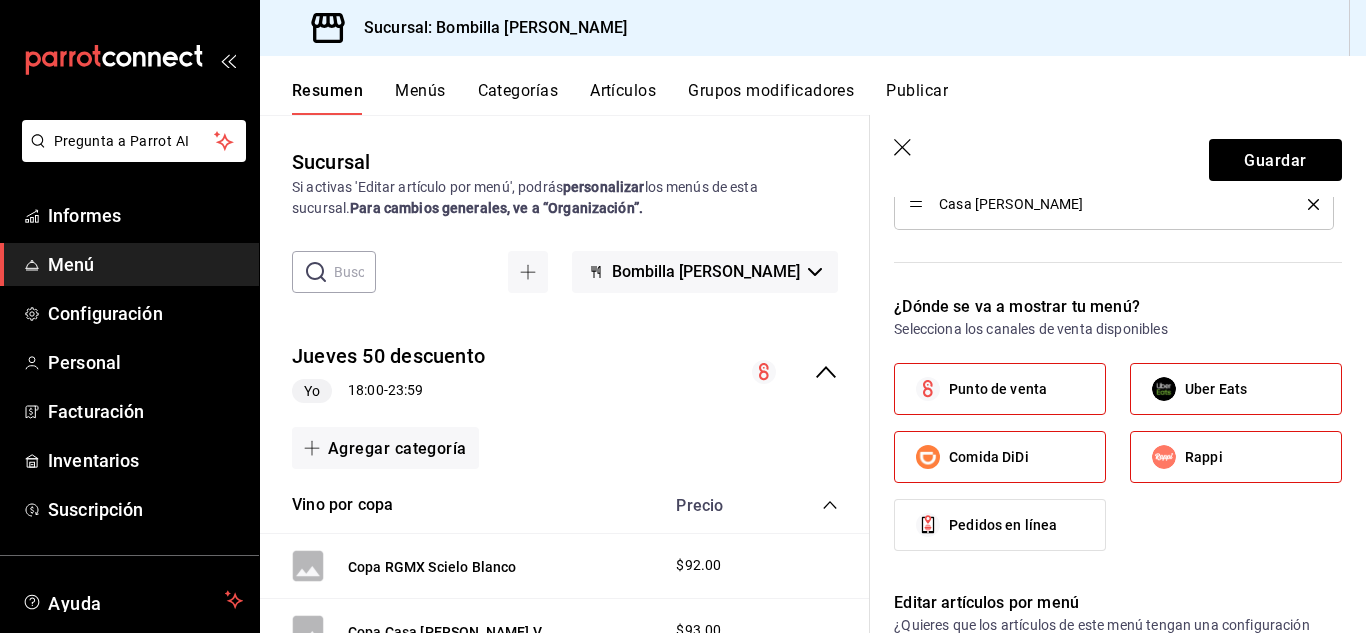 click on "Pedidos en línea" at bounding box center [1000, 525] 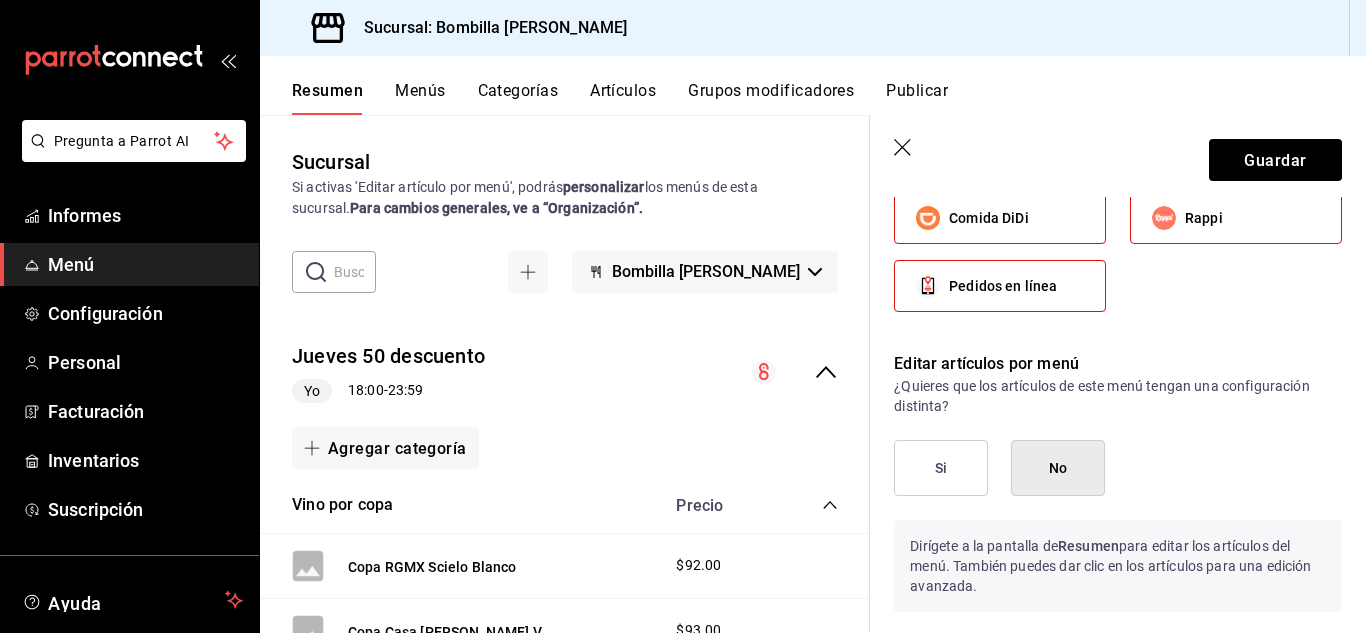 scroll, scrollTop: 1071, scrollLeft: 0, axis: vertical 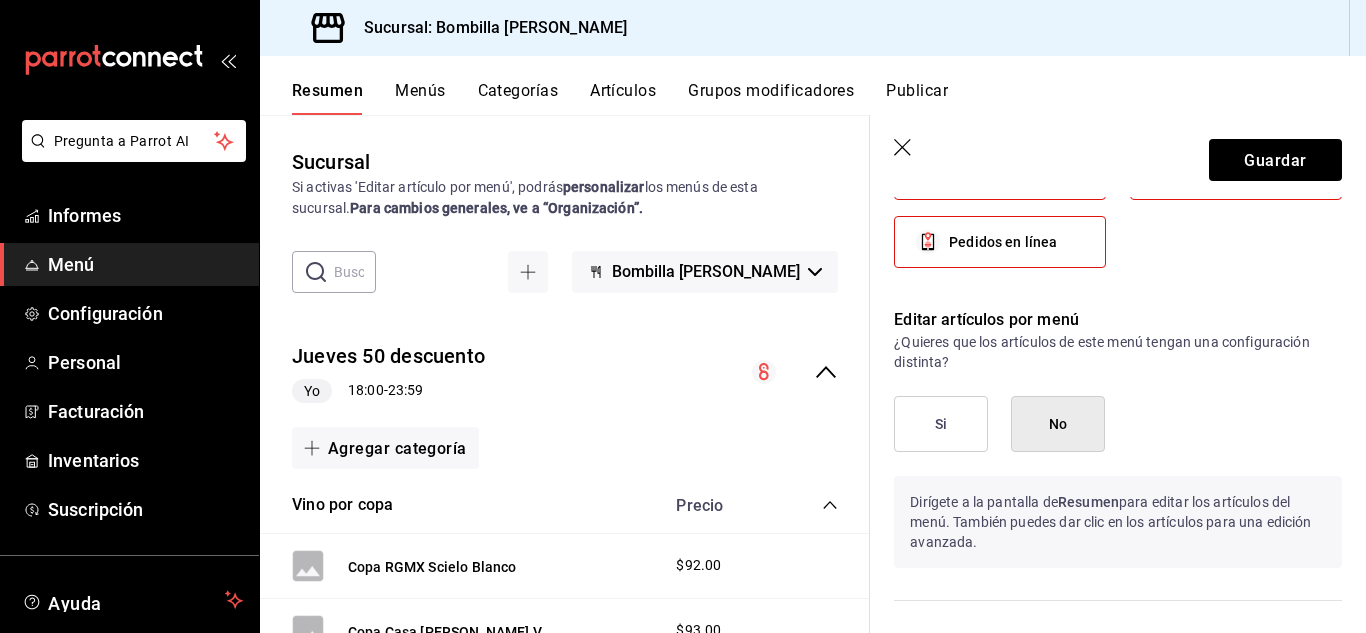 click on "No" at bounding box center [1058, 424] 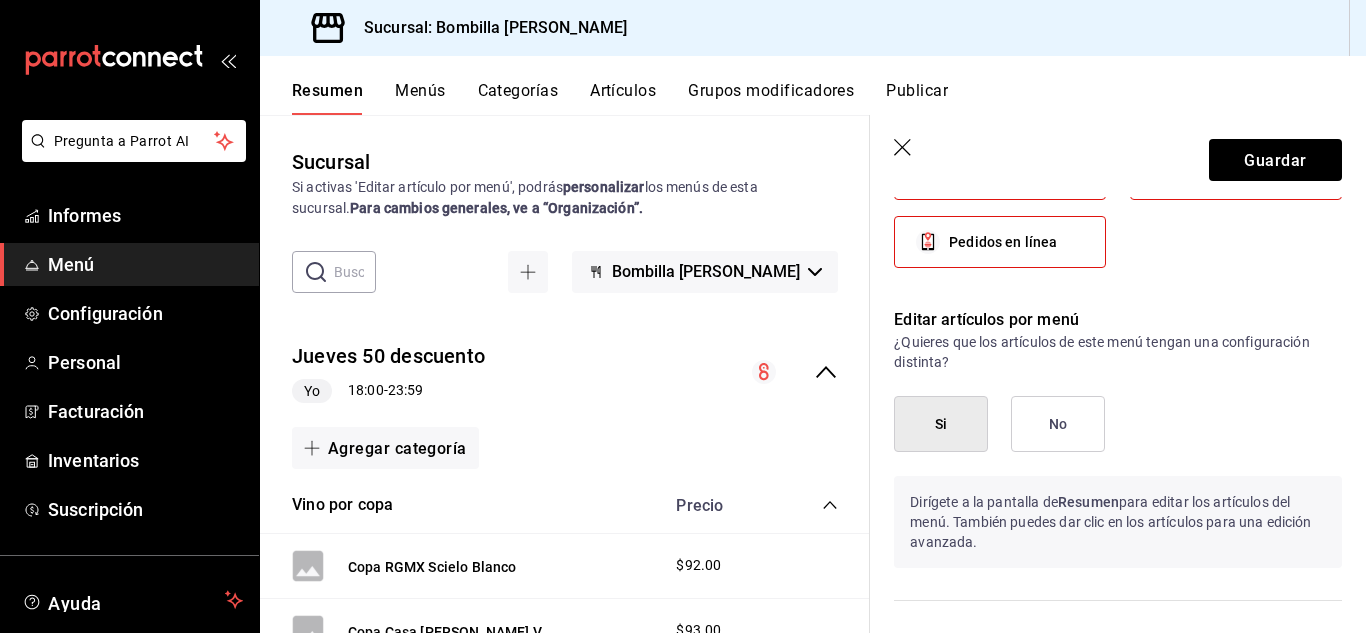 scroll, scrollTop: 1280, scrollLeft: 0, axis: vertical 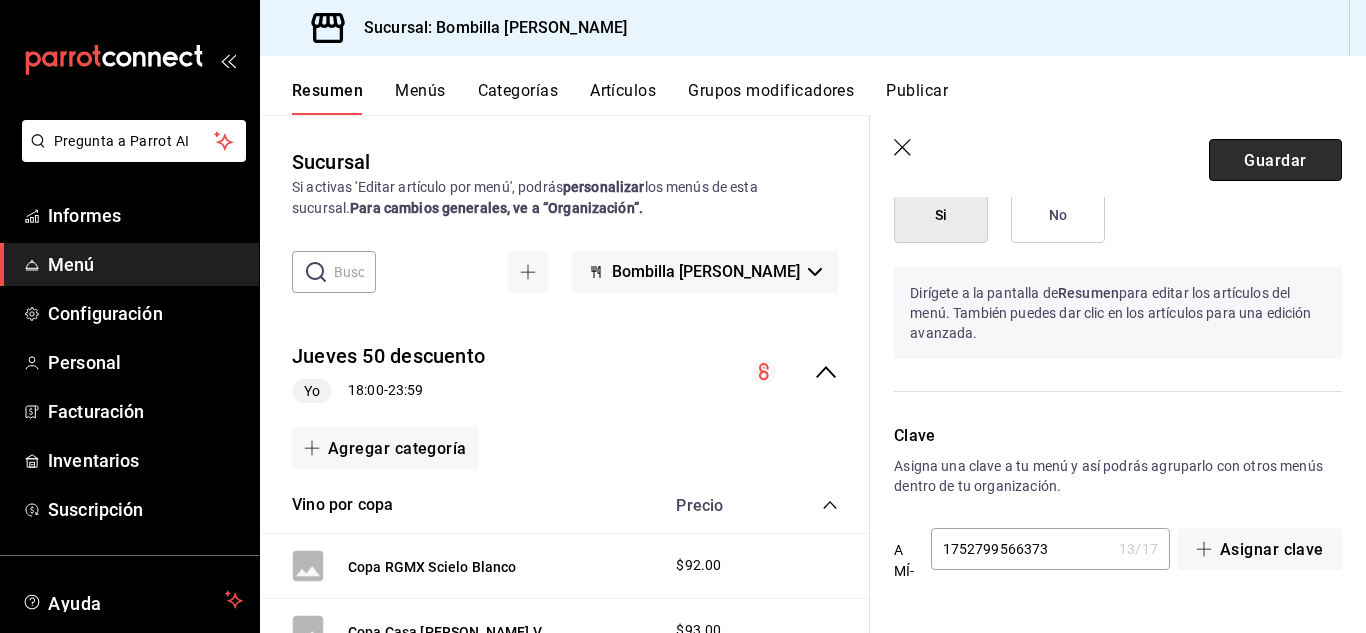 click on "Guardar" at bounding box center (1275, 159) 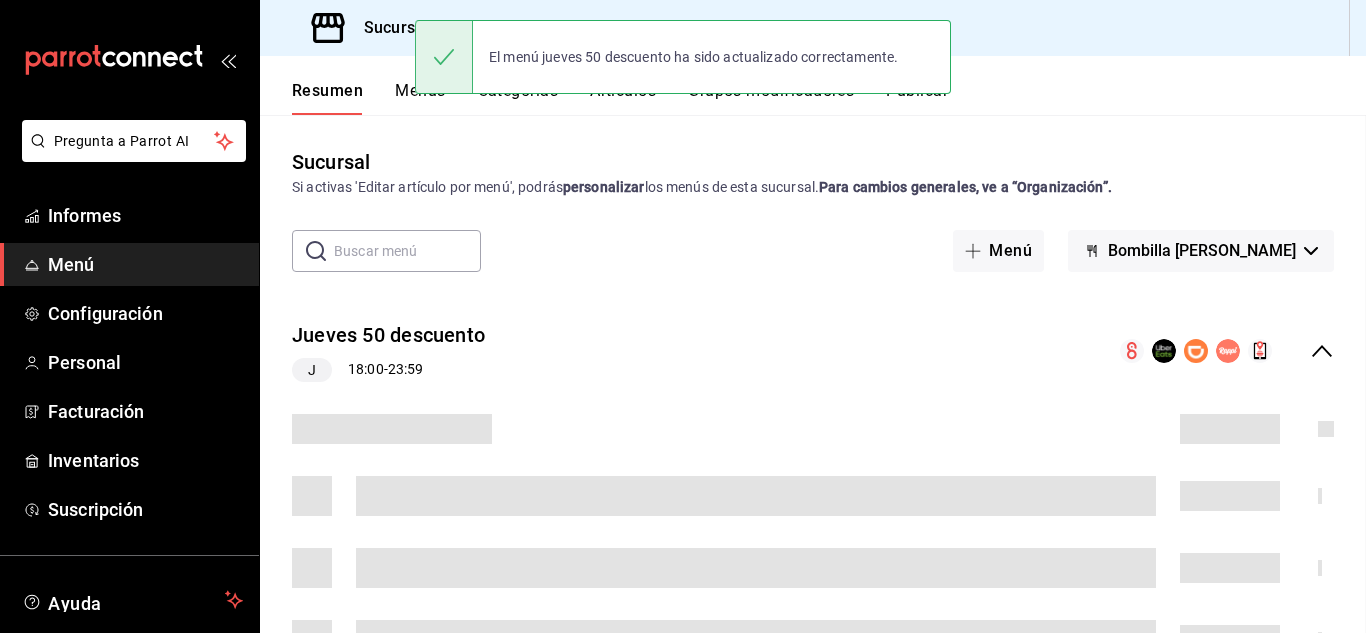 scroll, scrollTop: 0, scrollLeft: 0, axis: both 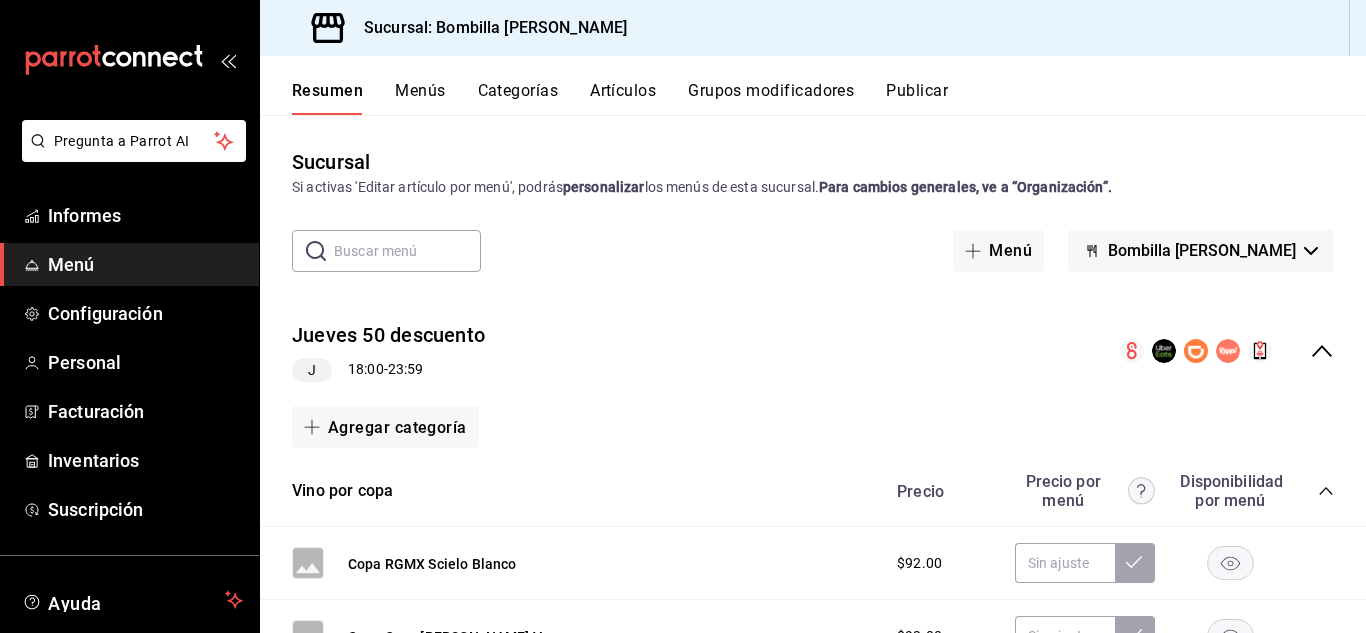 click on "J 18:00  -  23:59" at bounding box center (388, 370) 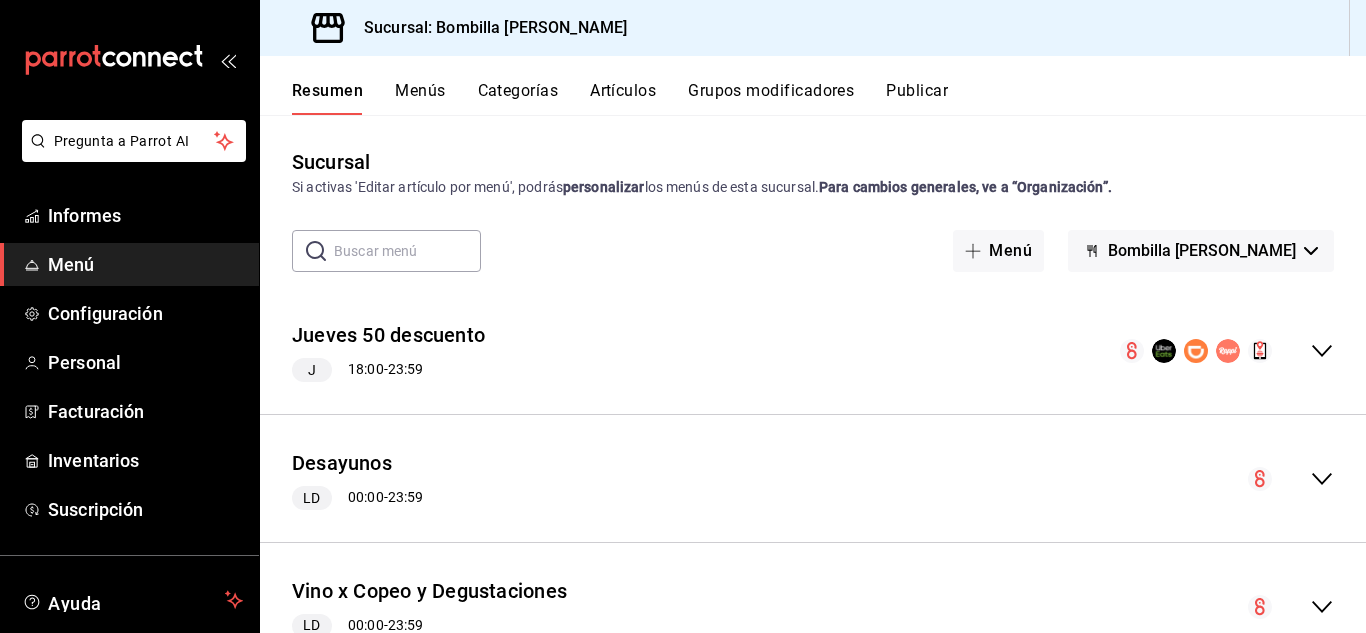 click on "Jueves 50 descuento J 18:00  -  23:59" at bounding box center (388, 351) 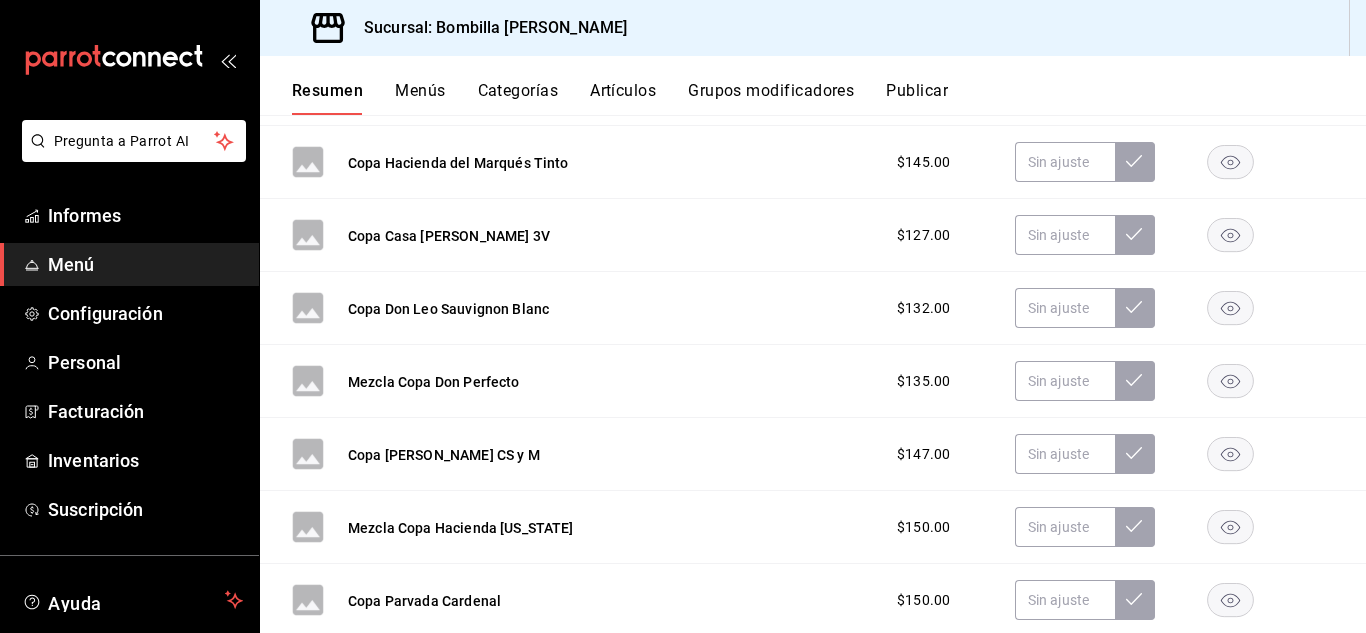 scroll, scrollTop: 659, scrollLeft: 0, axis: vertical 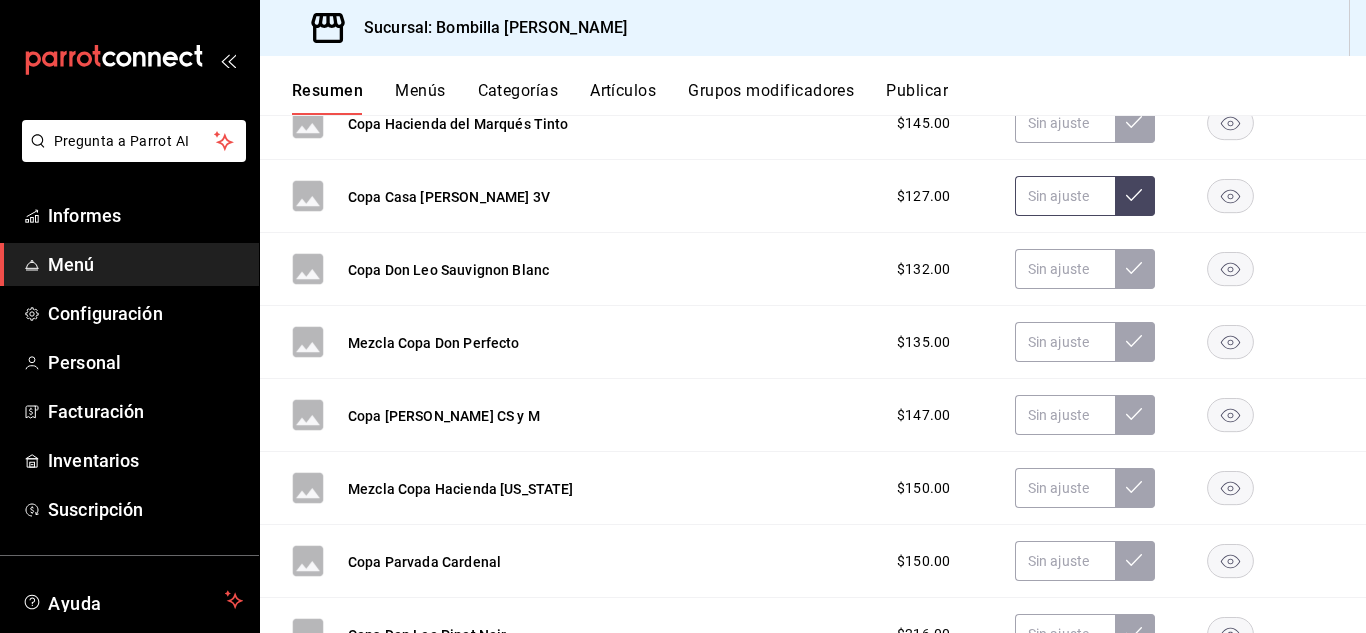 click at bounding box center (1065, 196) 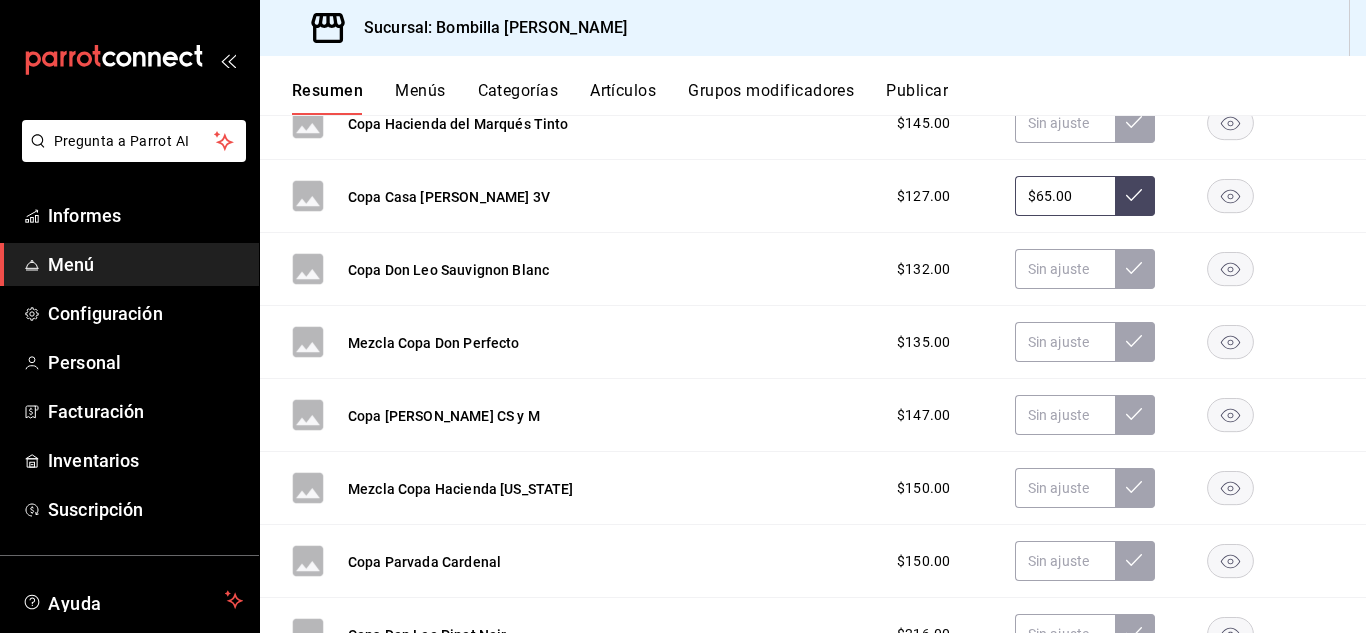 type on "$65.00" 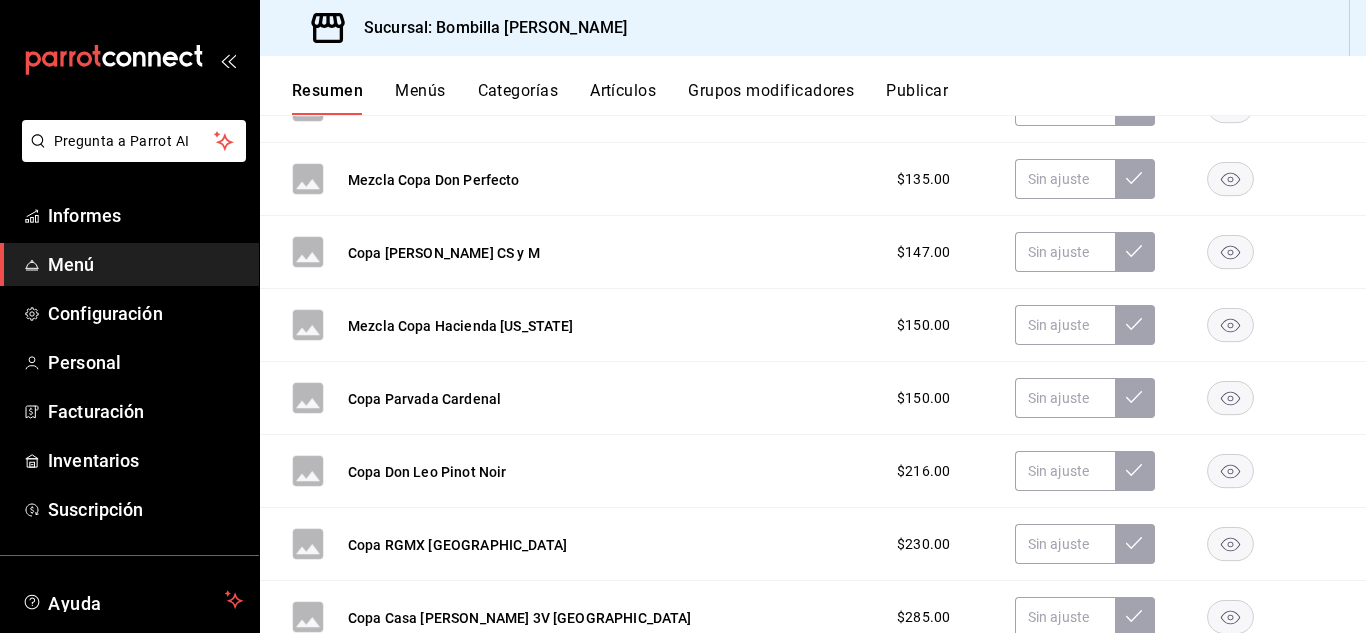 scroll, scrollTop: 846, scrollLeft: 0, axis: vertical 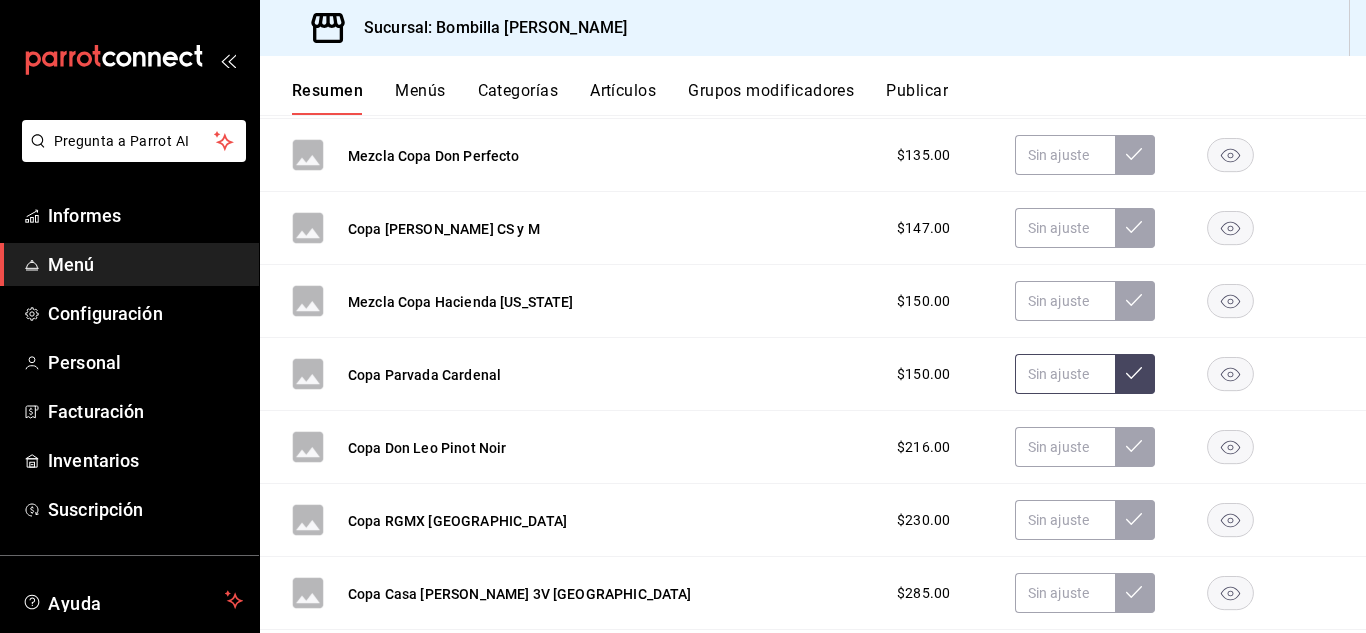 click at bounding box center (1065, 374) 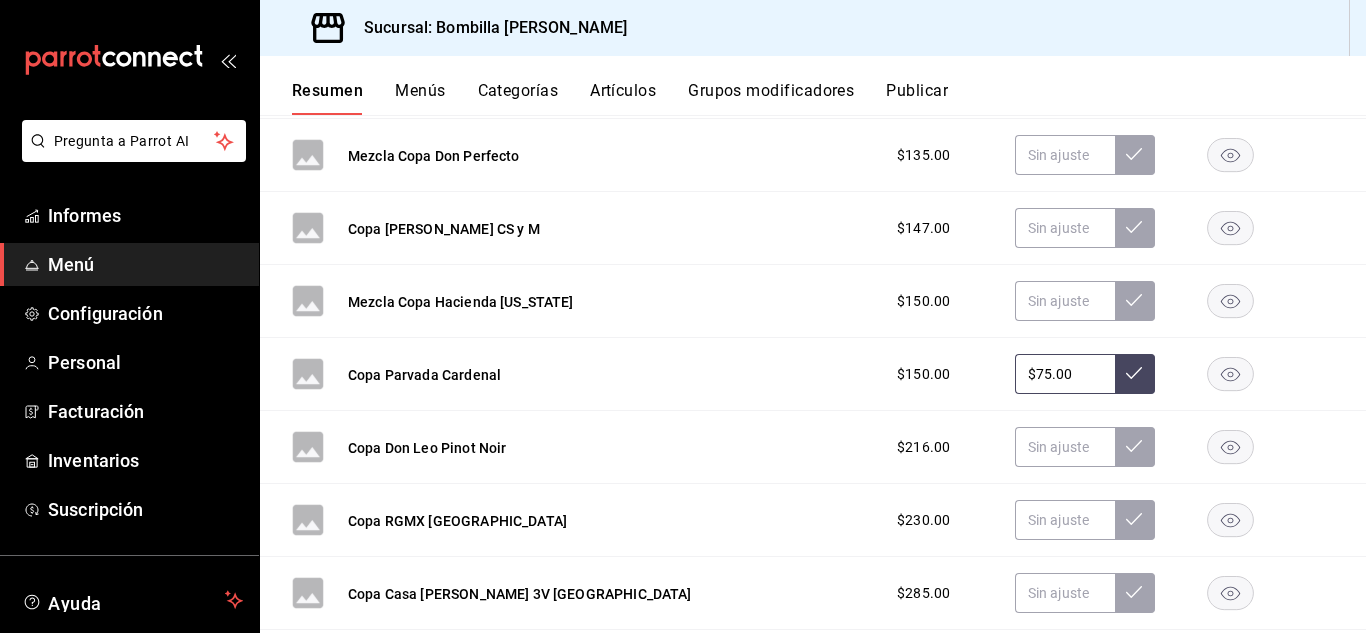 type on "$75.00" 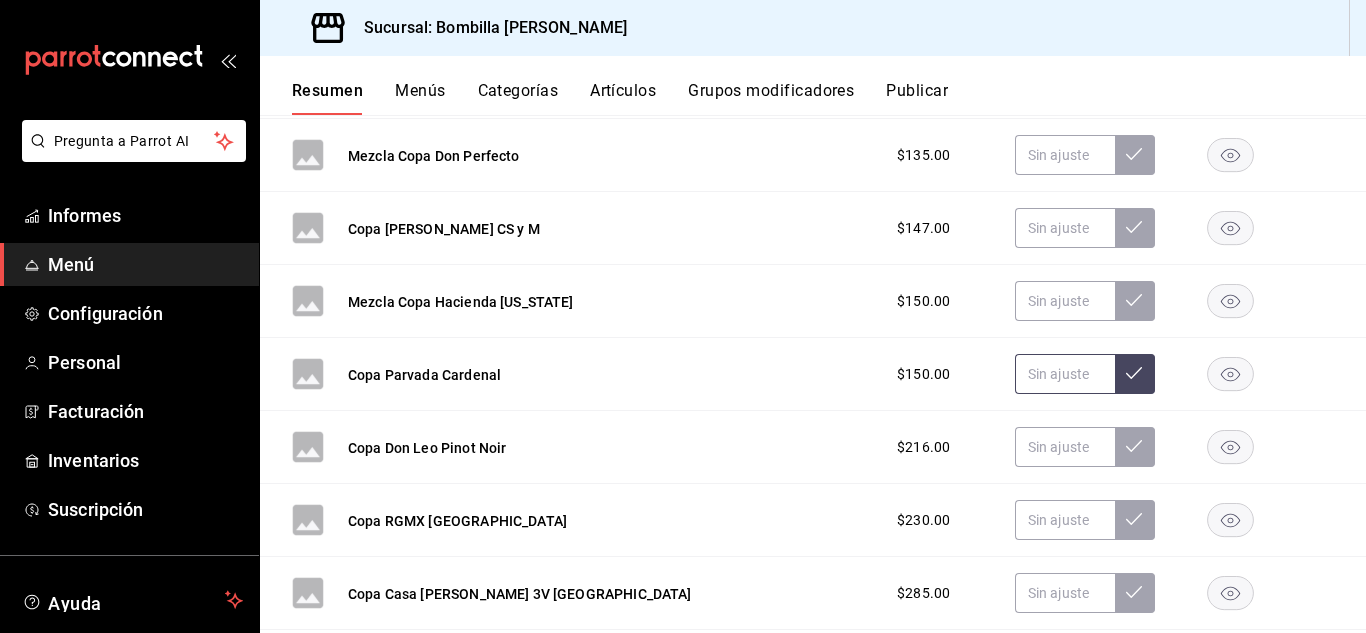 click at bounding box center (1065, 374) 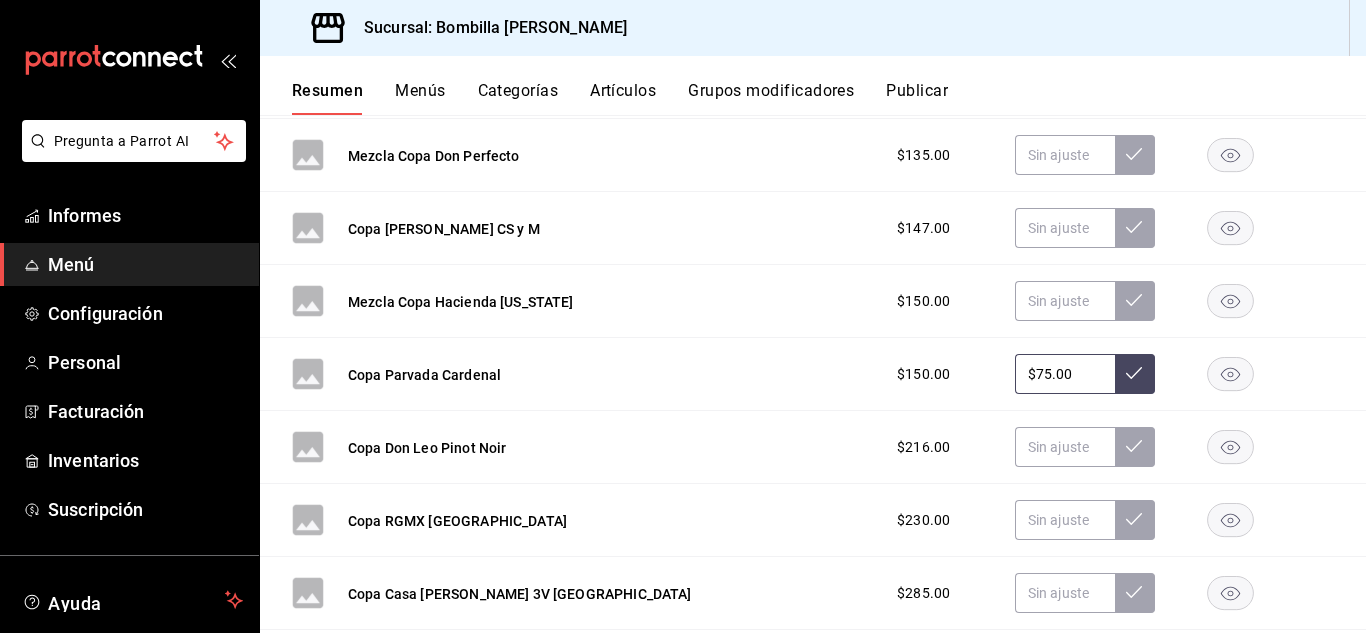 type on "$75.00" 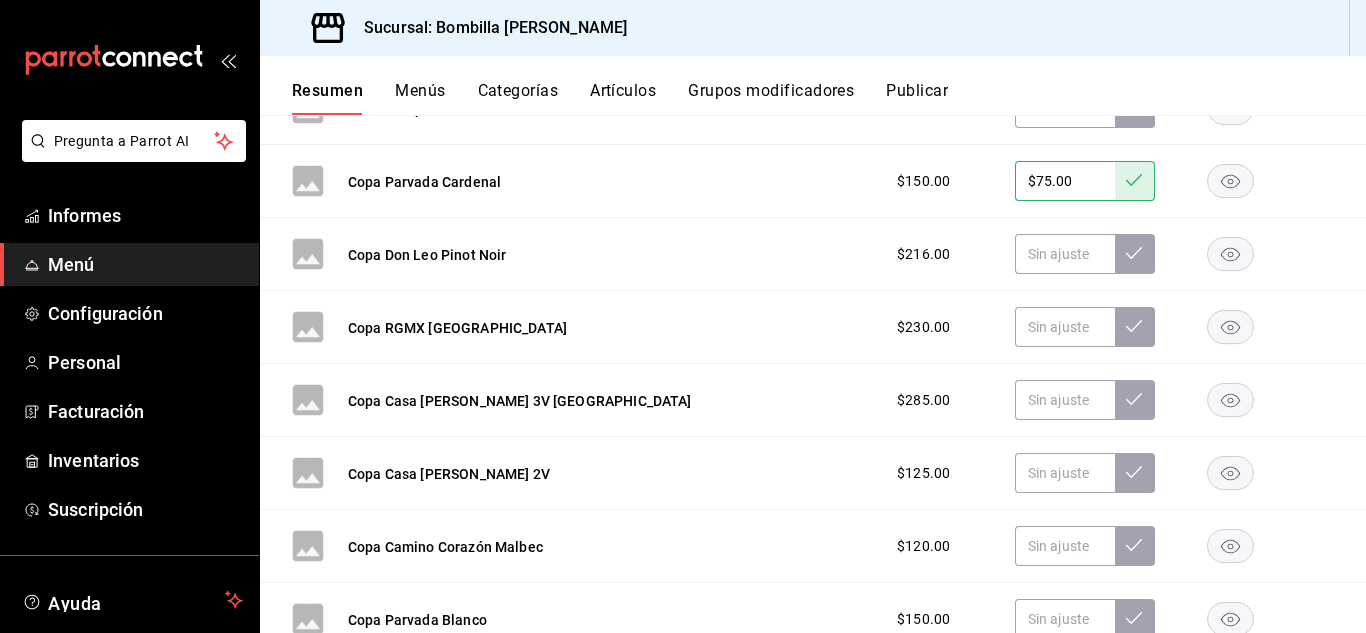scroll, scrollTop: 1132, scrollLeft: 0, axis: vertical 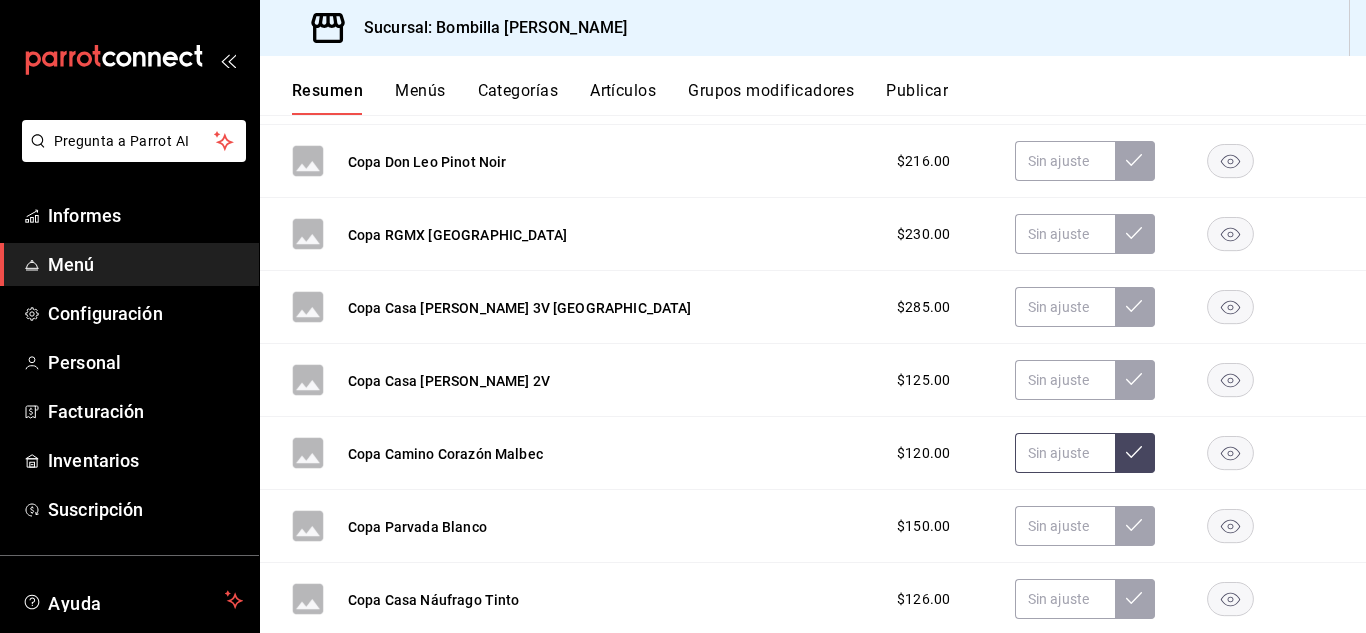 click at bounding box center (1065, 453) 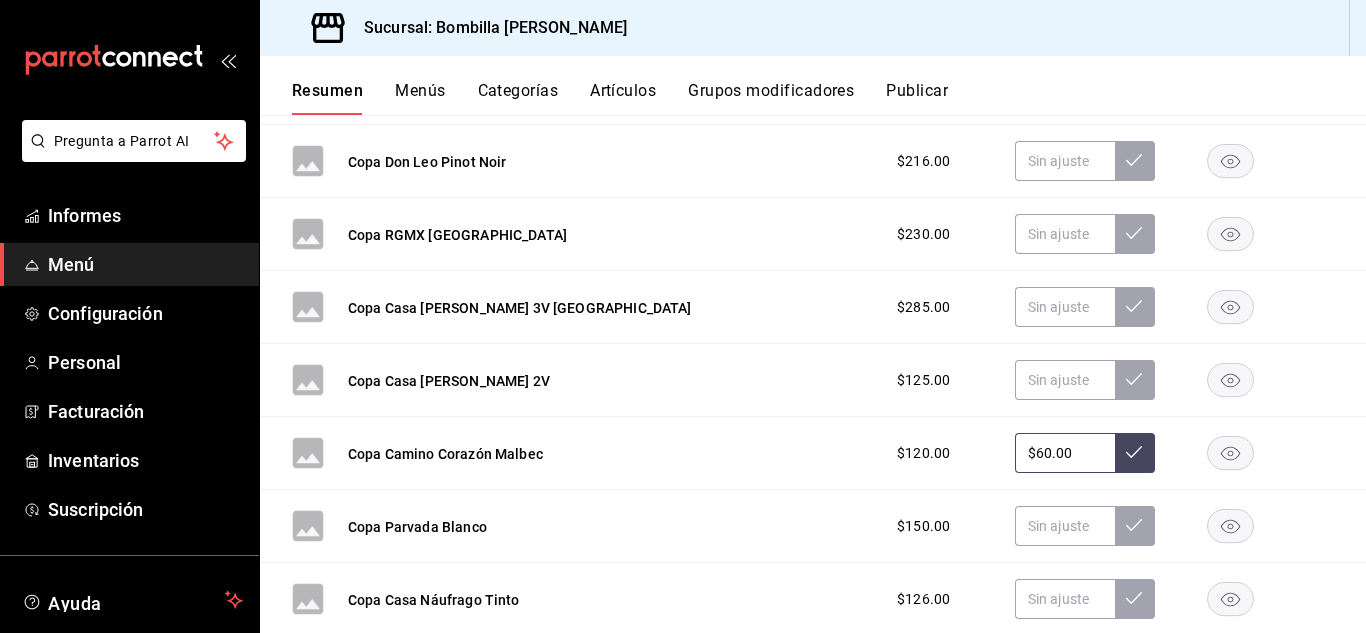 type on "$60.00" 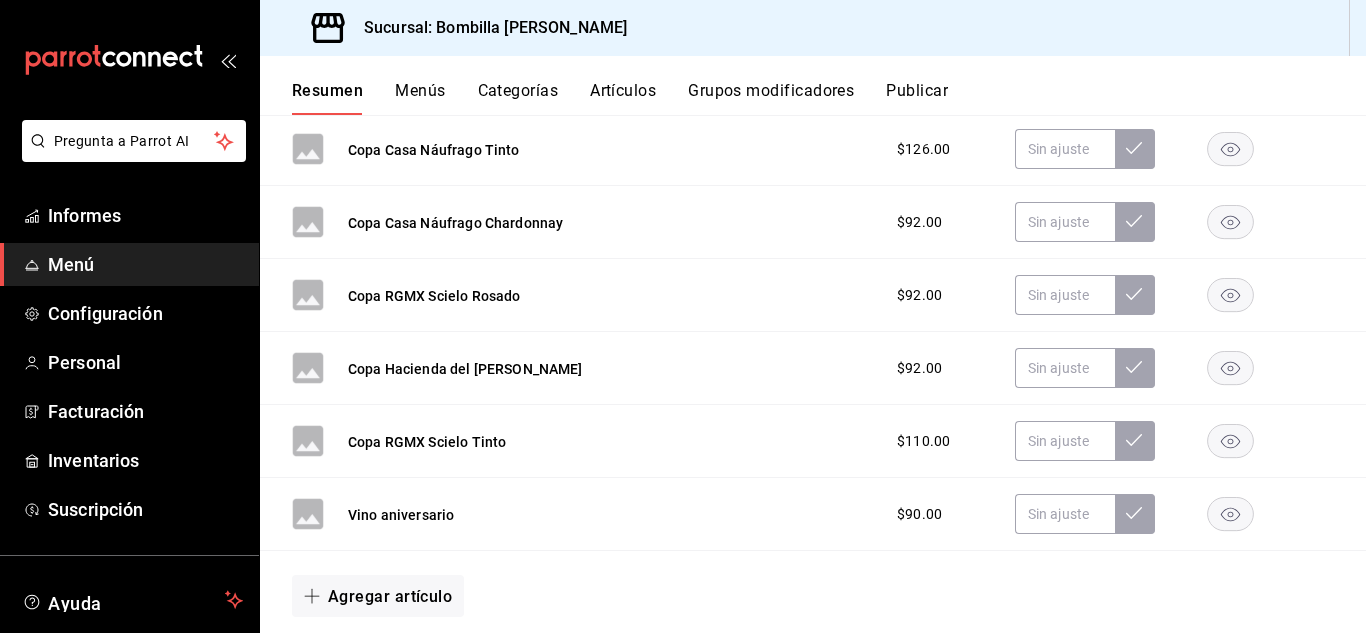 scroll, scrollTop: 1605, scrollLeft: 0, axis: vertical 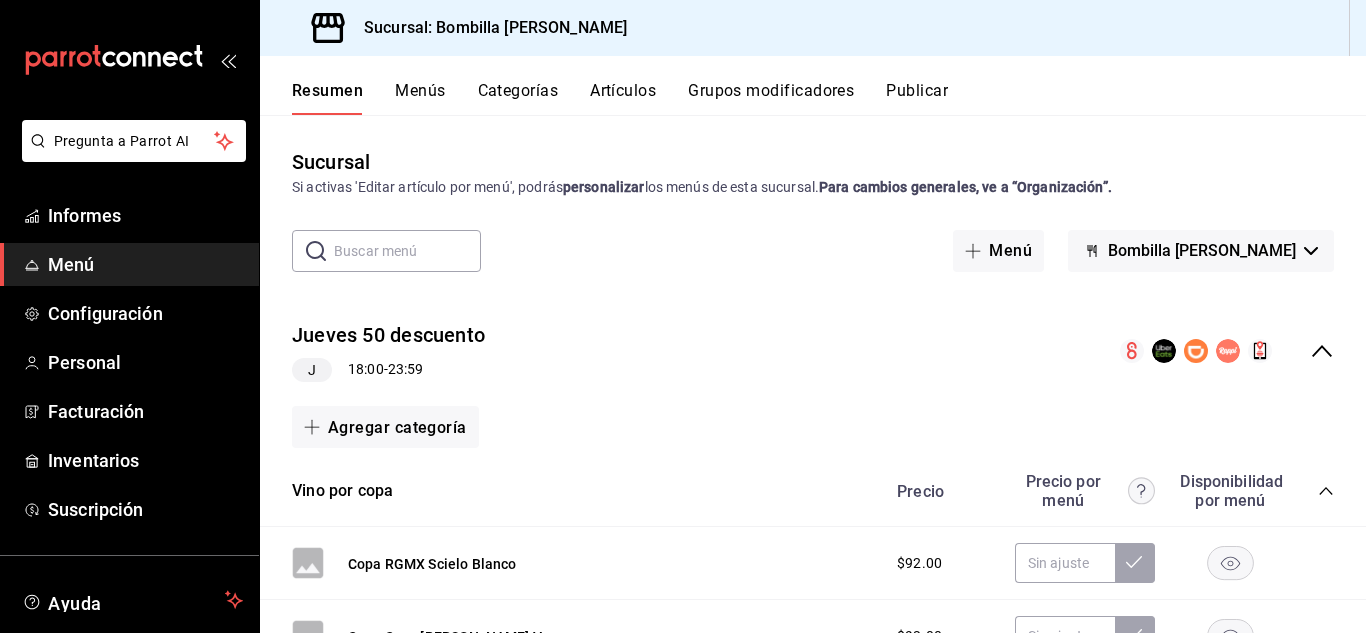 click 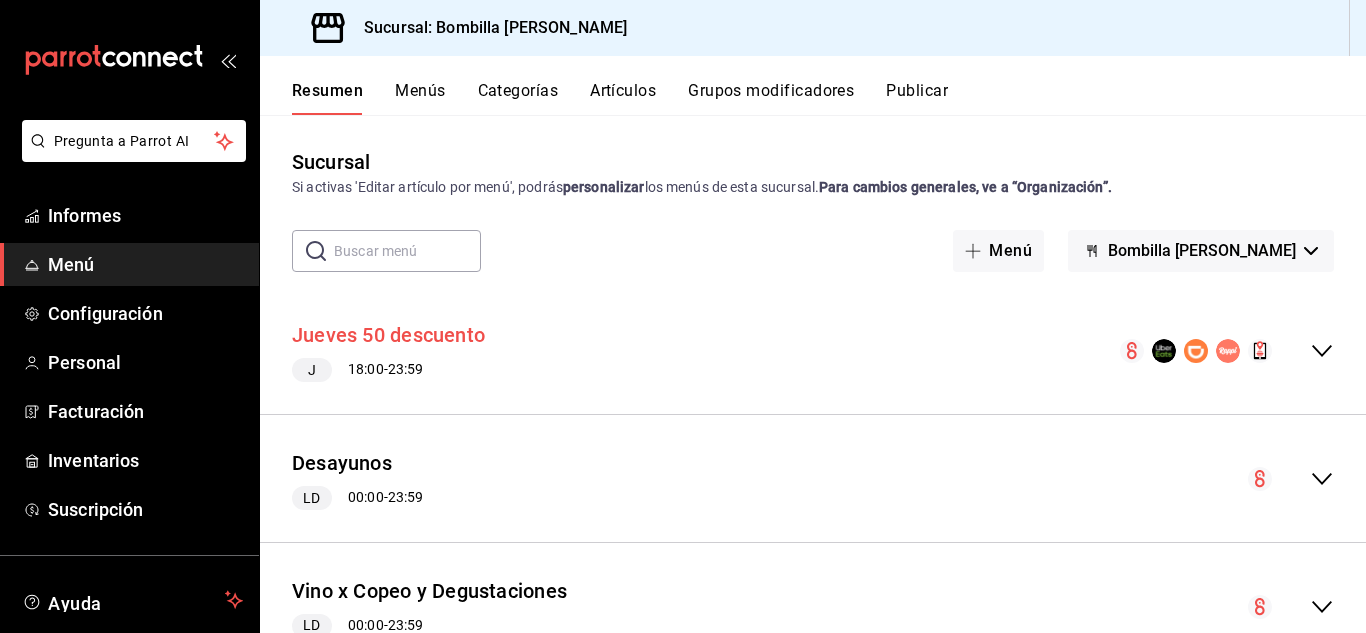 click on "Jueves 50 descuento" at bounding box center [388, 336] 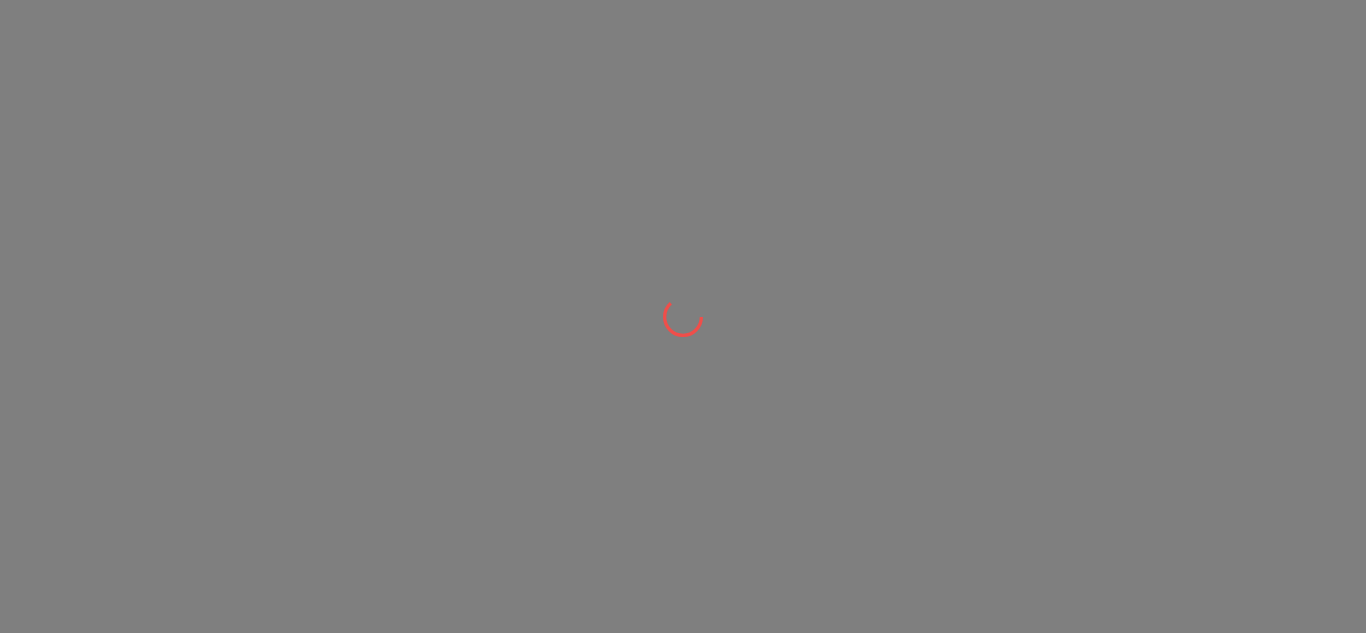 scroll, scrollTop: 0, scrollLeft: 0, axis: both 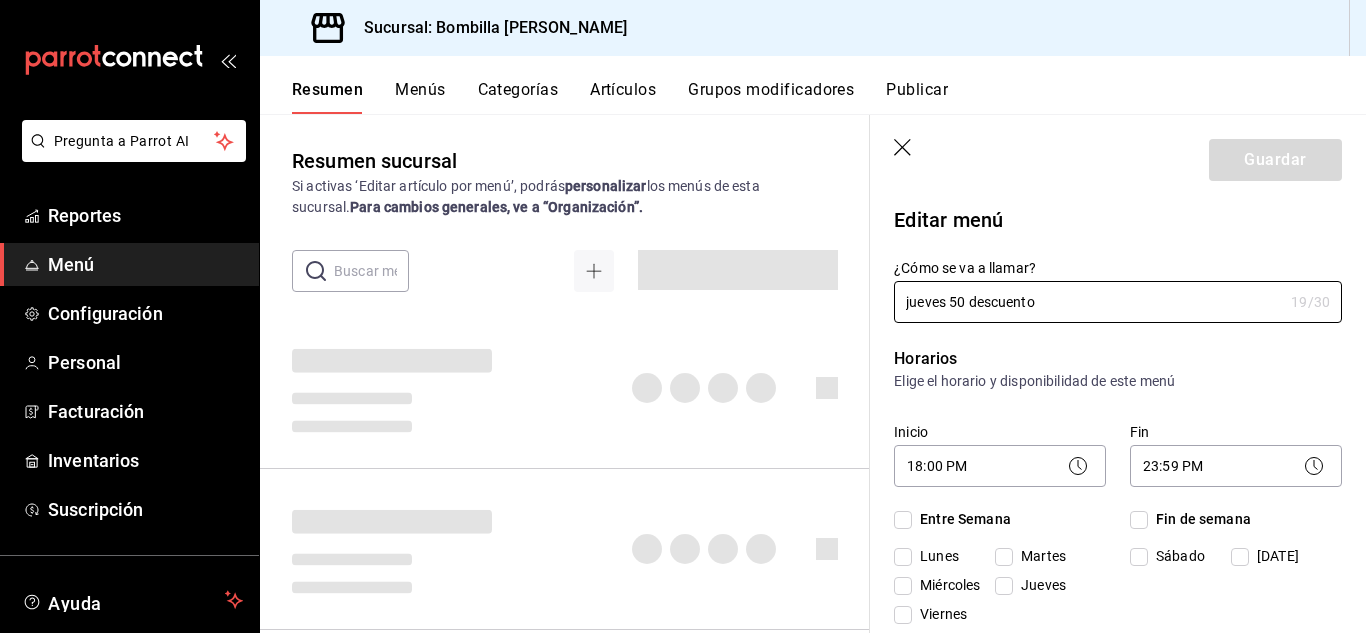 checkbox on "true" 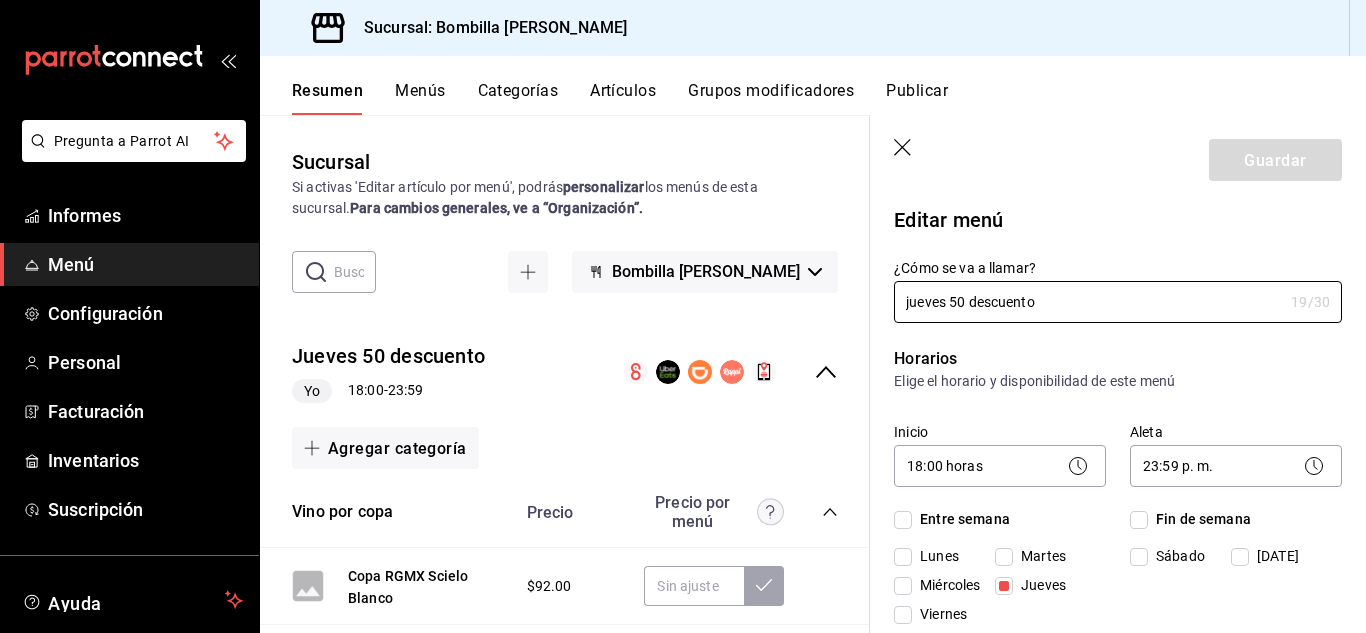scroll, scrollTop: 543, scrollLeft: 0, axis: vertical 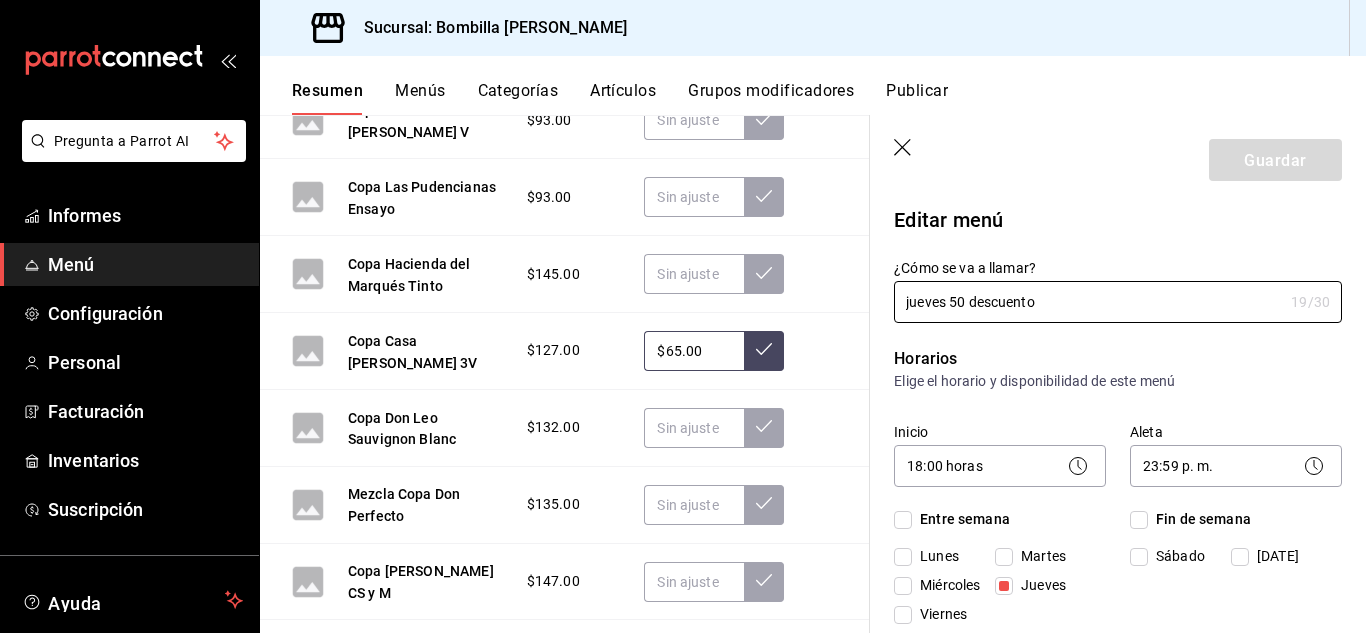 click at bounding box center [764, 351] 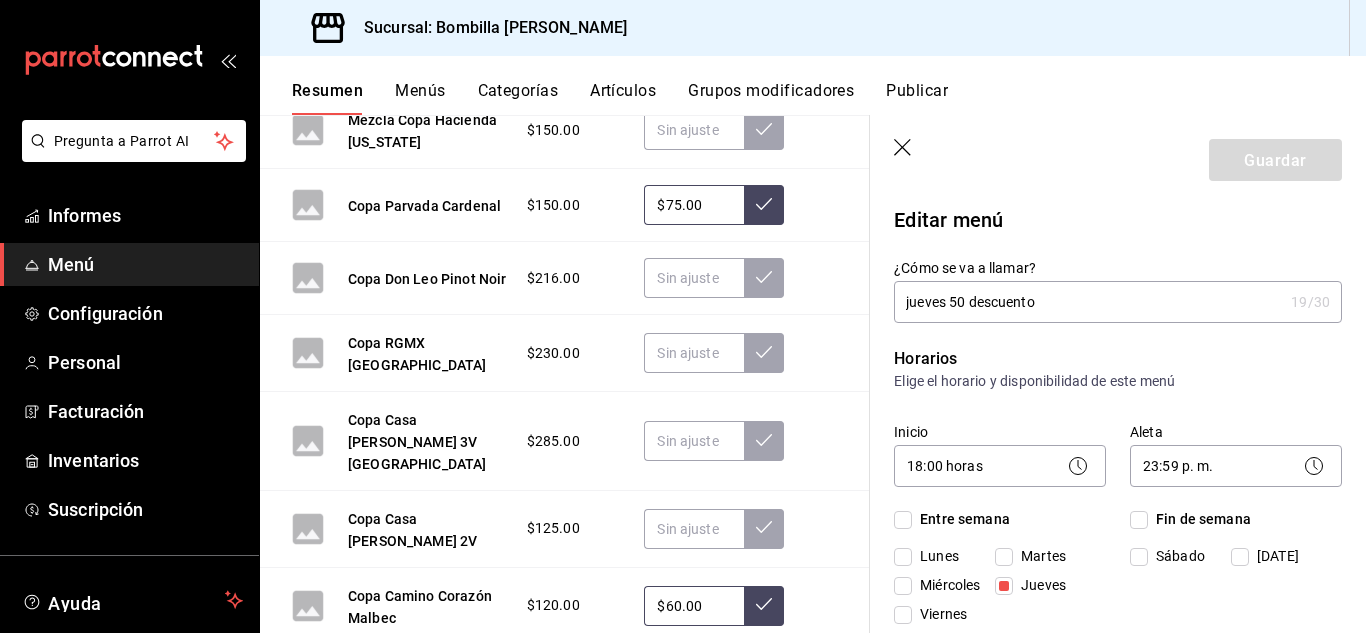 scroll, scrollTop: 1064, scrollLeft: 0, axis: vertical 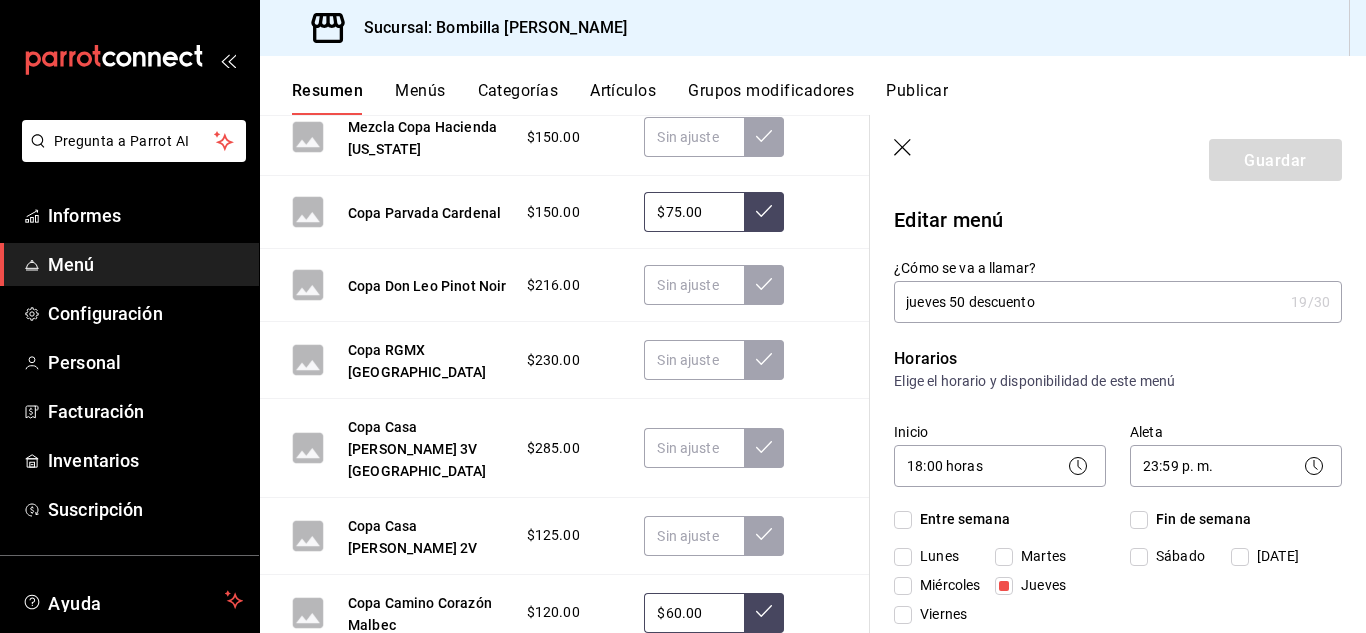 click on "jueves 50 descuento" at bounding box center (1088, 302) 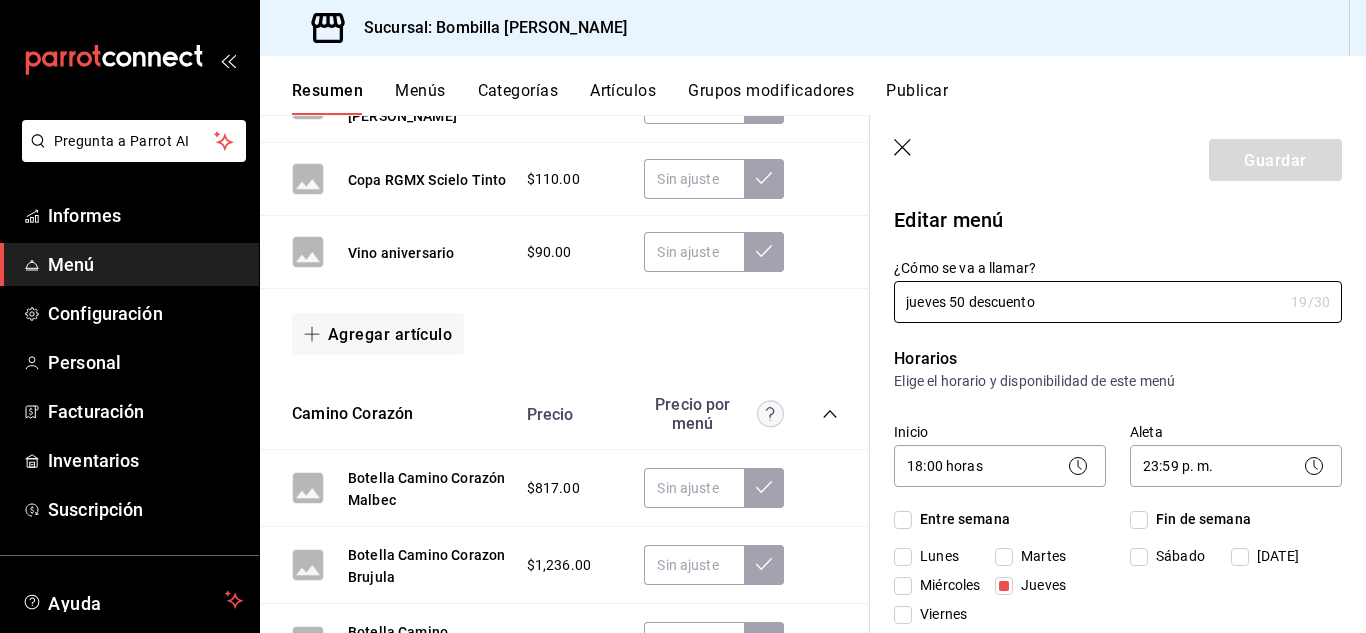 scroll, scrollTop: 1945, scrollLeft: 0, axis: vertical 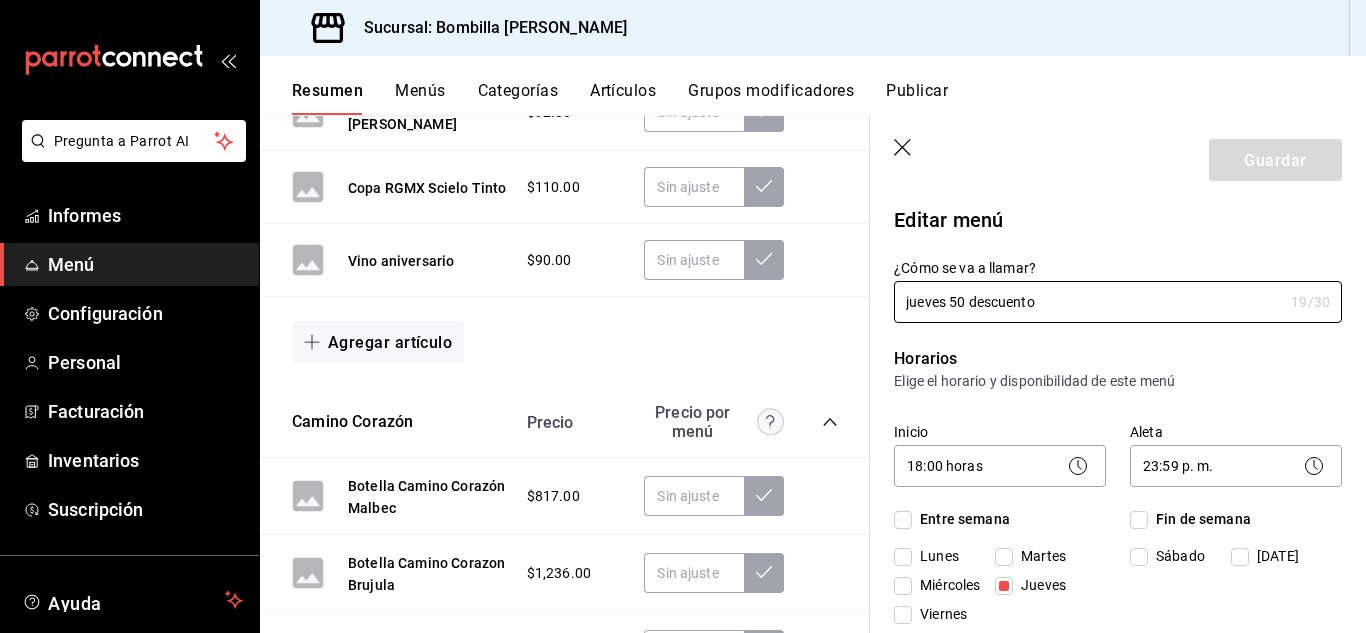 click 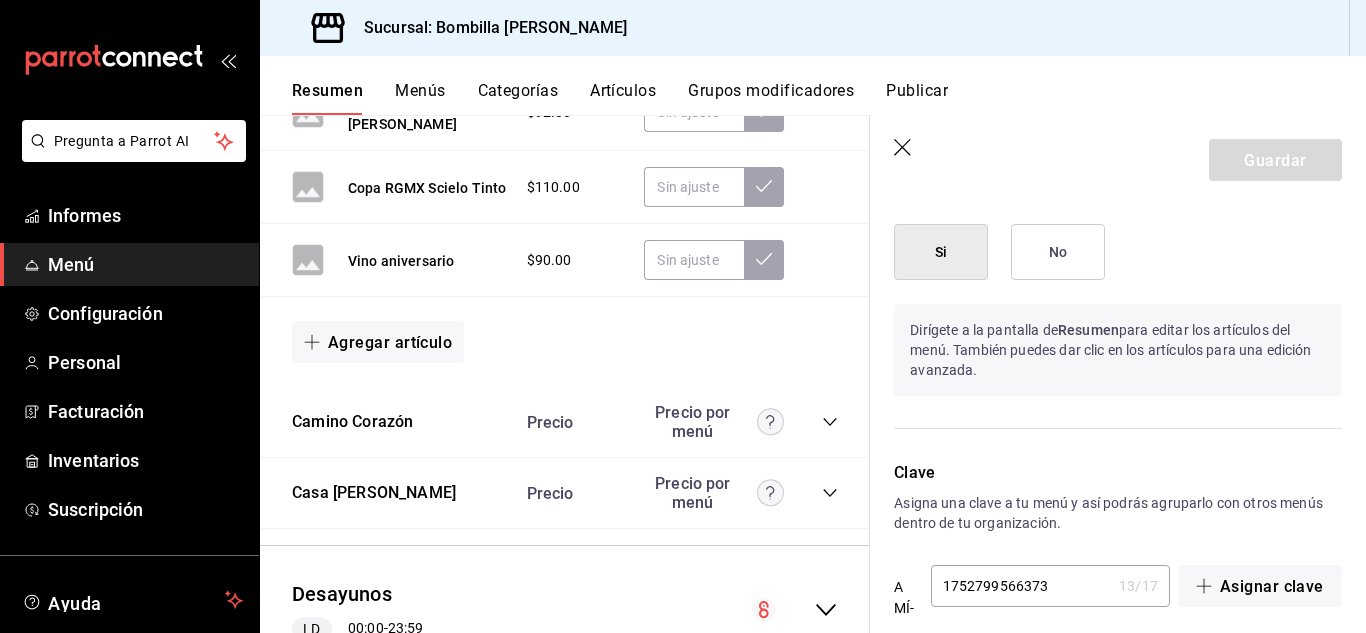 scroll, scrollTop: 1280, scrollLeft: 0, axis: vertical 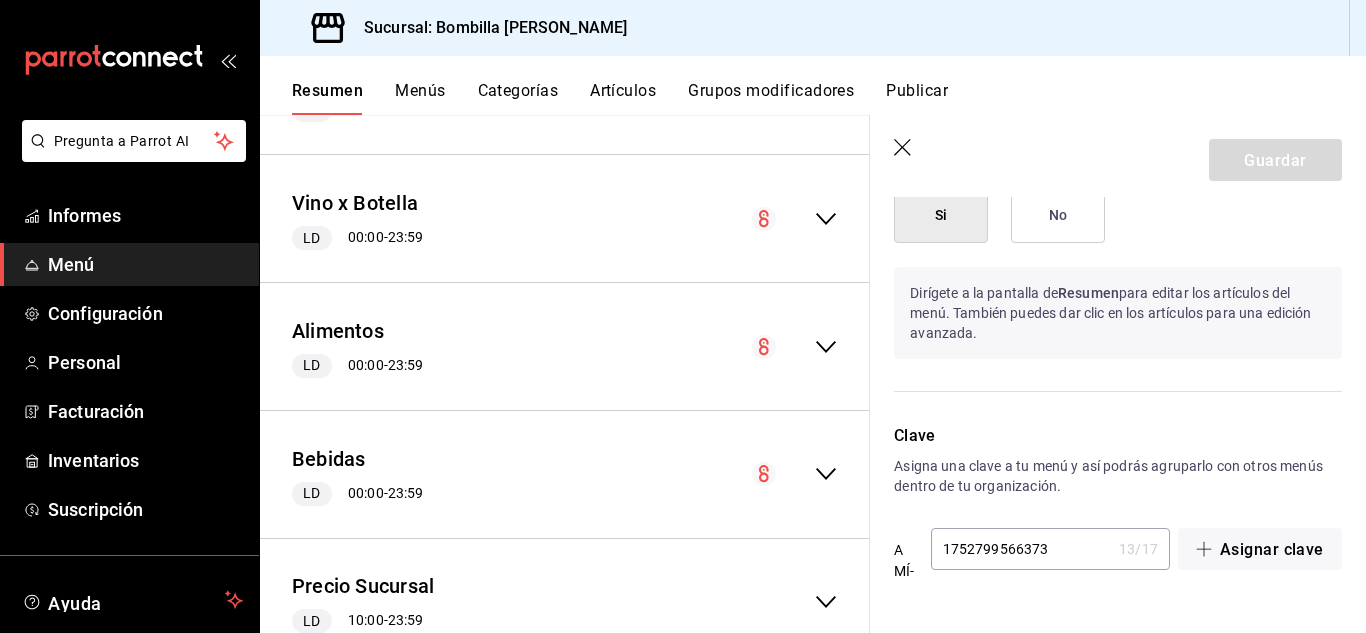 click on "Publicar" at bounding box center [917, 90] 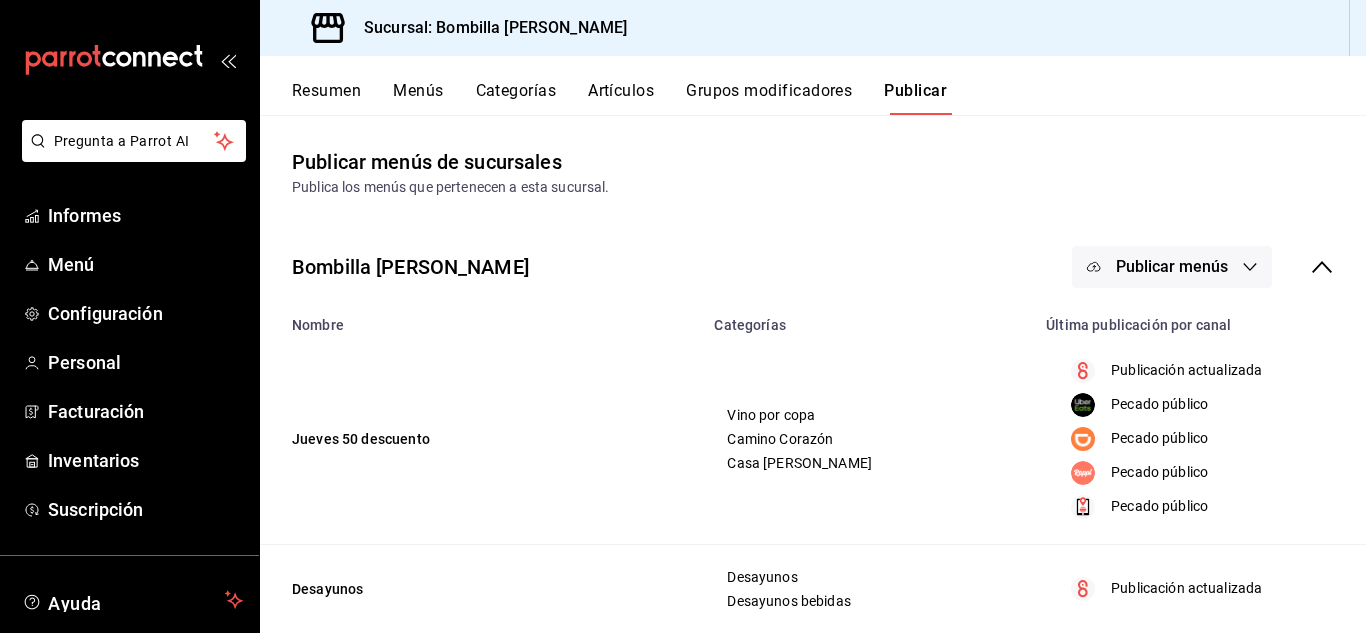 click on "Publicar menús" at bounding box center (1172, 266) 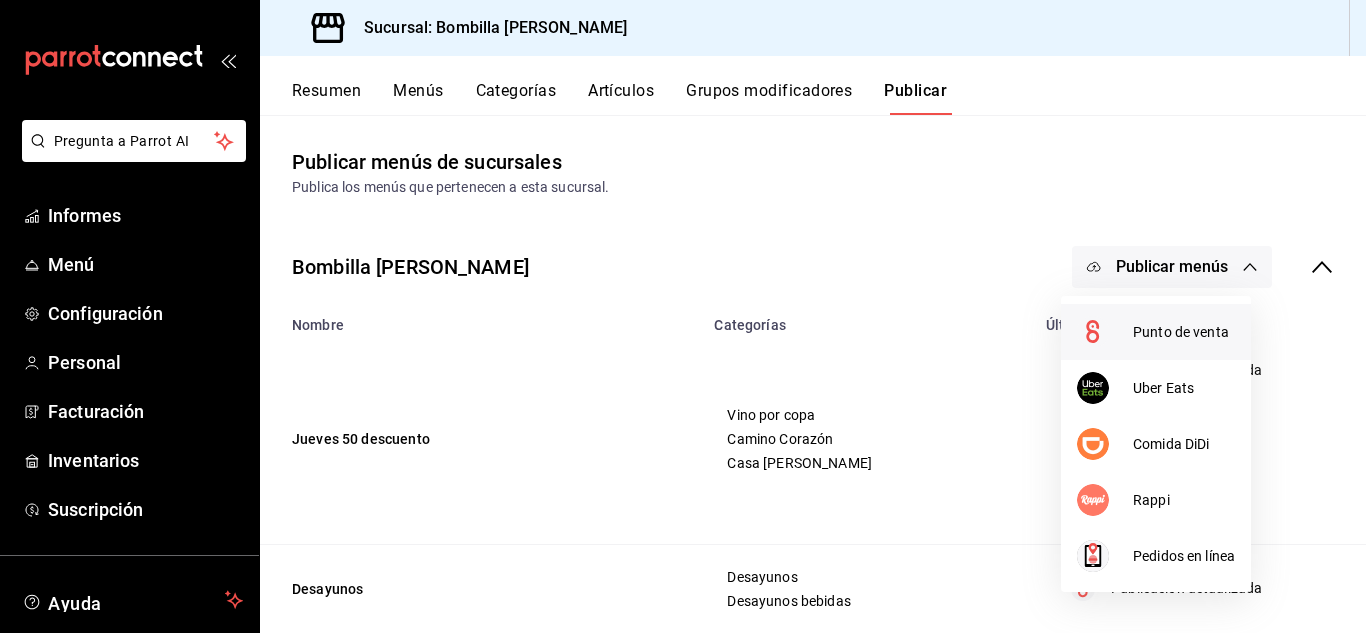 click on "Punto de venta" at bounding box center (1156, 332) 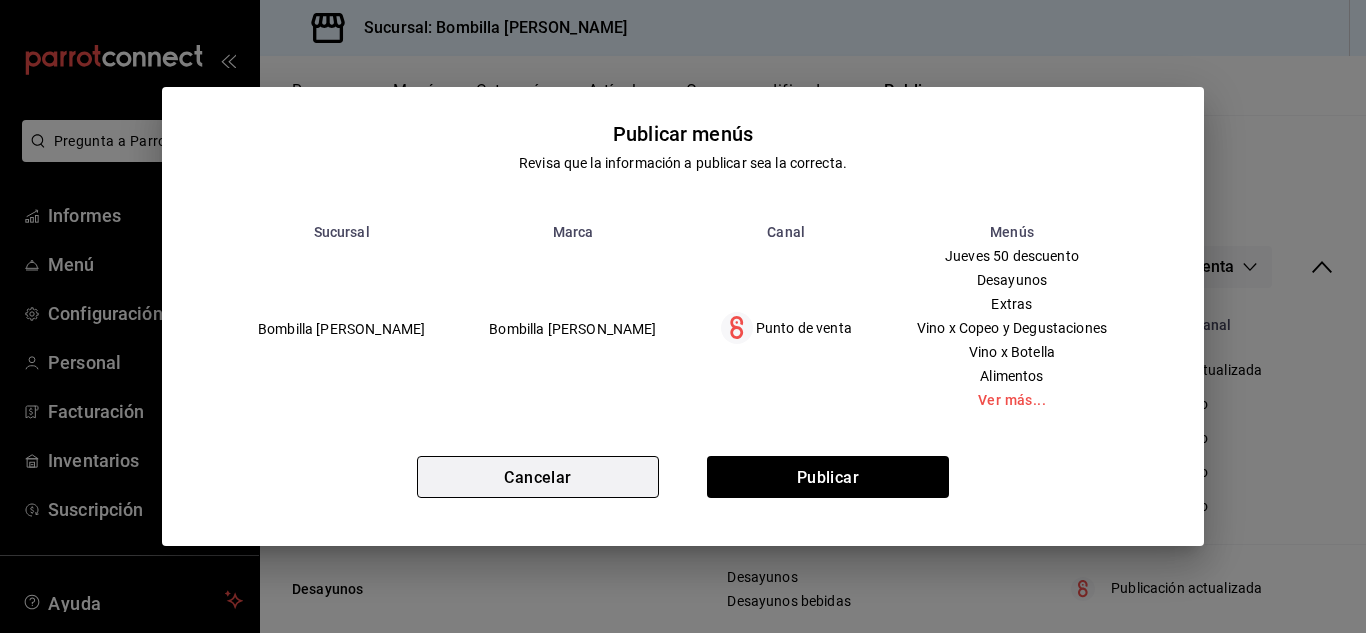 click on "Cancelar" at bounding box center [538, 477] 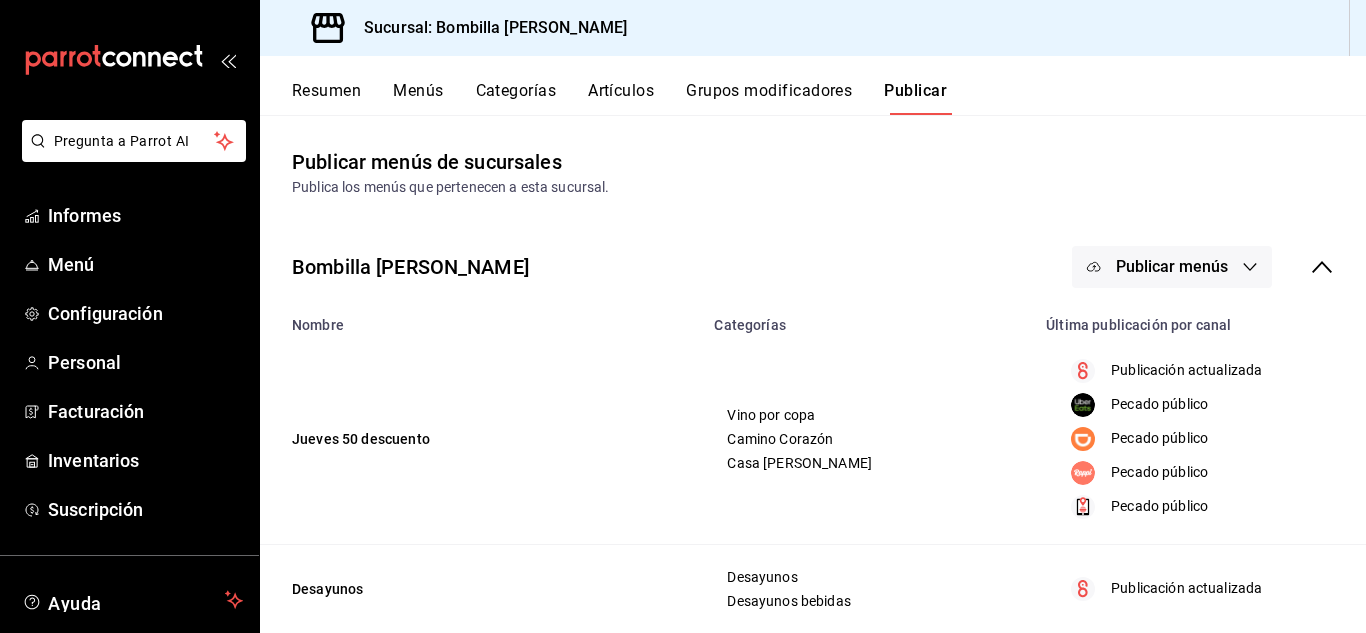 click on "Menús" at bounding box center [418, 90] 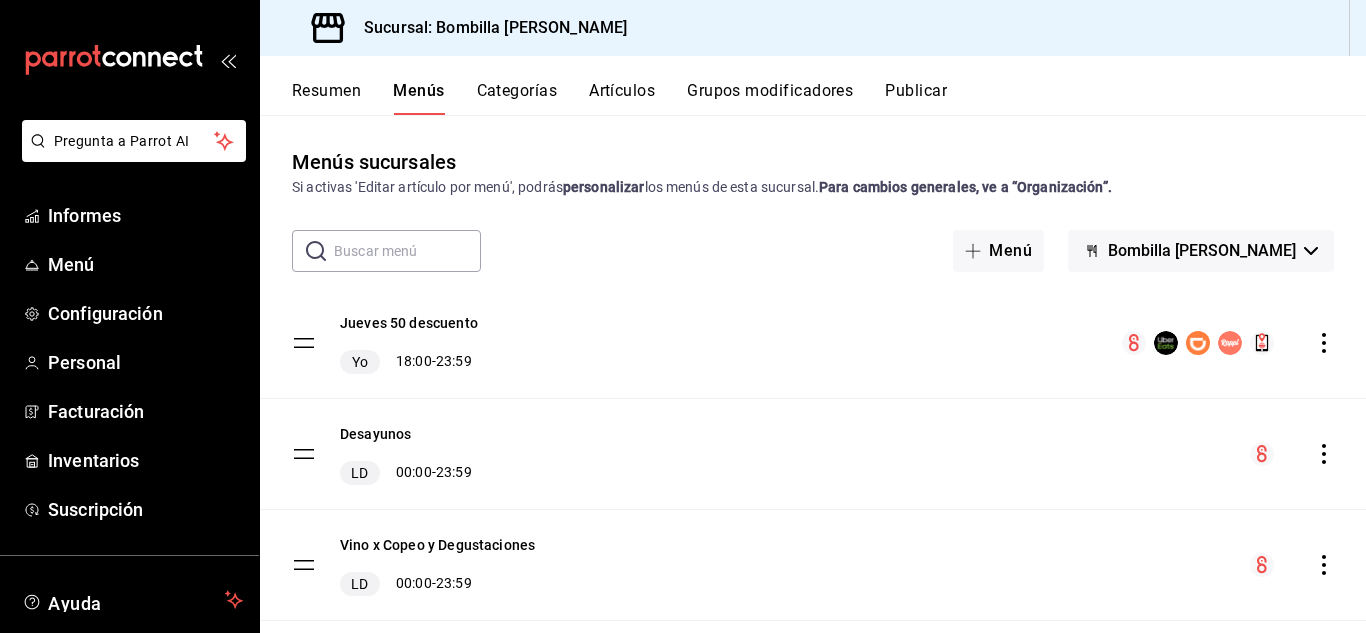 click on "Yo" at bounding box center [360, 362] 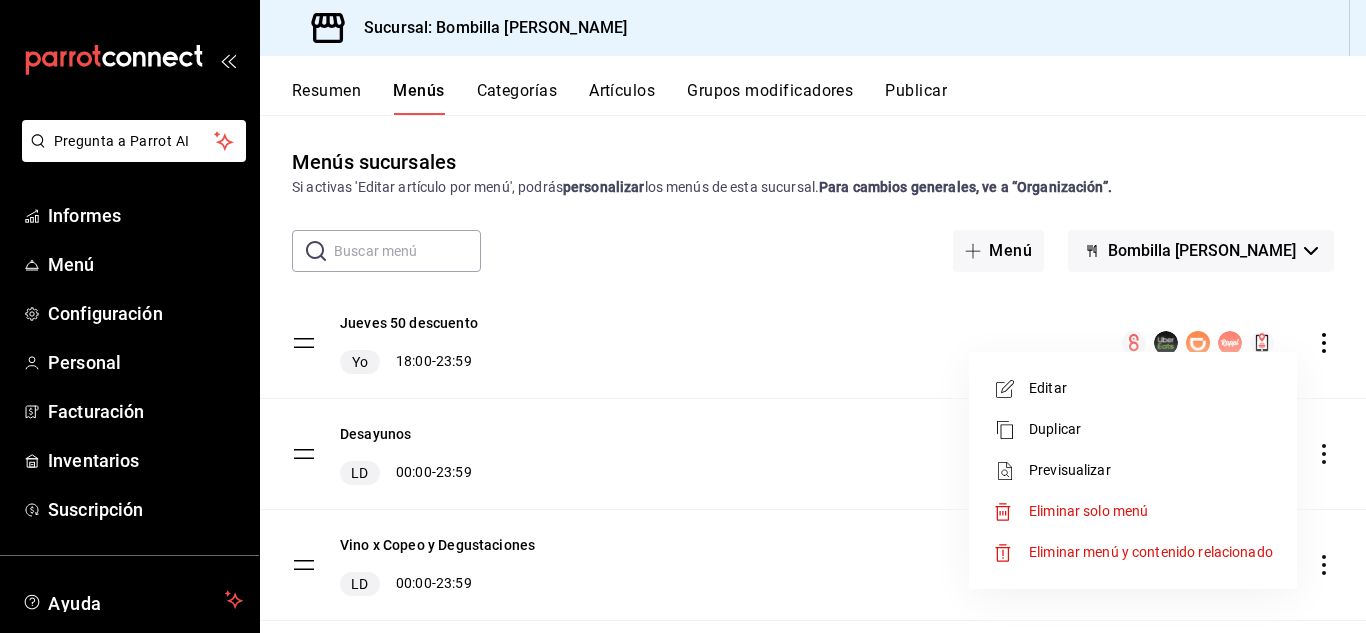 click on "Editar" at bounding box center (1151, 388) 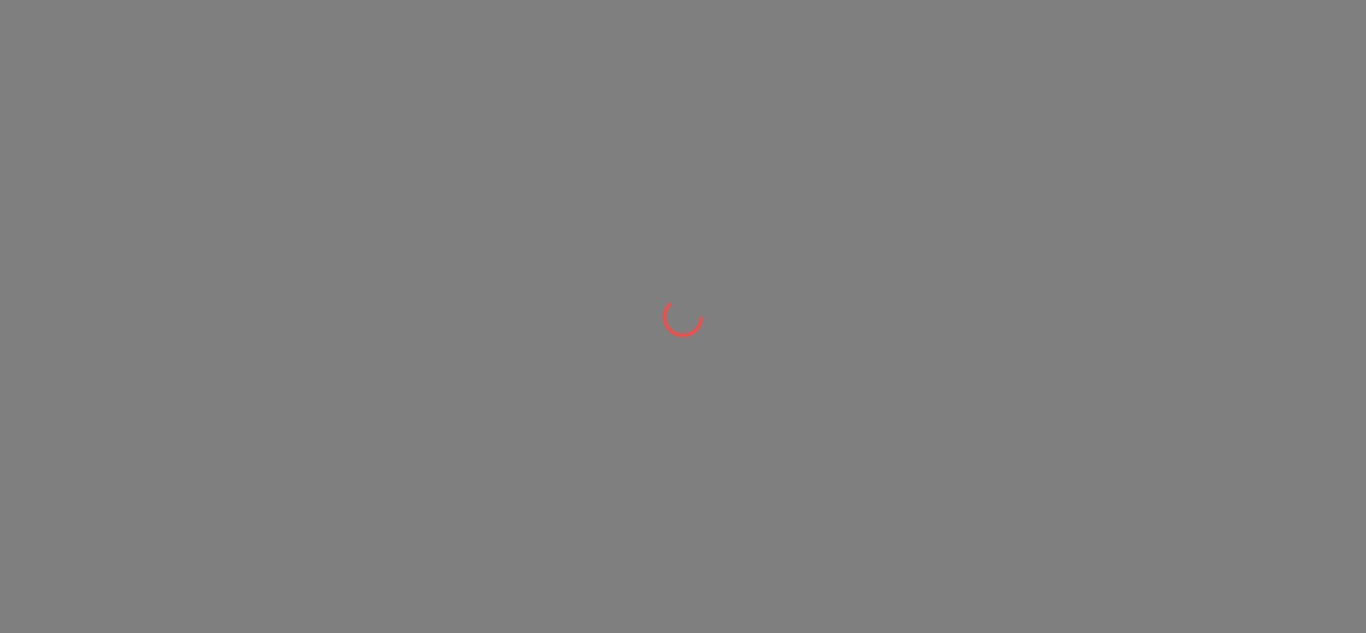 scroll, scrollTop: 0, scrollLeft: 0, axis: both 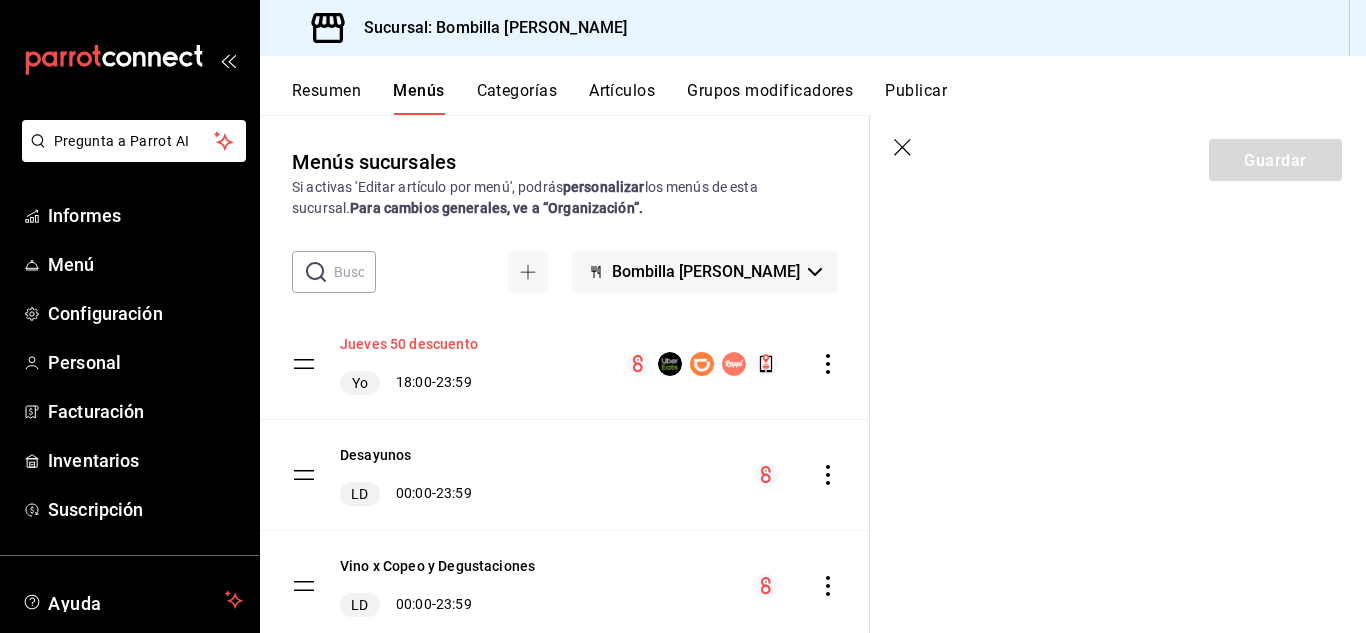 click on "Jueves 50 descuento" at bounding box center [409, 345] 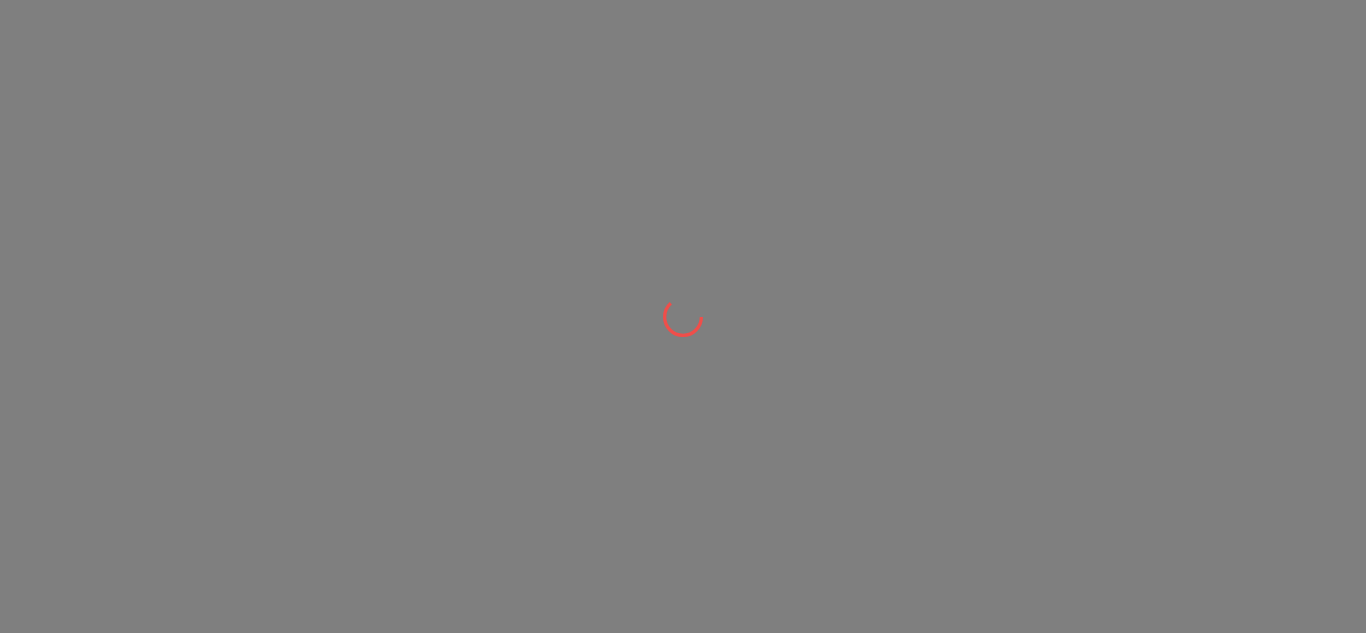 scroll, scrollTop: 0, scrollLeft: 0, axis: both 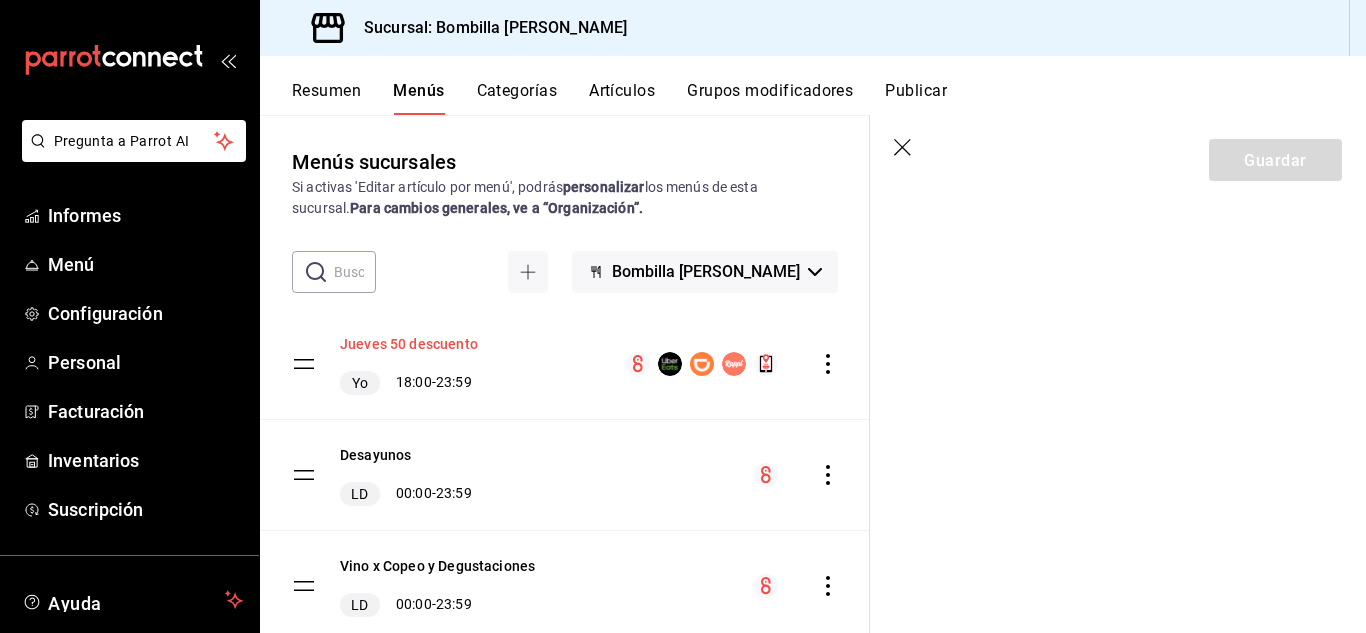click on "Jueves 50 descuento" at bounding box center (409, 345) 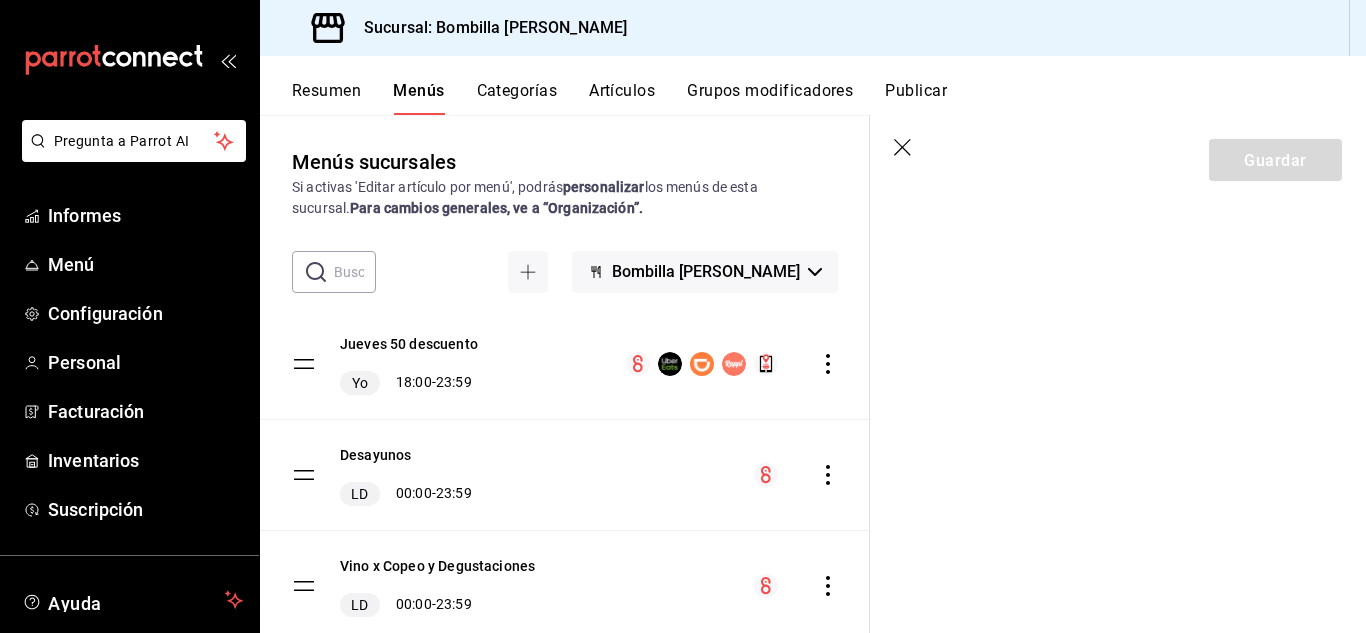 click 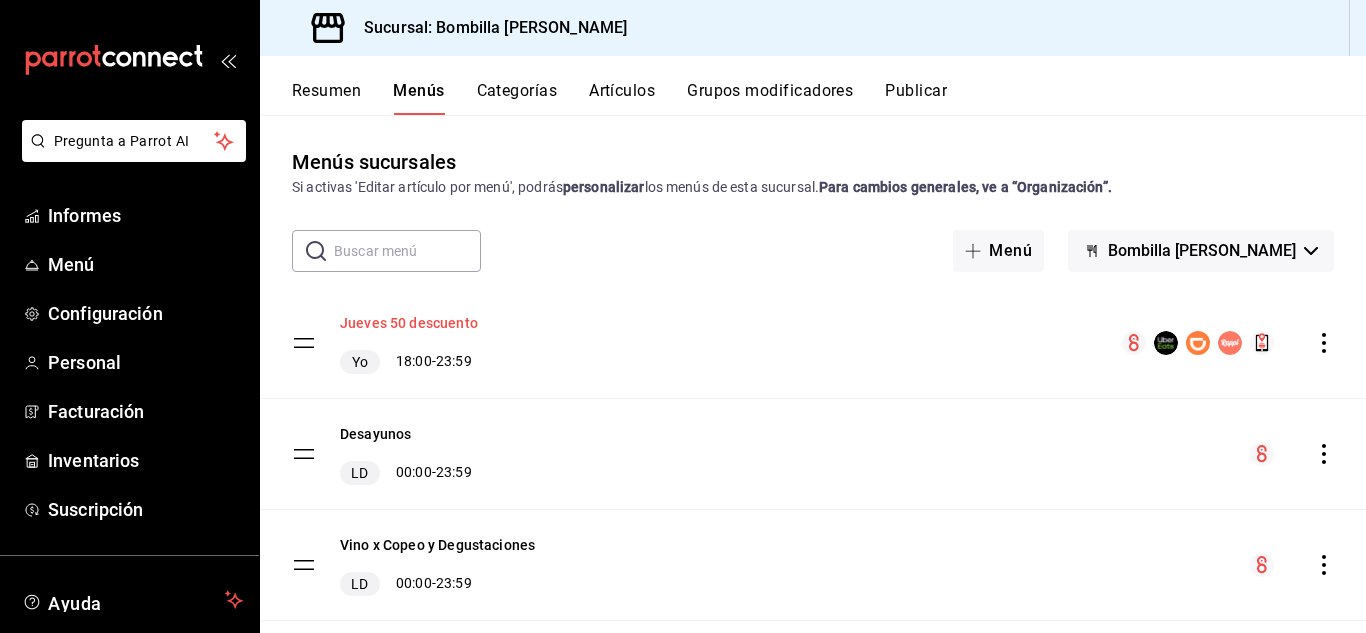 click on "Jueves 50 descuento" at bounding box center [409, 324] 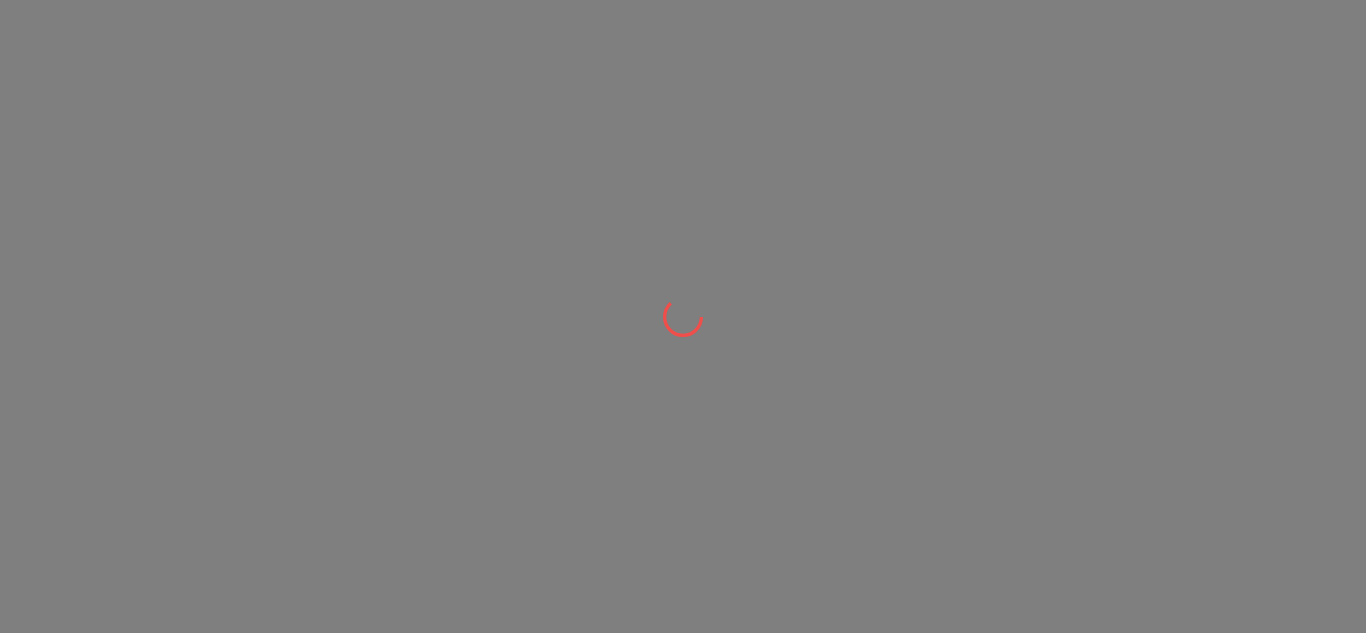 scroll, scrollTop: 0, scrollLeft: 0, axis: both 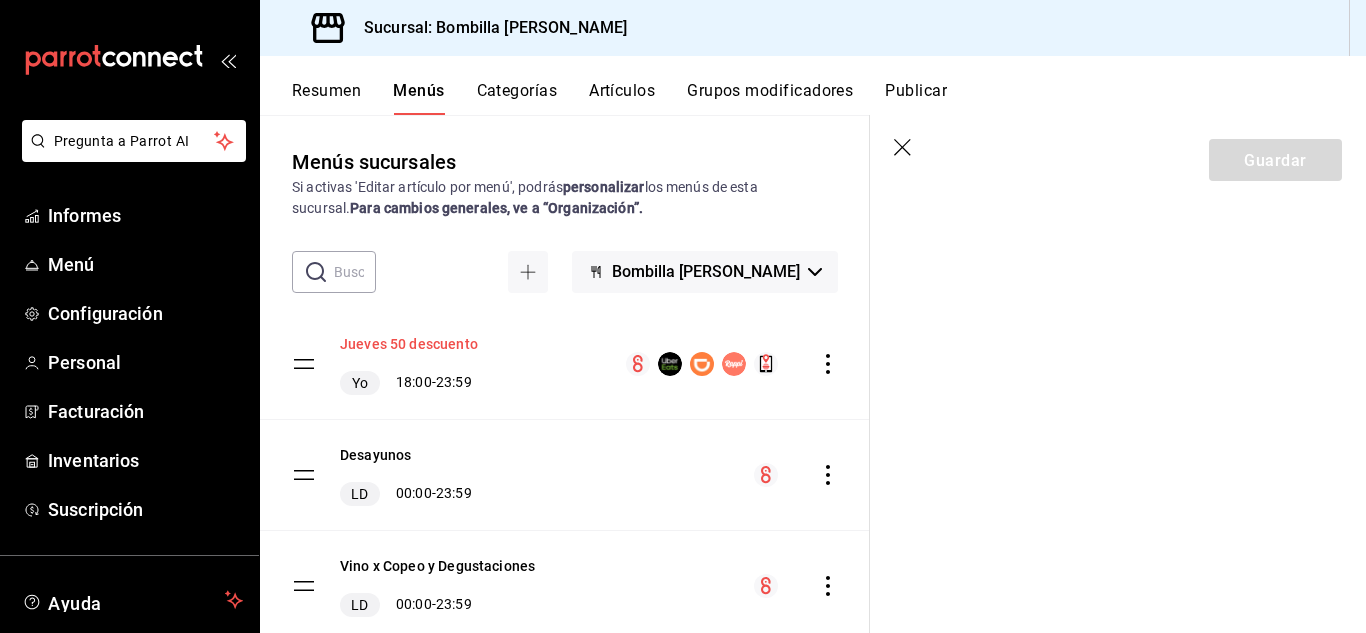 click on "Jueves 50 descuento" at bounding box center (409, 345) 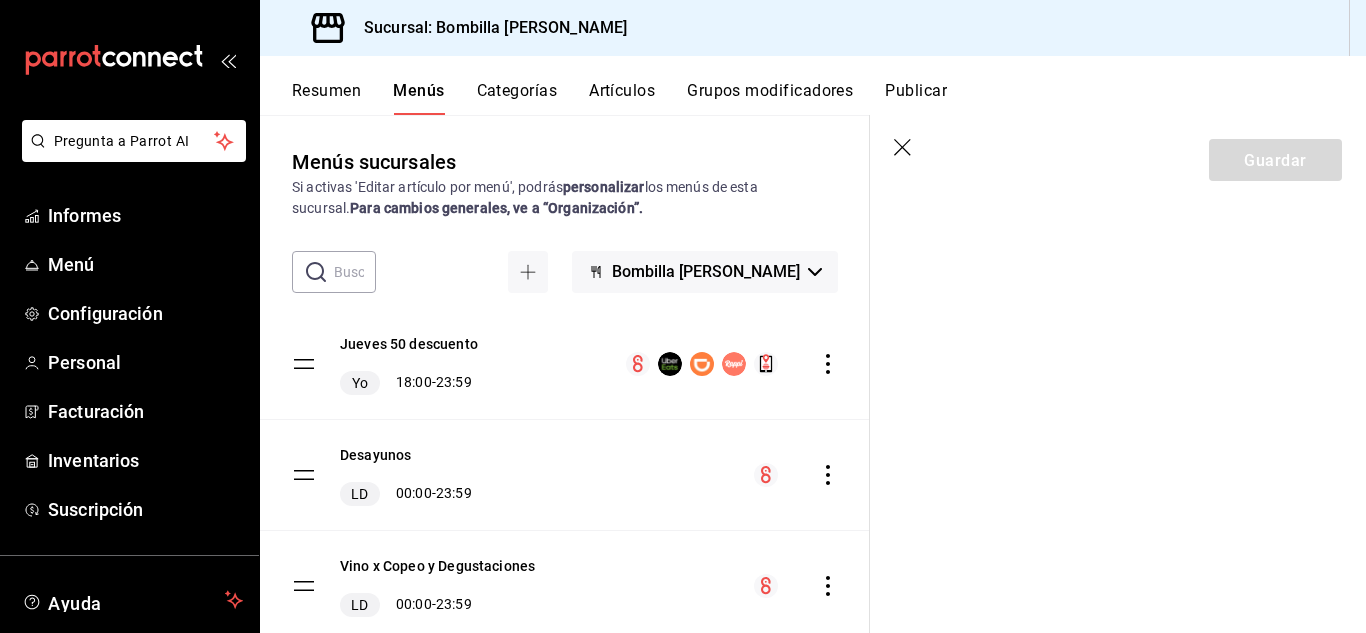 click 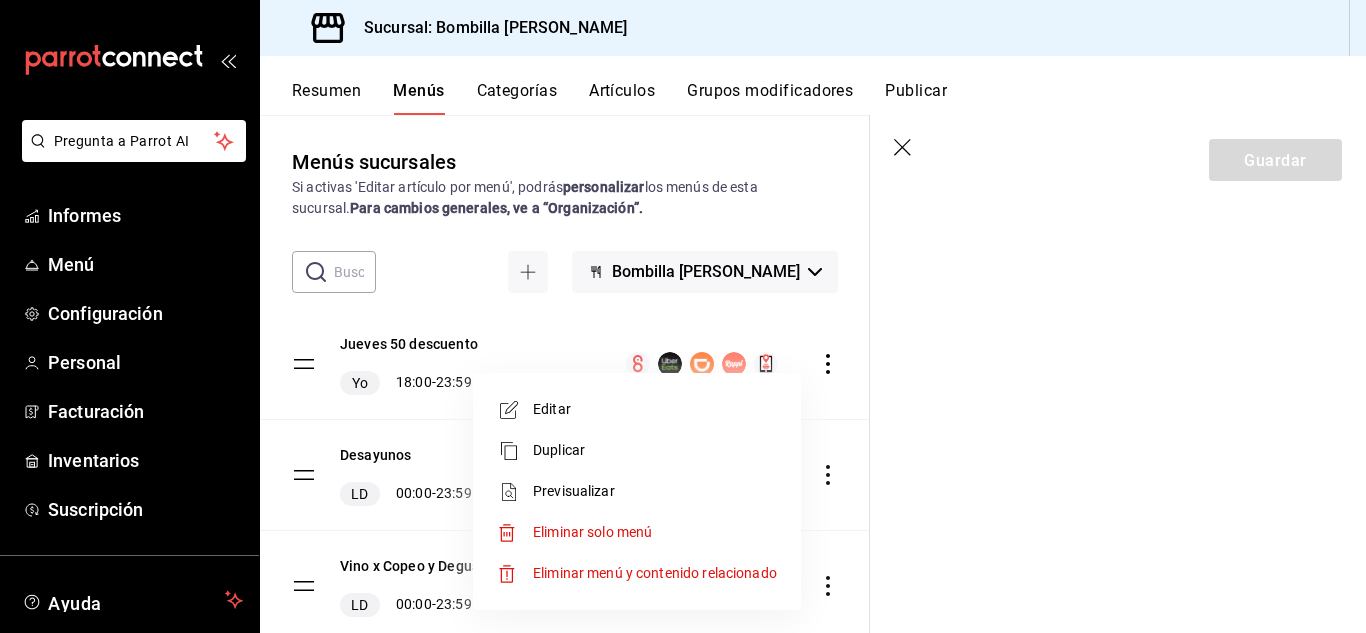 click at bounding box center [683, 316] 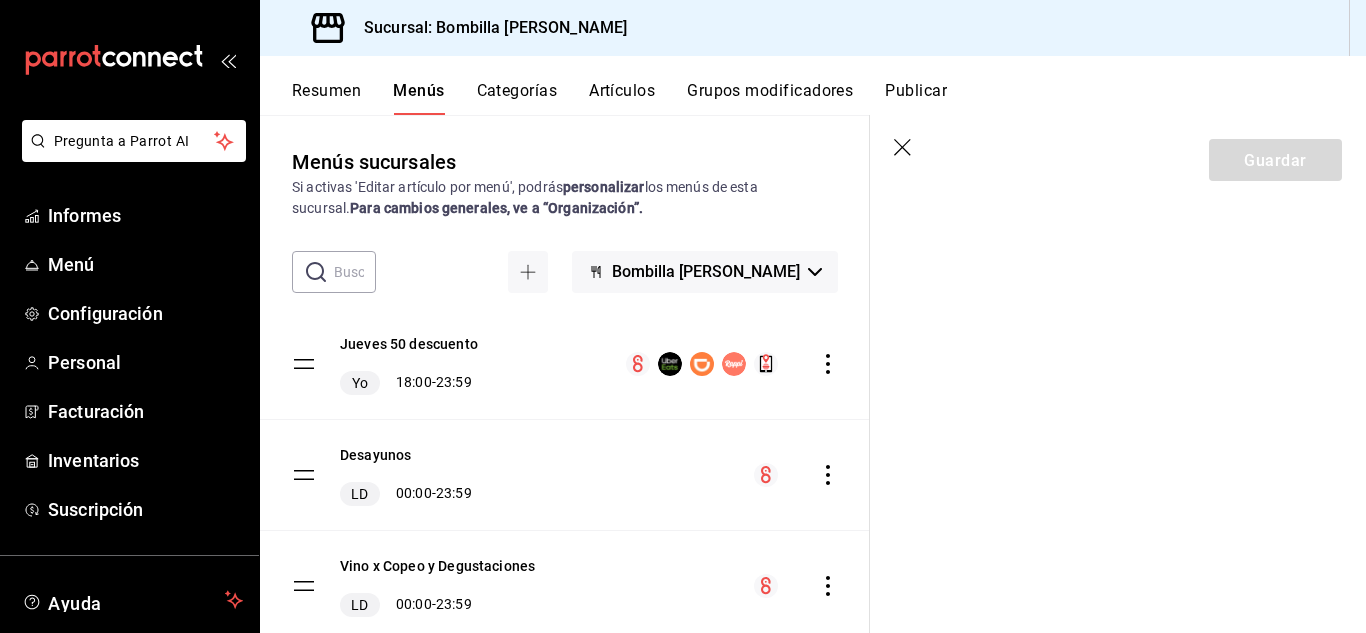 click 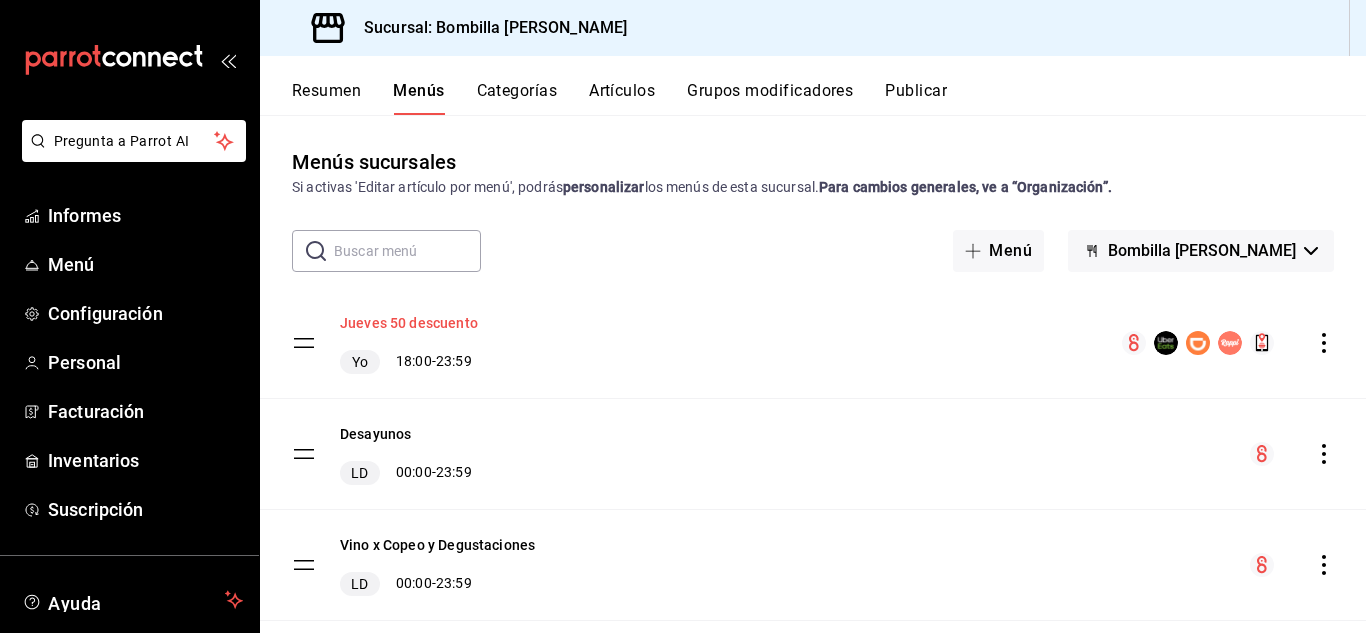 click on "Jueves 50 descuento" at bounding box center (409, 324) 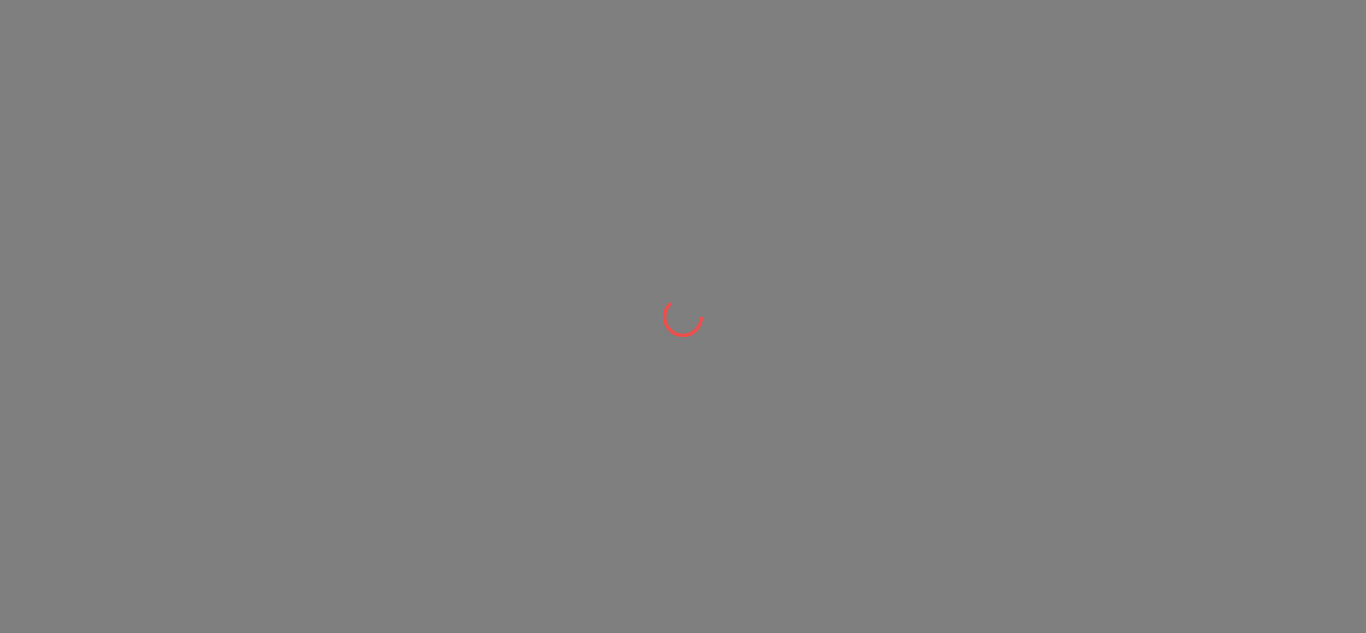 scroll, scrollTop: 0, scrollLeft: 0, axis: both 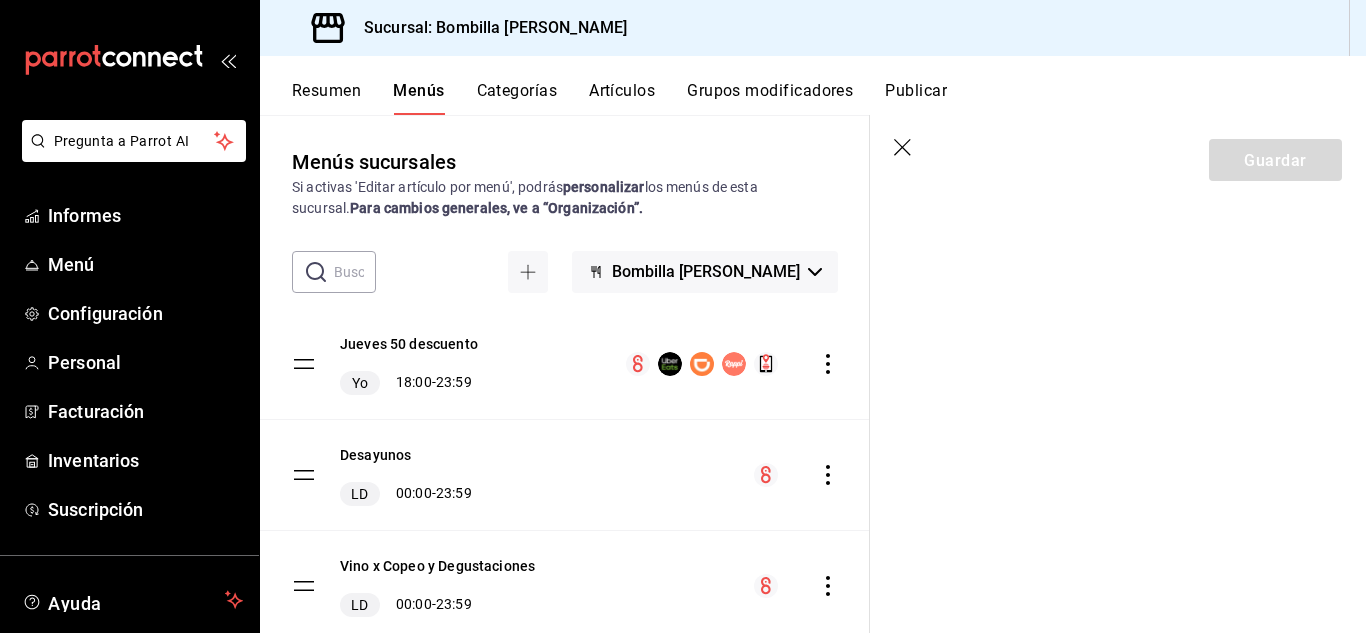 click 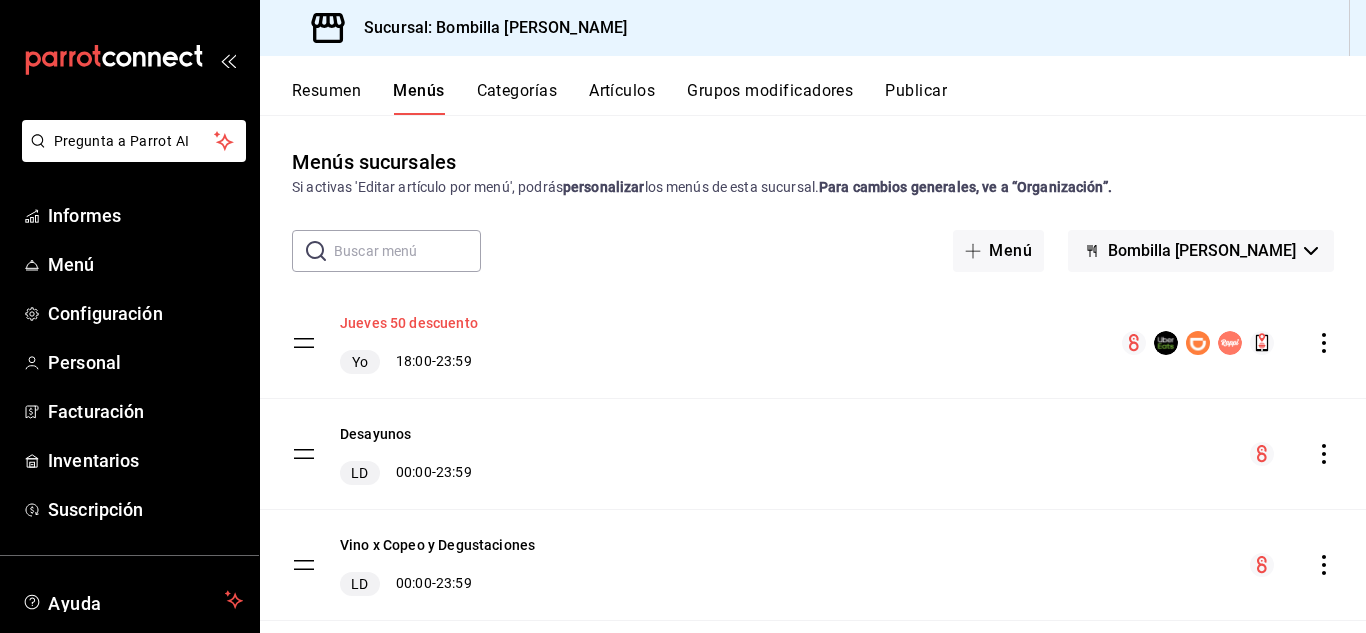 click on "Jueves 50 descuento" at bounding box center [409, 324] 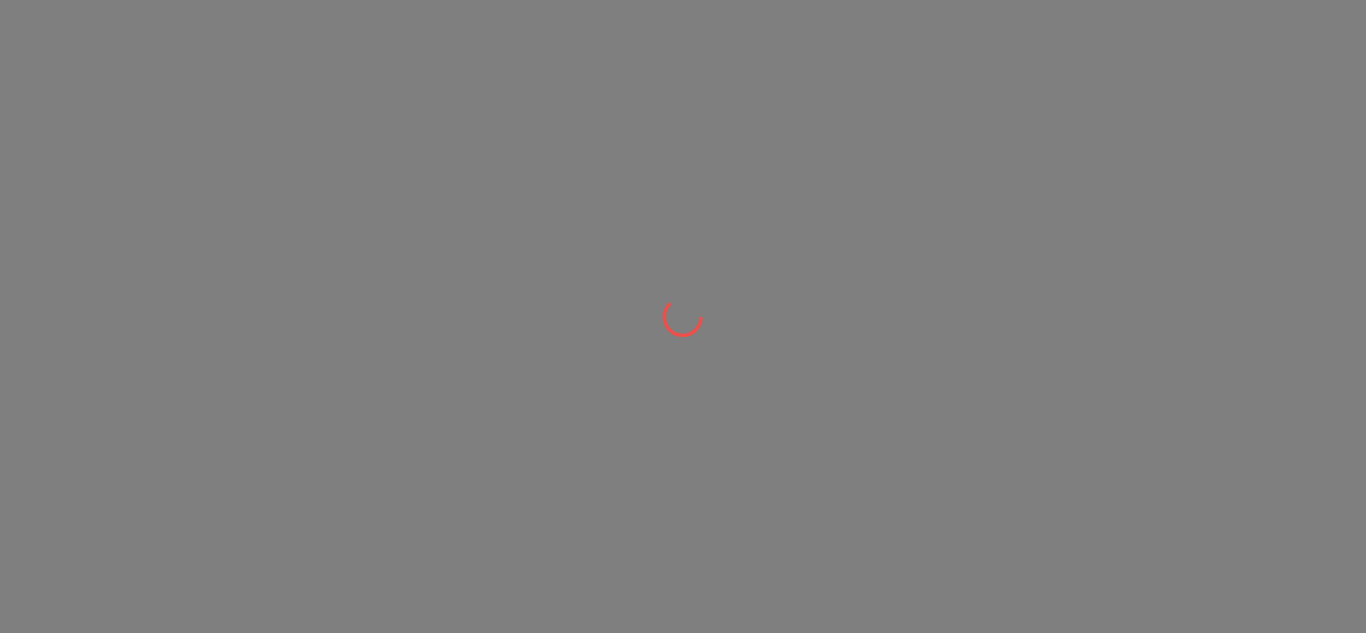 scroll, scrollTop: 0, scrollLeft: 0, axis: both 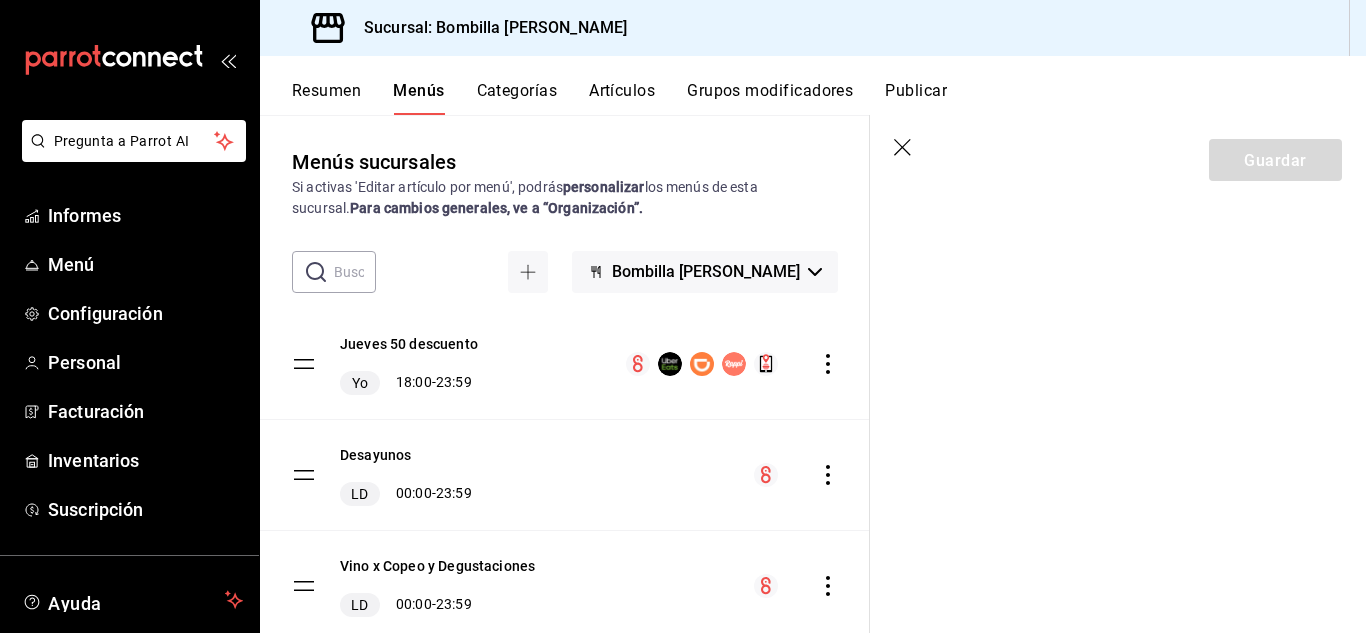 click on "Yo" at bounding box center [360, 383] 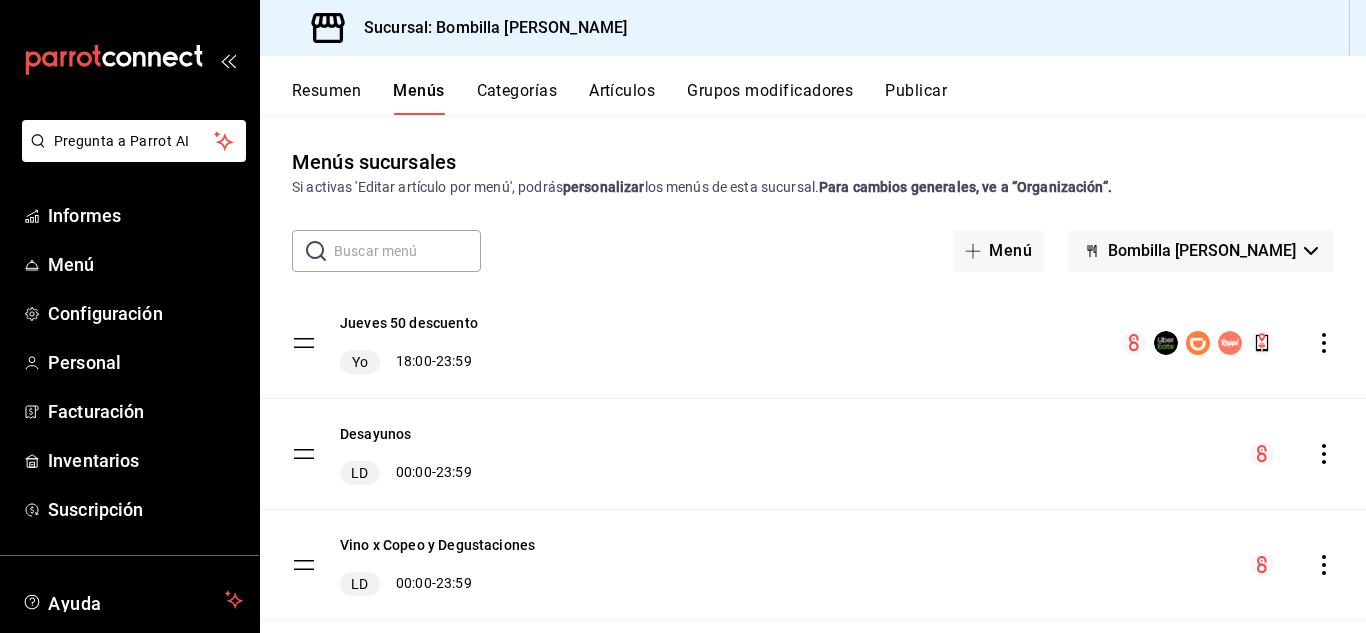 click 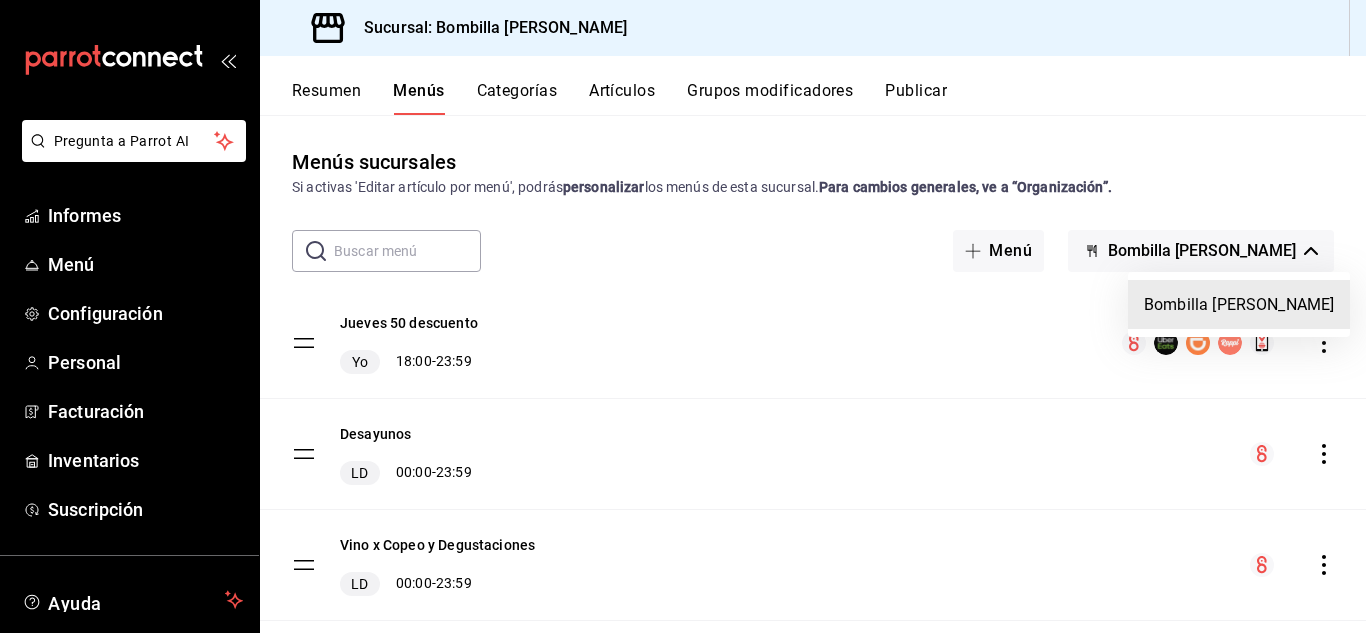 click on "Bombilla [PERSON_NAME]" at bounding box center [1239, 304] 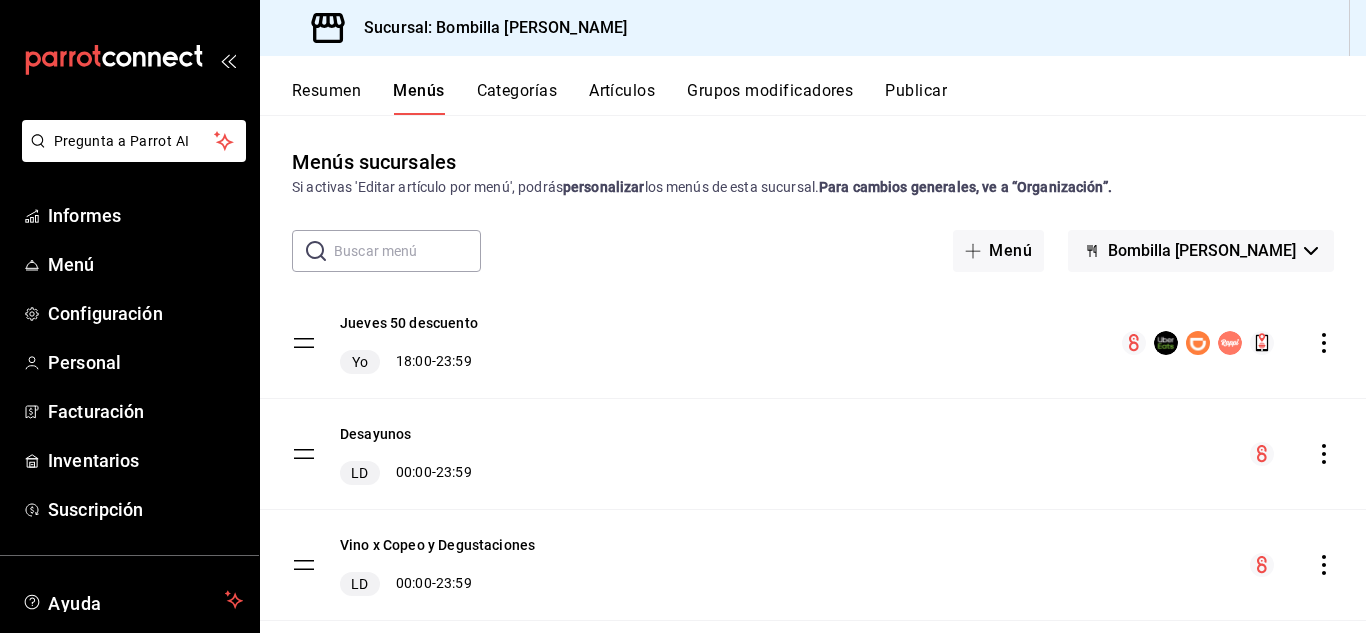 click 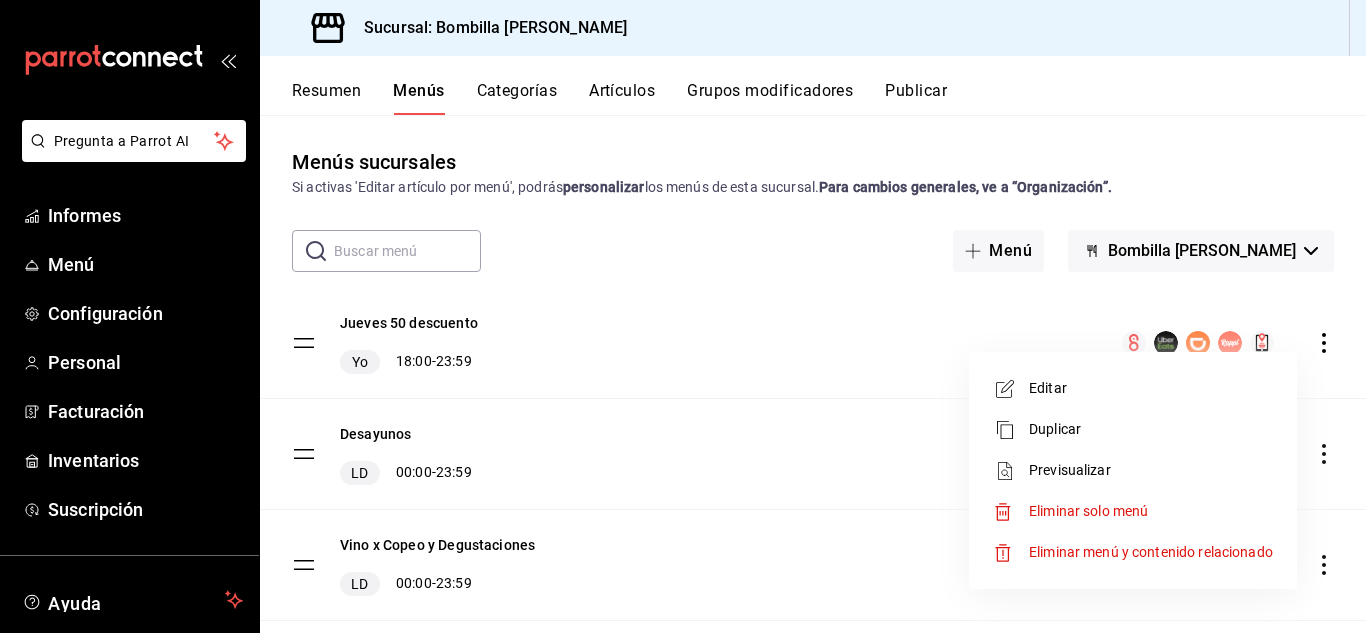 click on "Editar" at bounding box center (1048, 388) 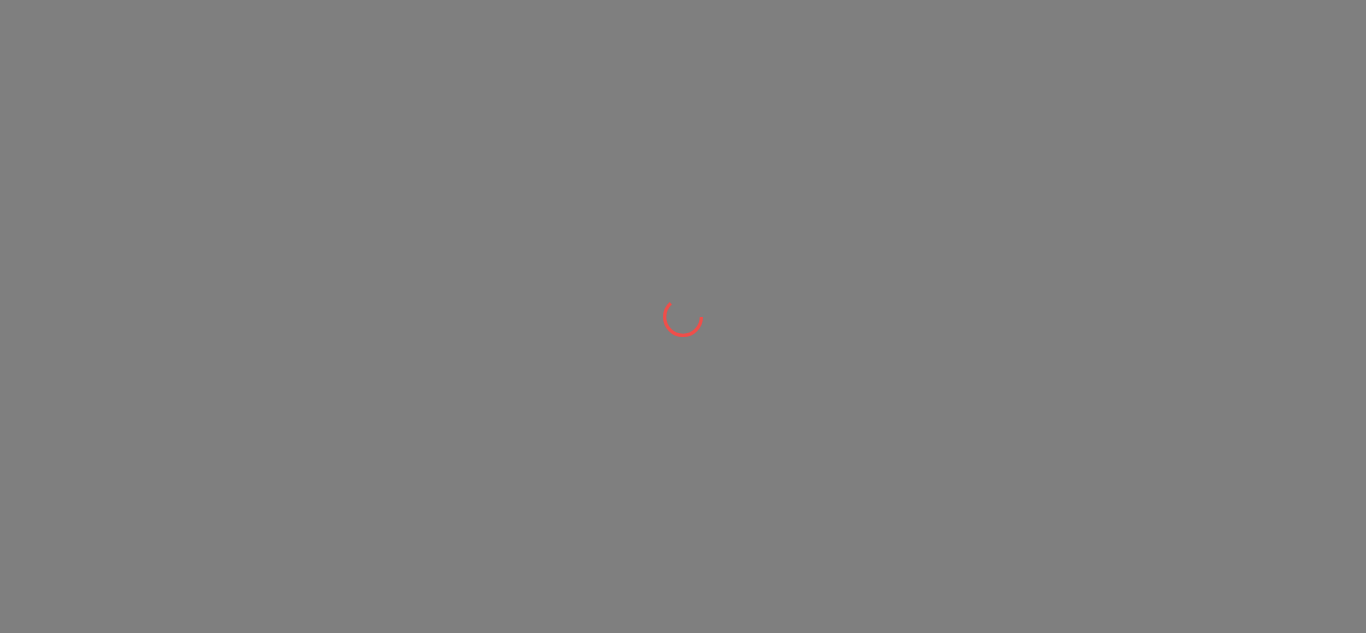 scroll, scrollTop: 0, scrollLeft: 0, axis: both 